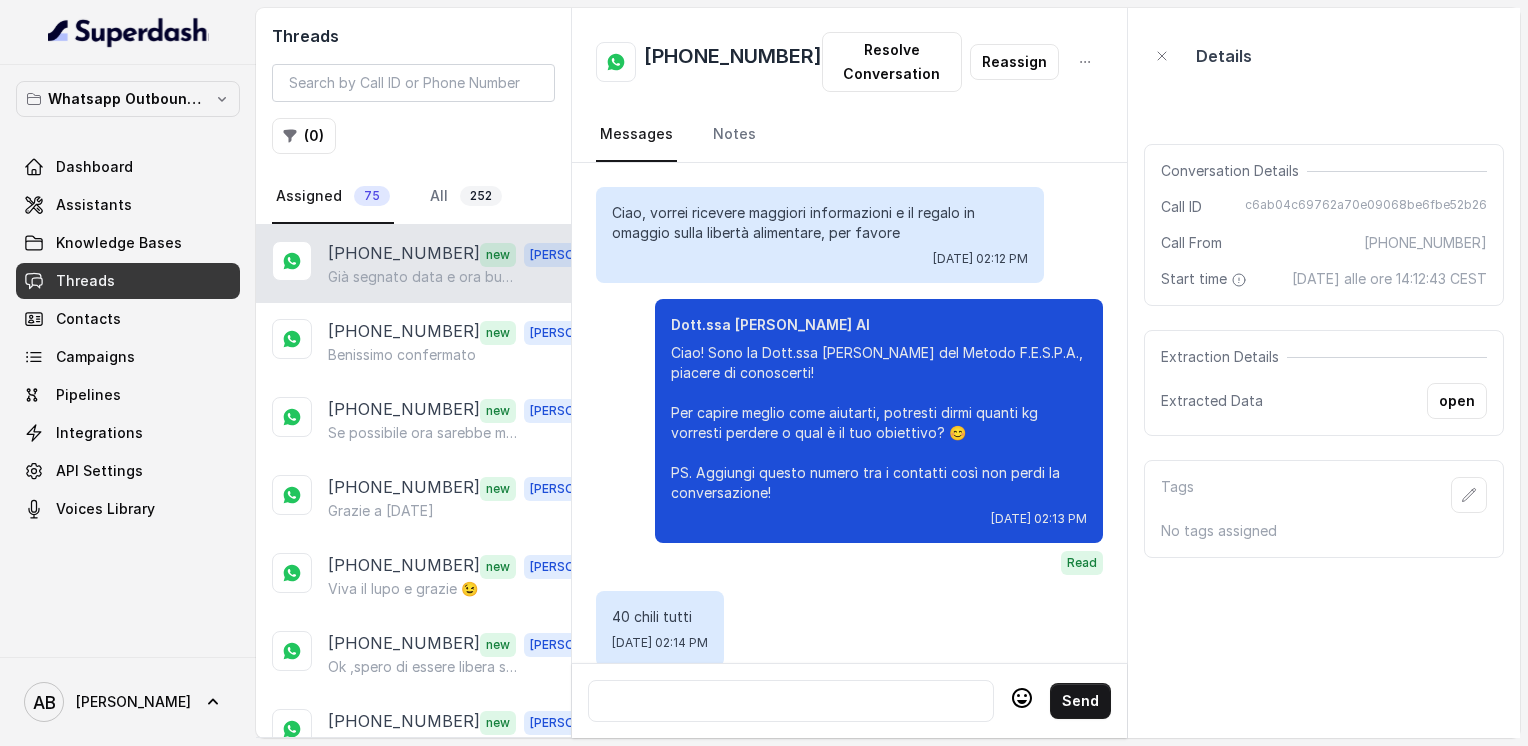 scroll, scrollTop: 0, scrollLeft: 0, axis: both 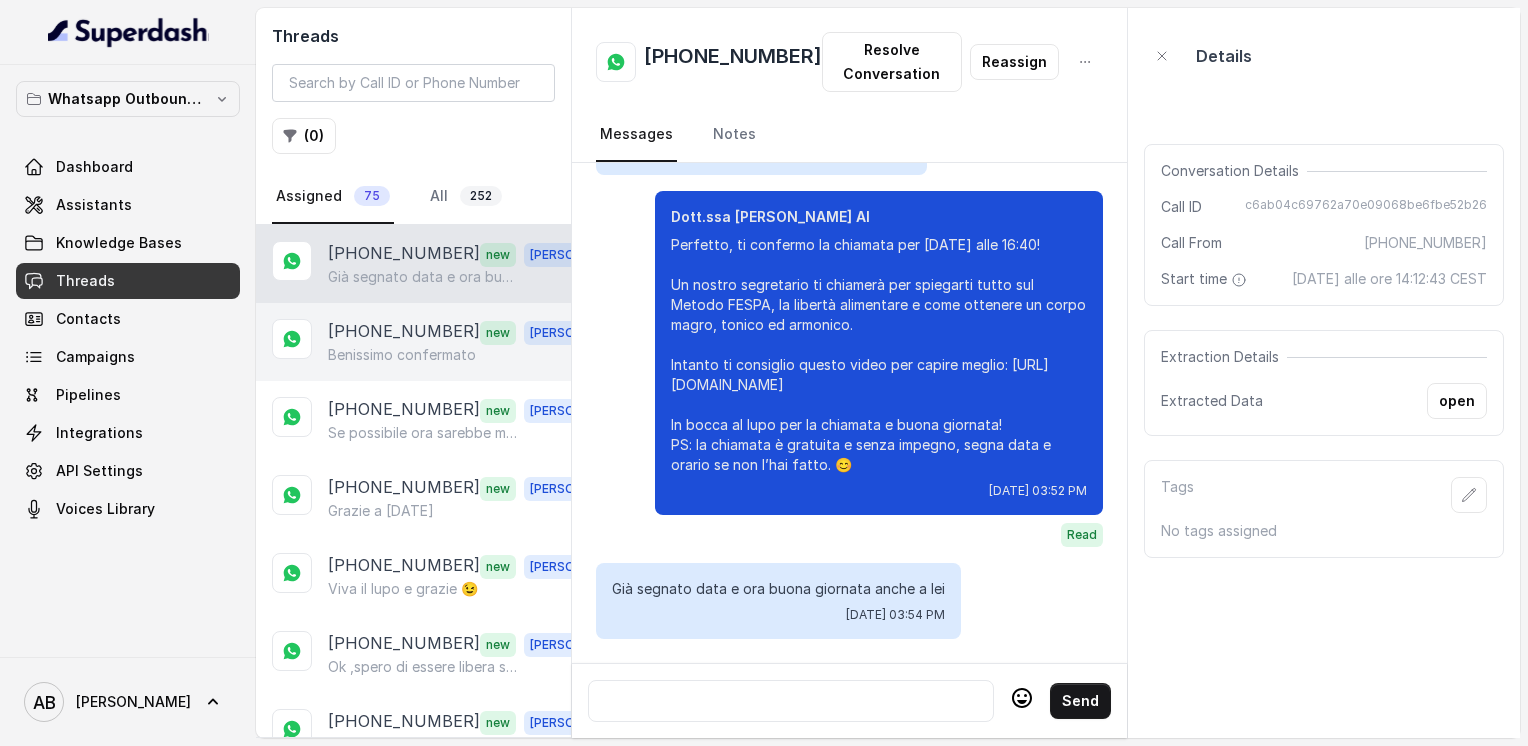 click on "[PHONE_NUMBER]" at bounding box center (404, 332) 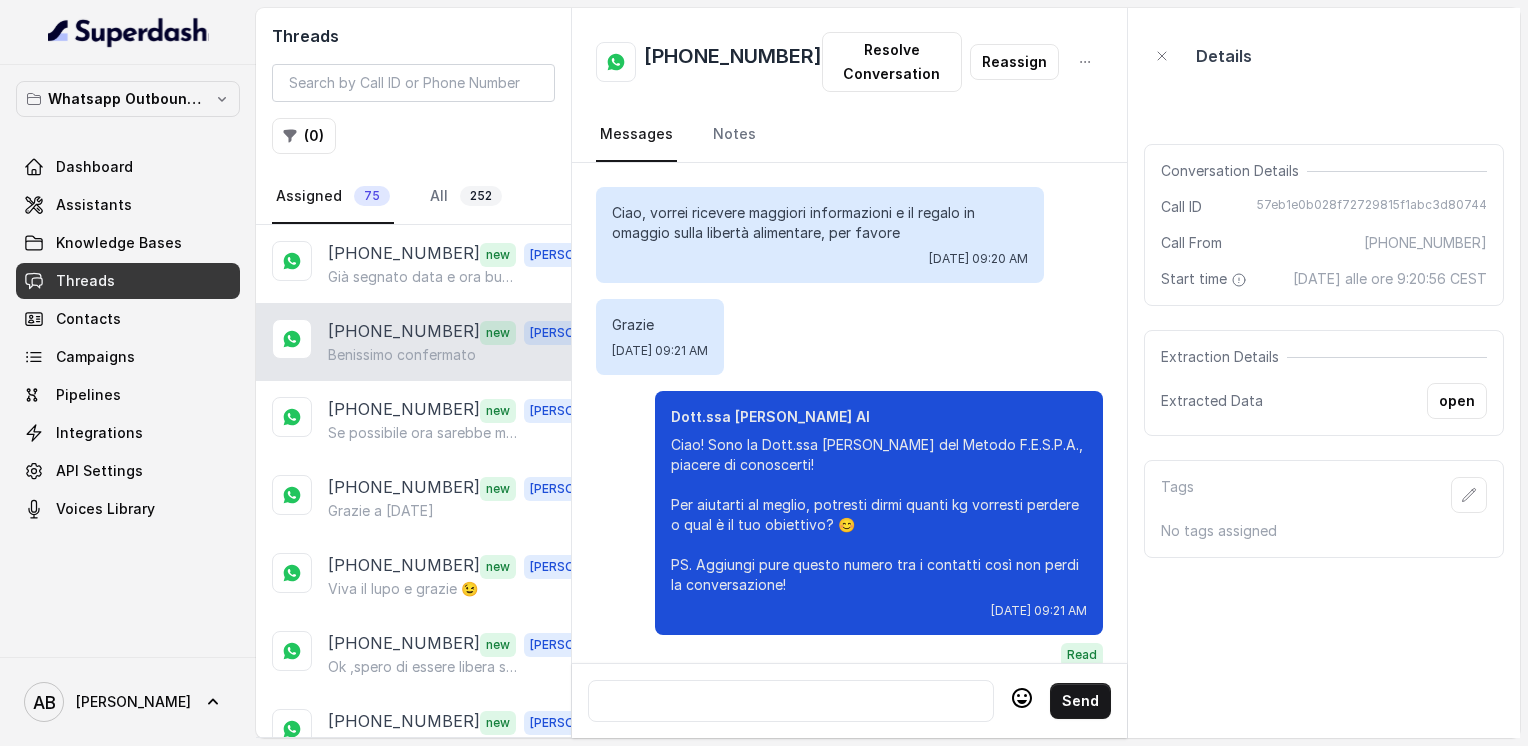 scroll, scrollTop: 3148, scrollLeft: 0, axis: vertical 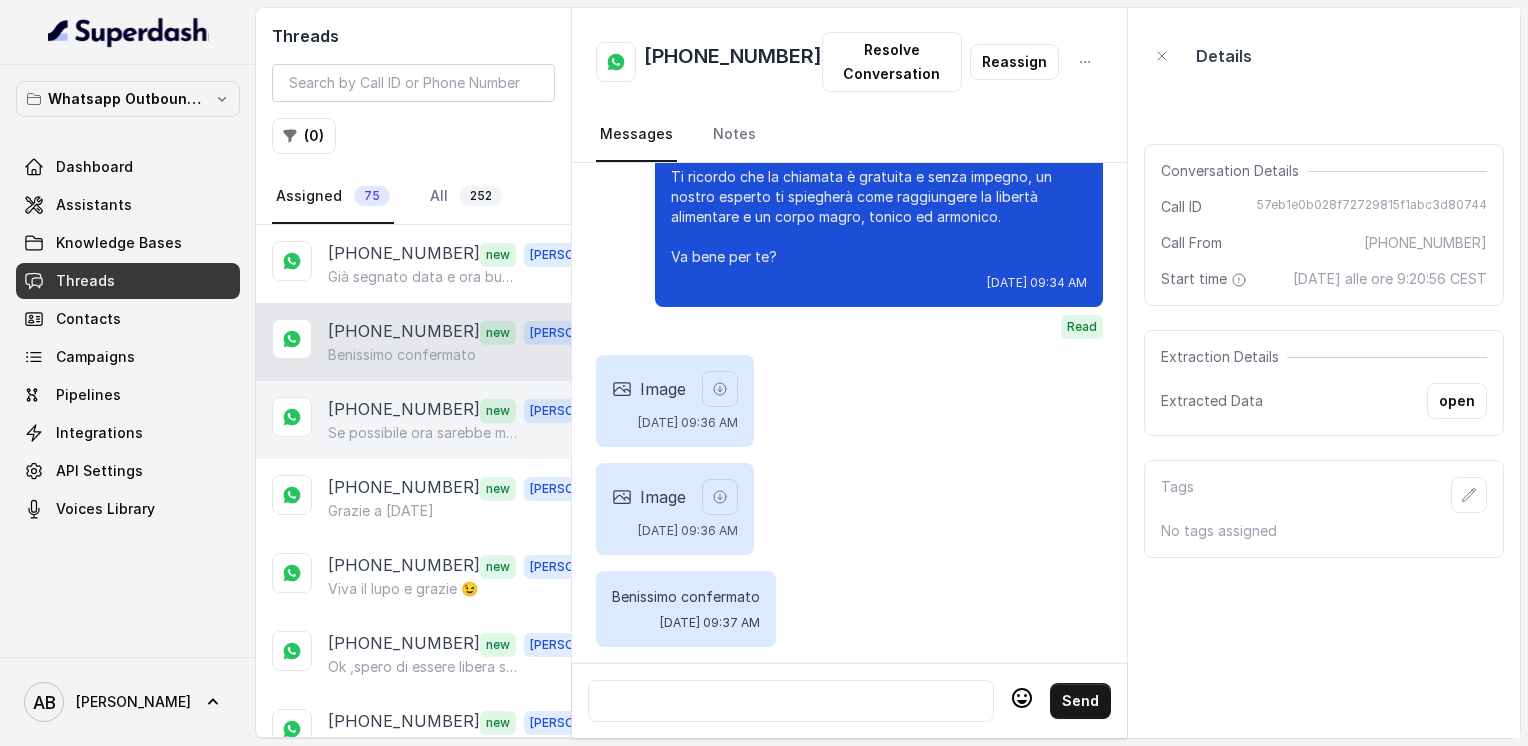 click on "Se possibile ora sarebbe meglio" at bounding box center [424, 433] 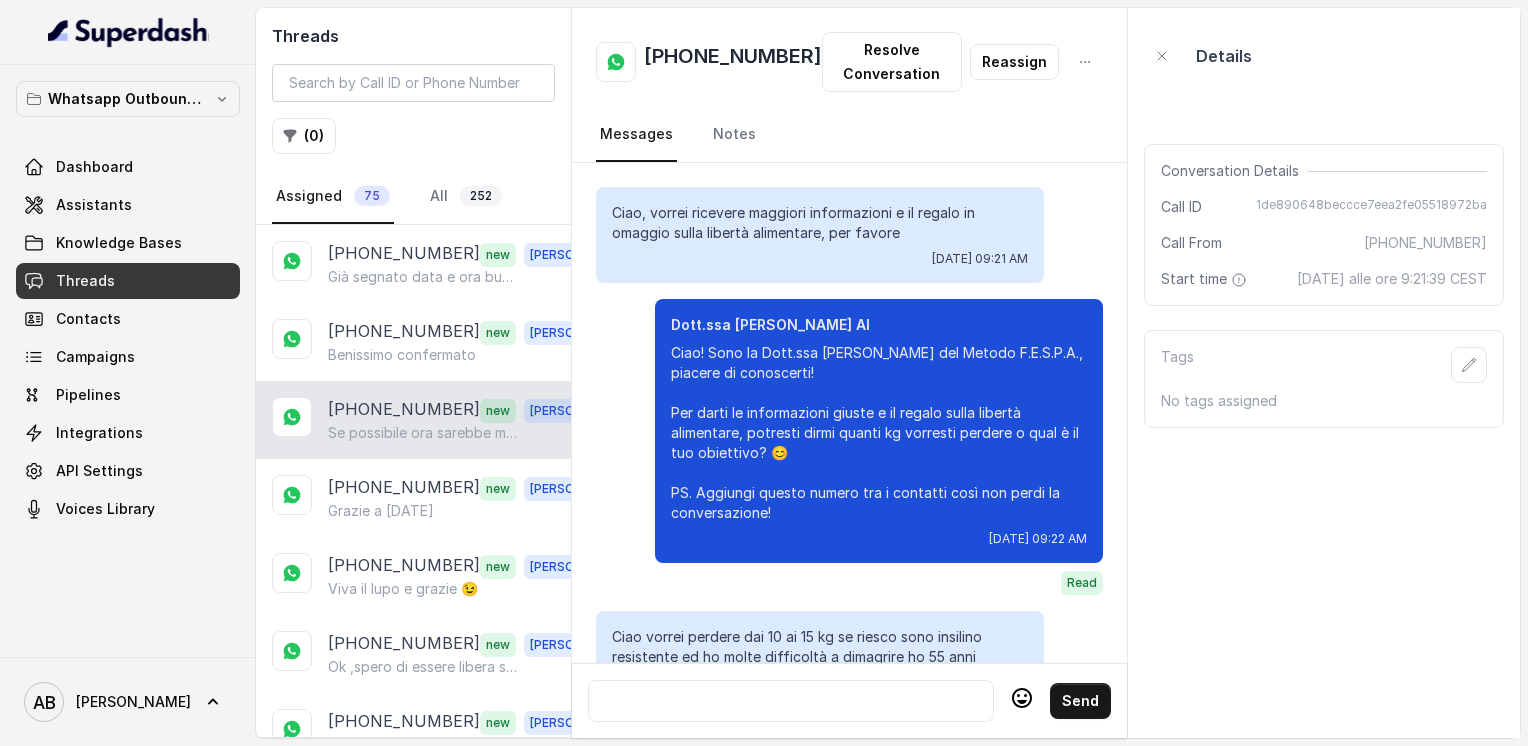 scroll, scrollTop: 2860, scrollLeft: 0, axis: vertical 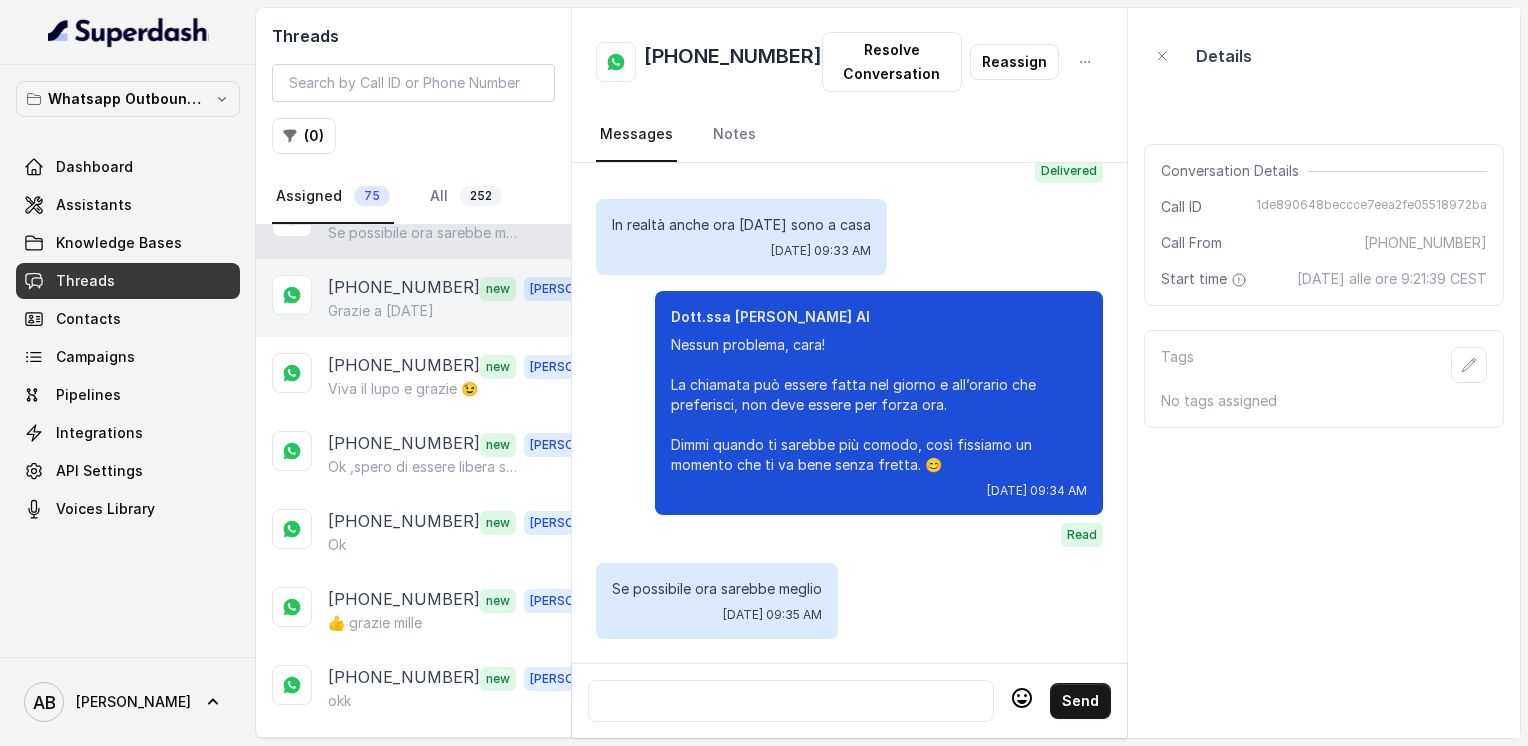 click on "[PHONE_NUMBER]" at bounding box center (404, 288) 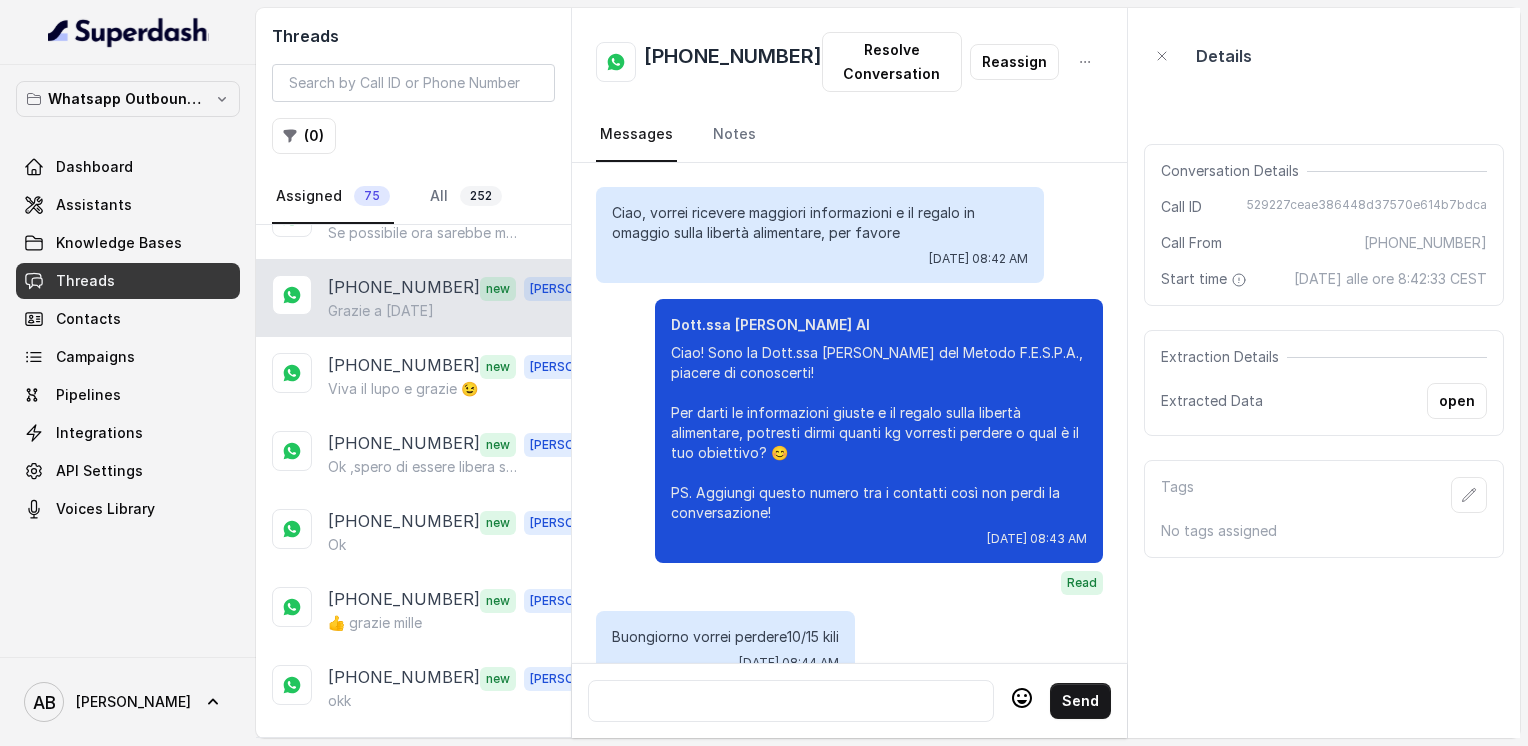 scroll, scrollTop: 2792, scrollLeft: 0, axis: vertical 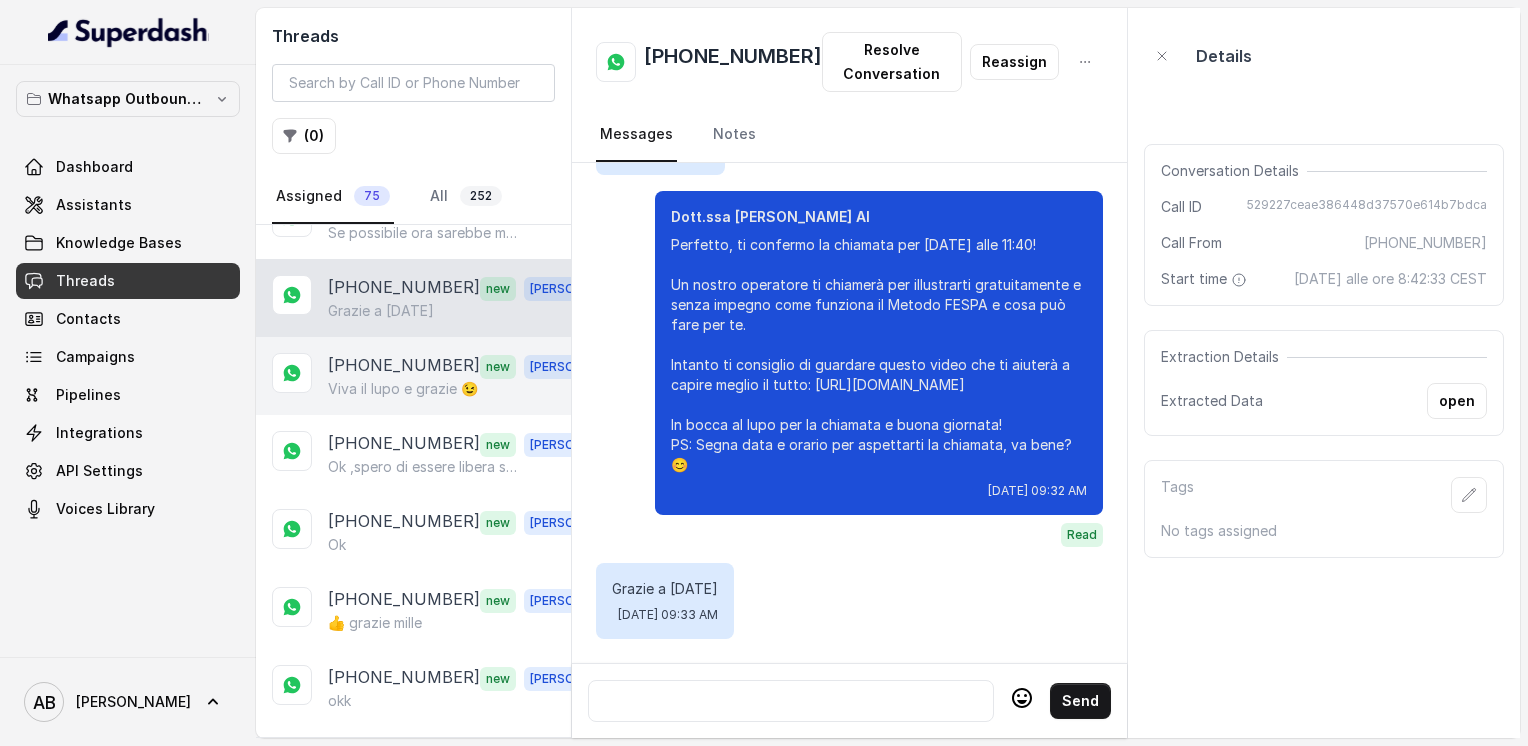 click on "[PHONE_NUMBER]" at bounding box center (404, 366) 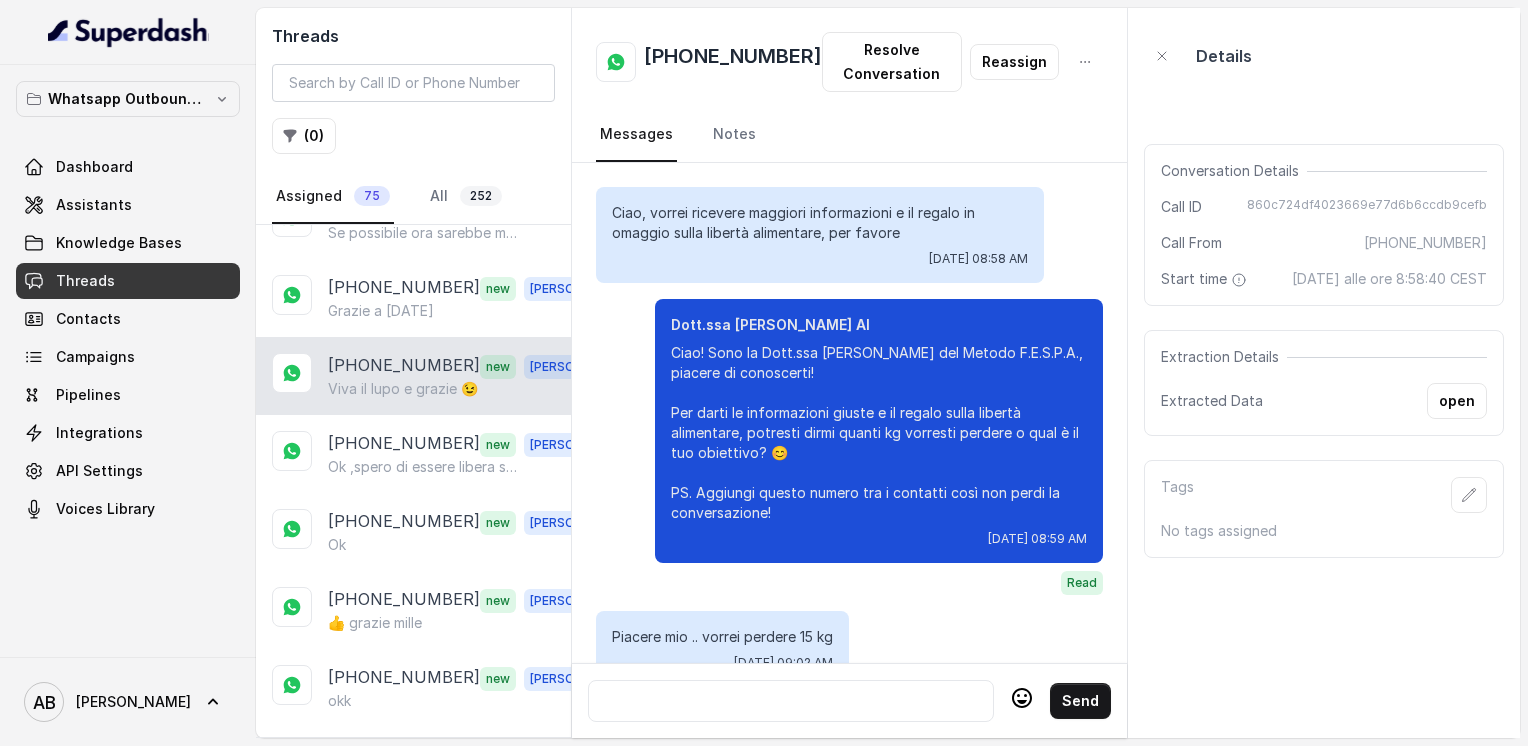 scroll, scrollTop: 2788, scrollLeft: 0, axis: vertical 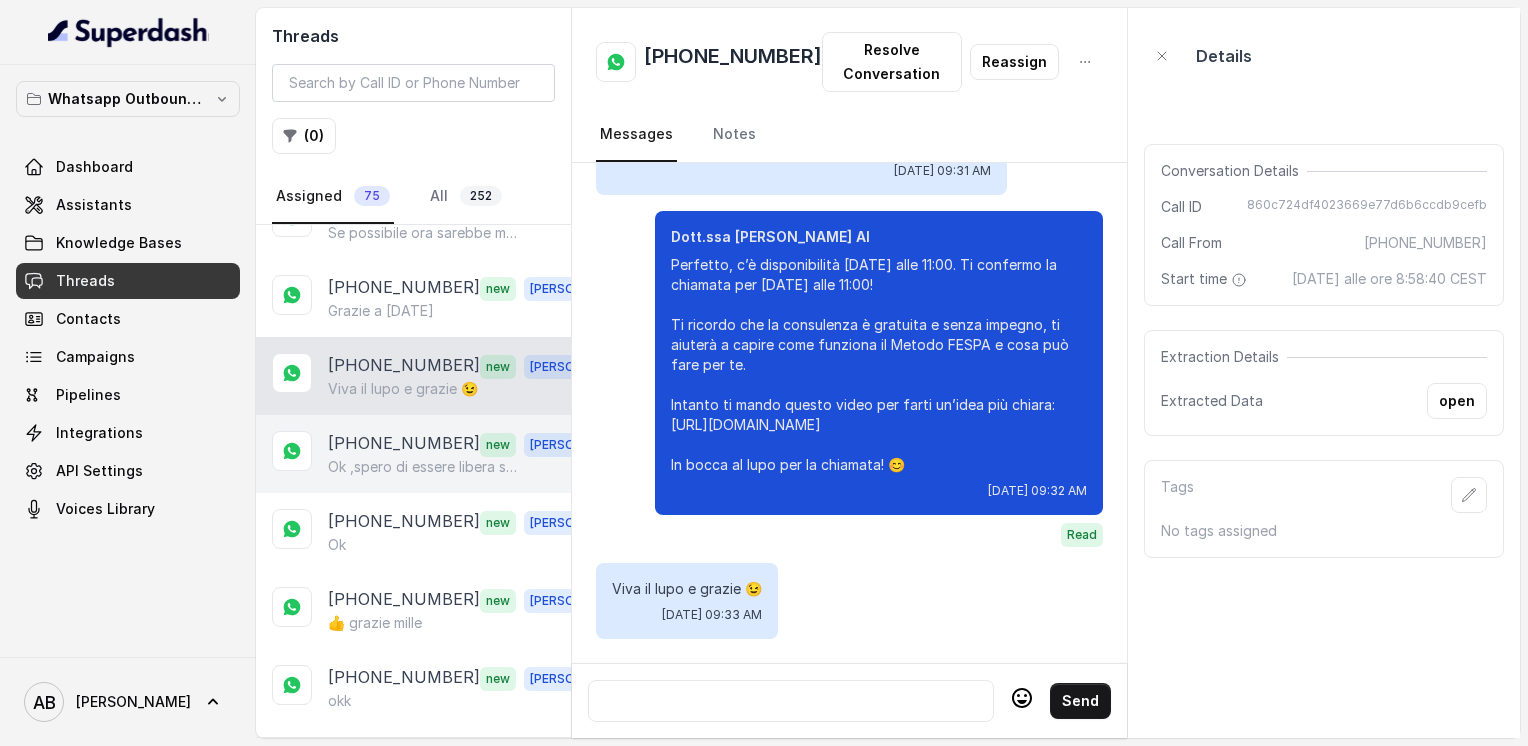 click on "[PHONE_NUMBER]" at bounding box center [404, 444] 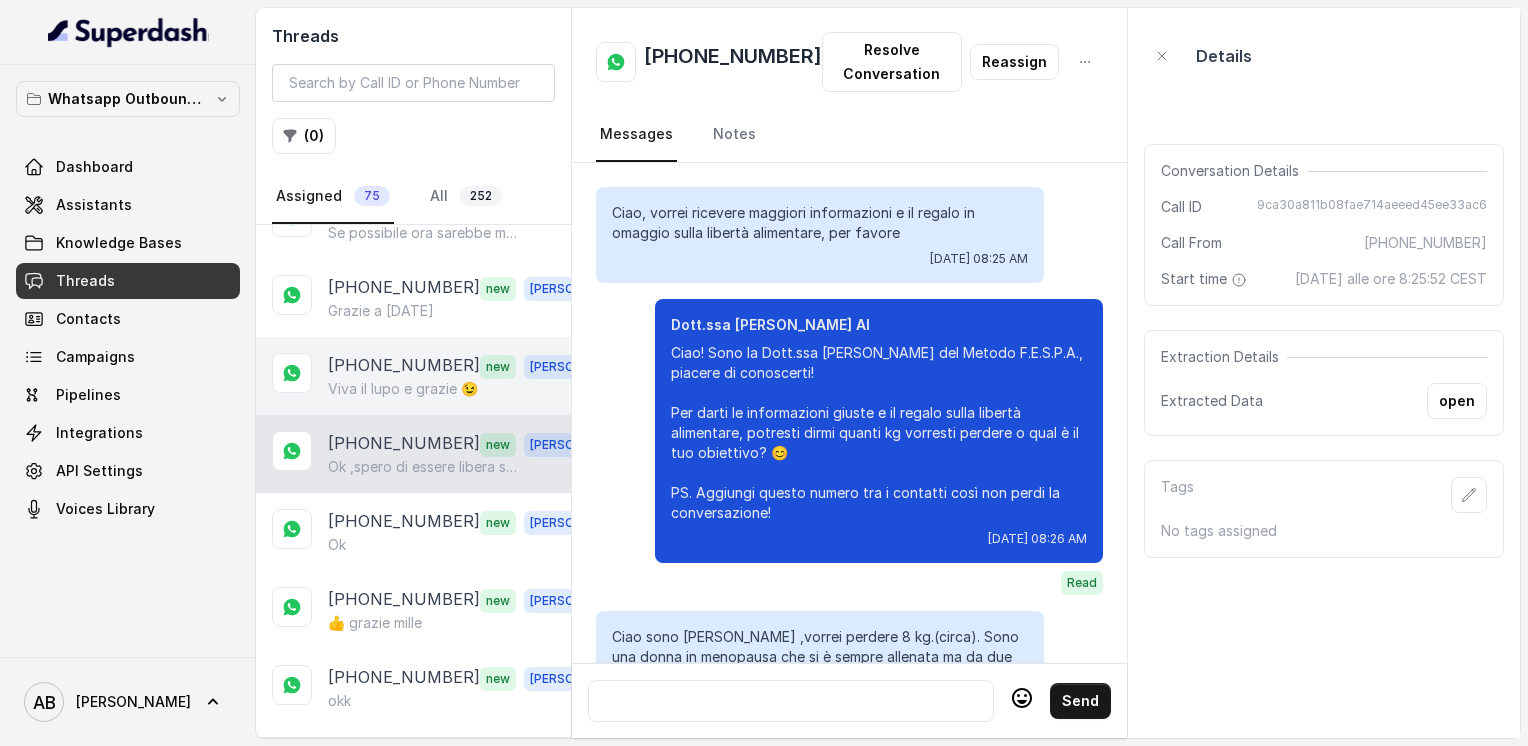 scroll, scrollTop: 2244, scrollLeft: 0, axis: vertical 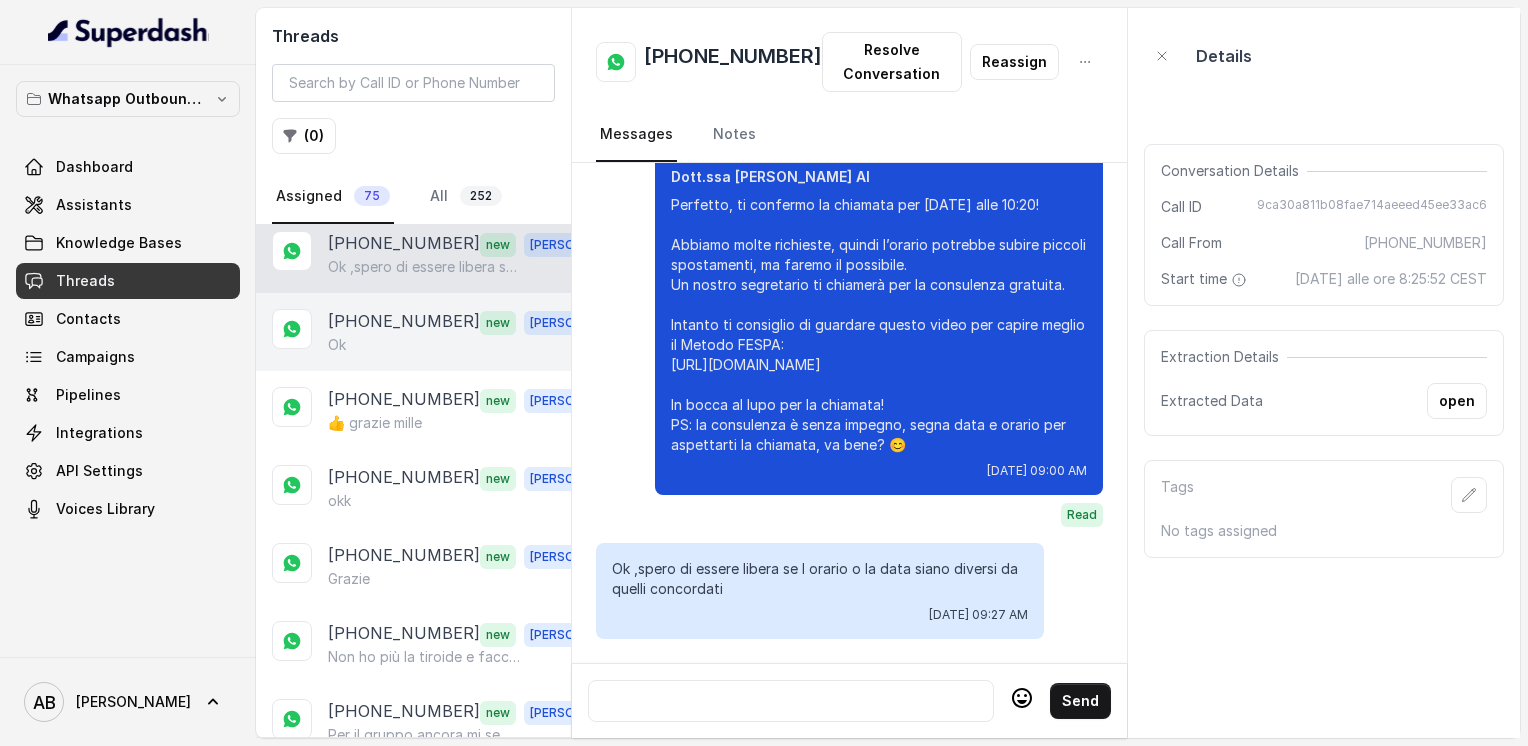 click on "[PHONE_NUMBER]" at bounding box center [404, 322] 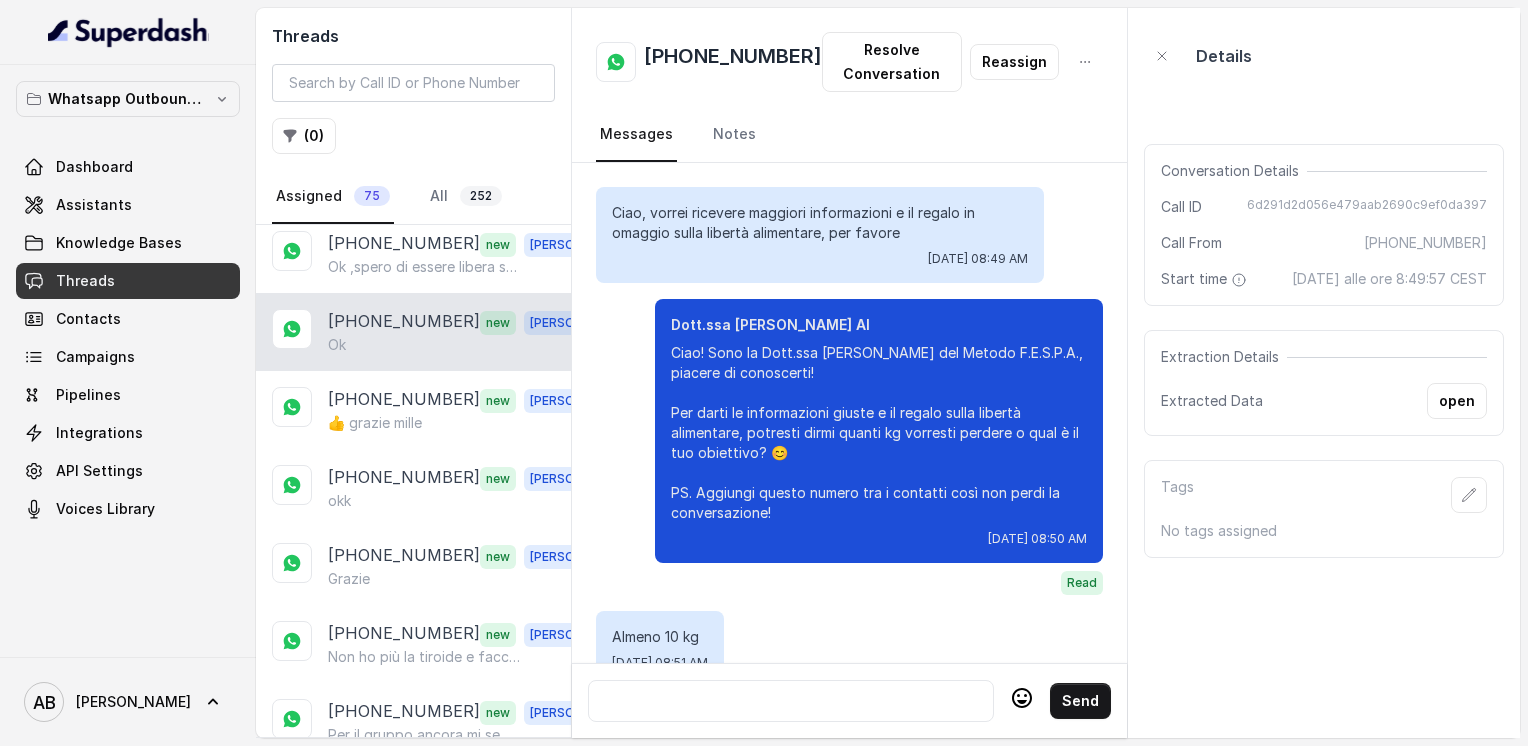 scroll, scrollTop: 3532, scrollLeft: 0, axis: vertical 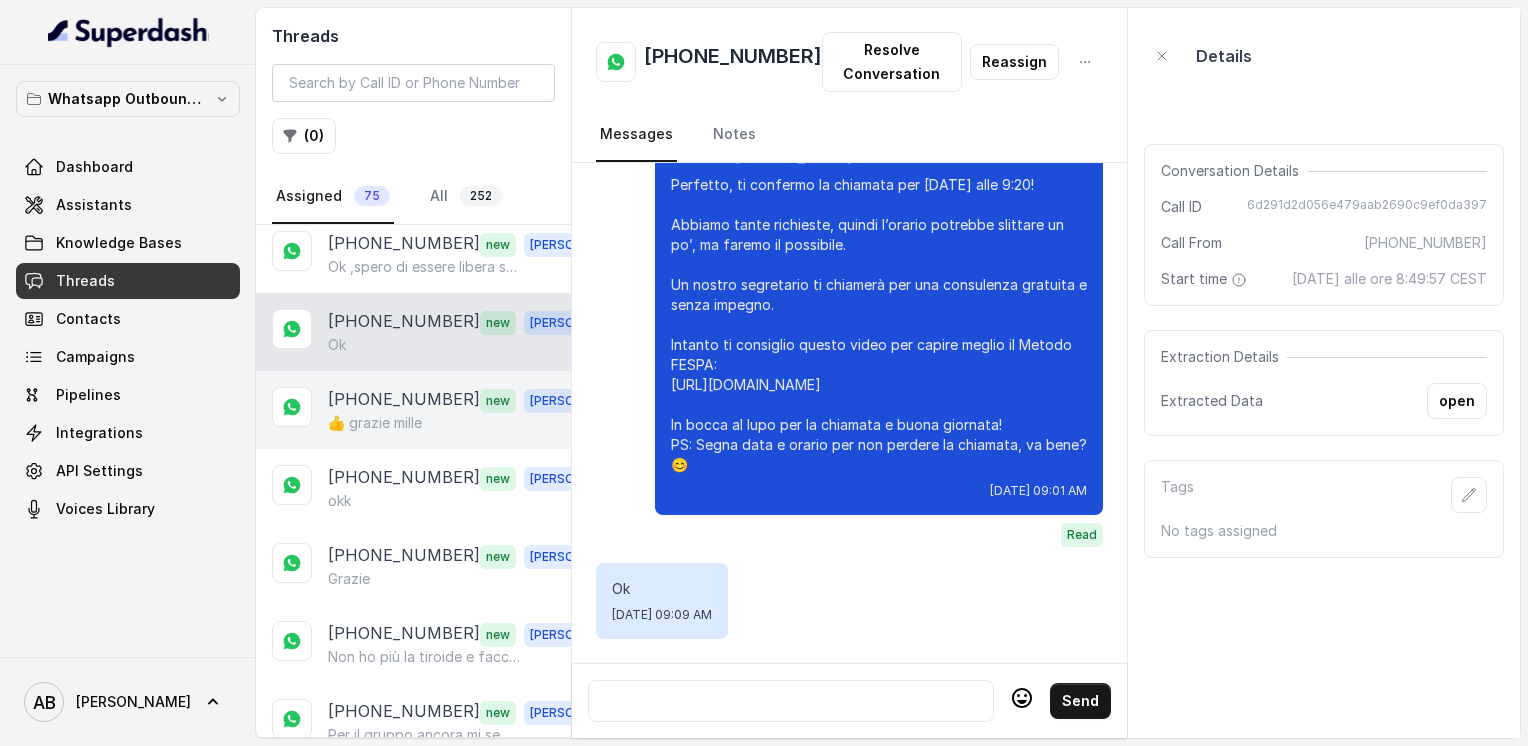 click on "[PHONE_NUMBER]" at bounding box center (404, 400) 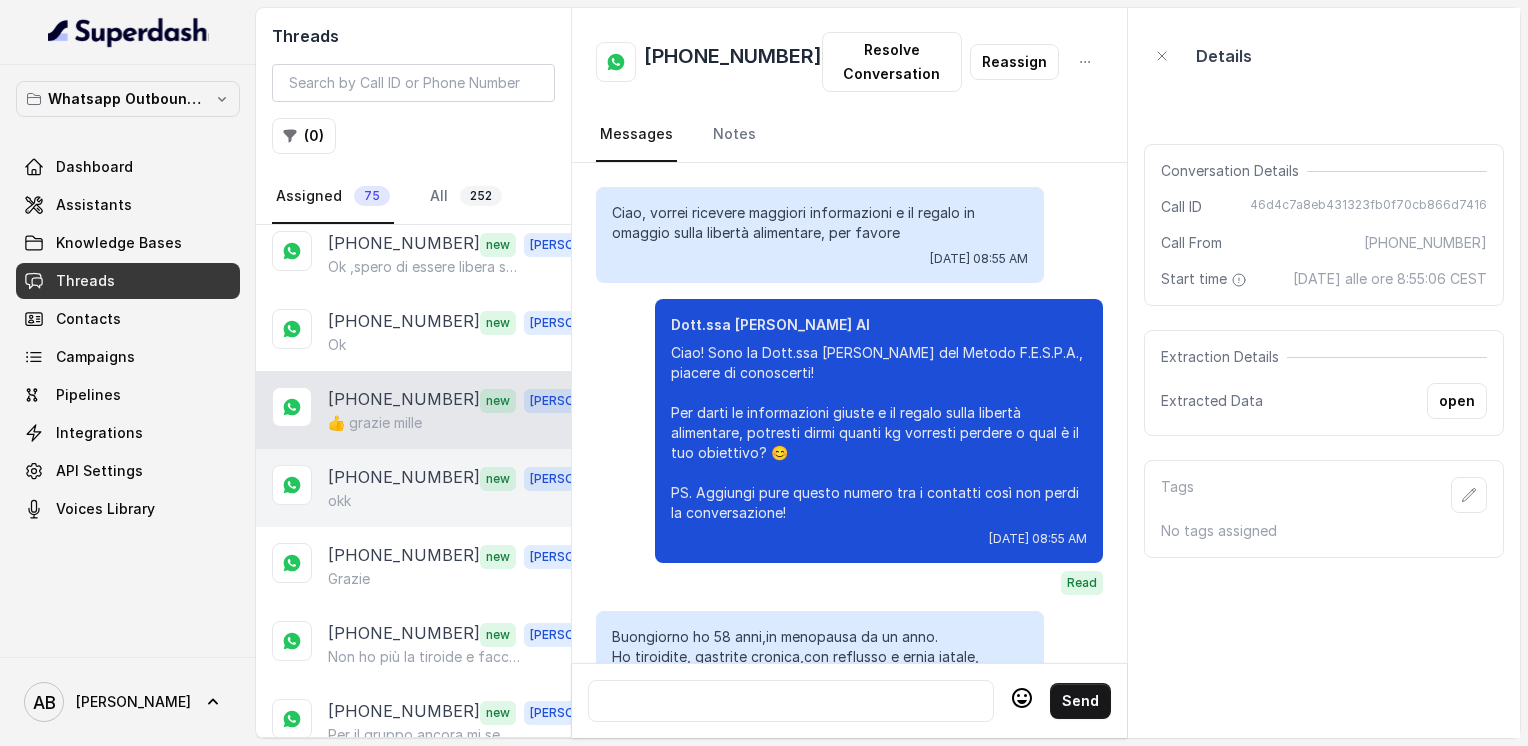 scroll, scrollTop: 2508, scrollLeft: 0, axis: vertical 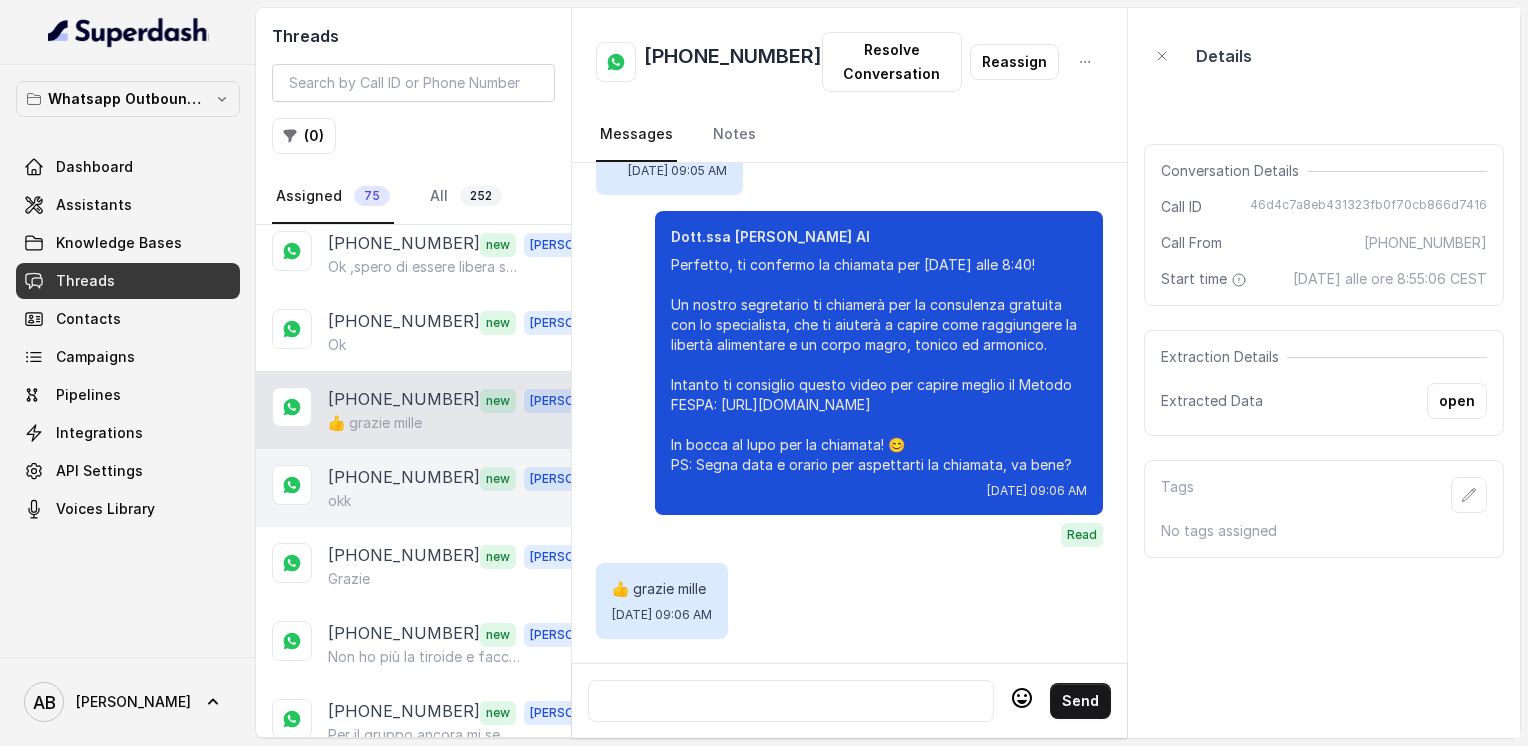 click on "okk" at bounding box center (469, 501) 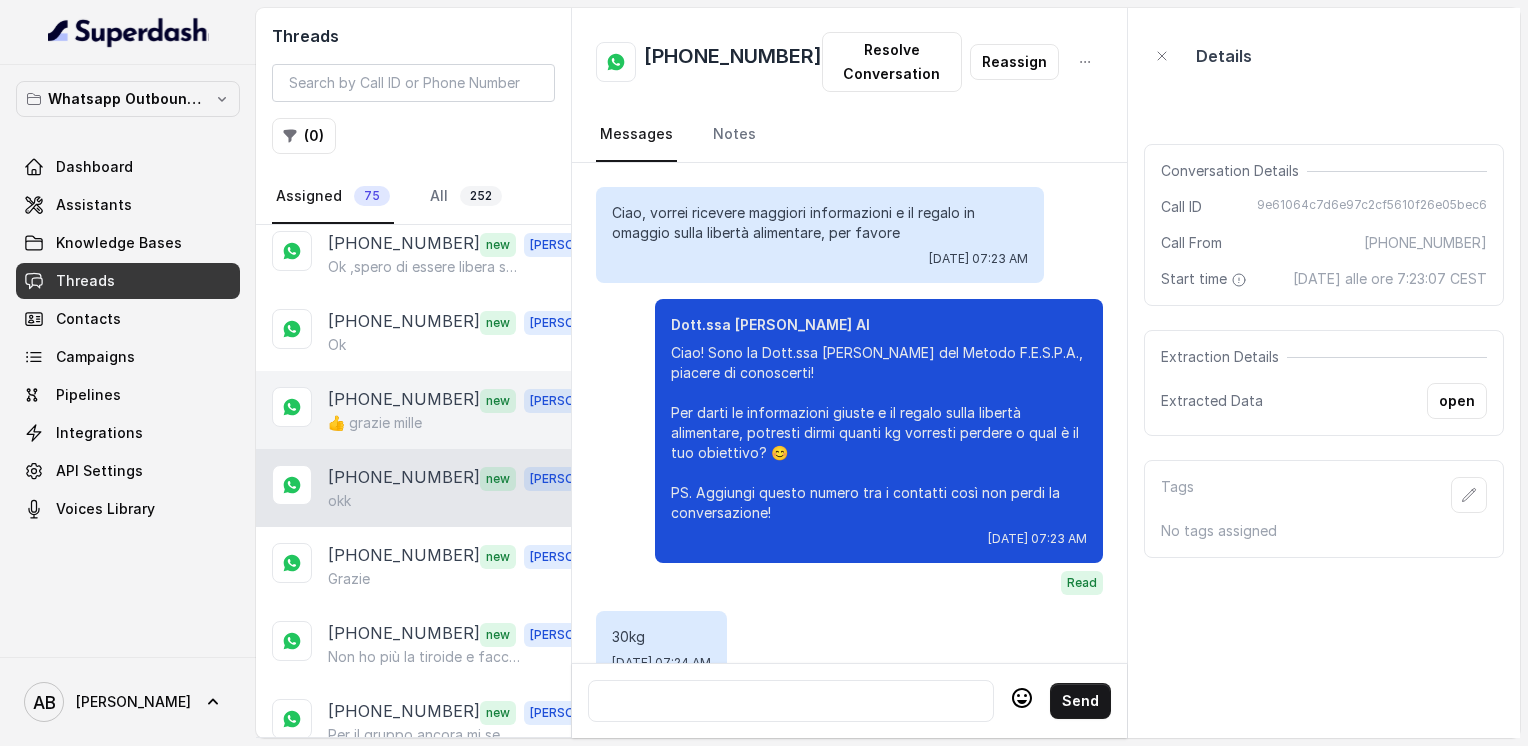 scroll, scrollTop: 1860, scrollLeft: 0, axis: vertical 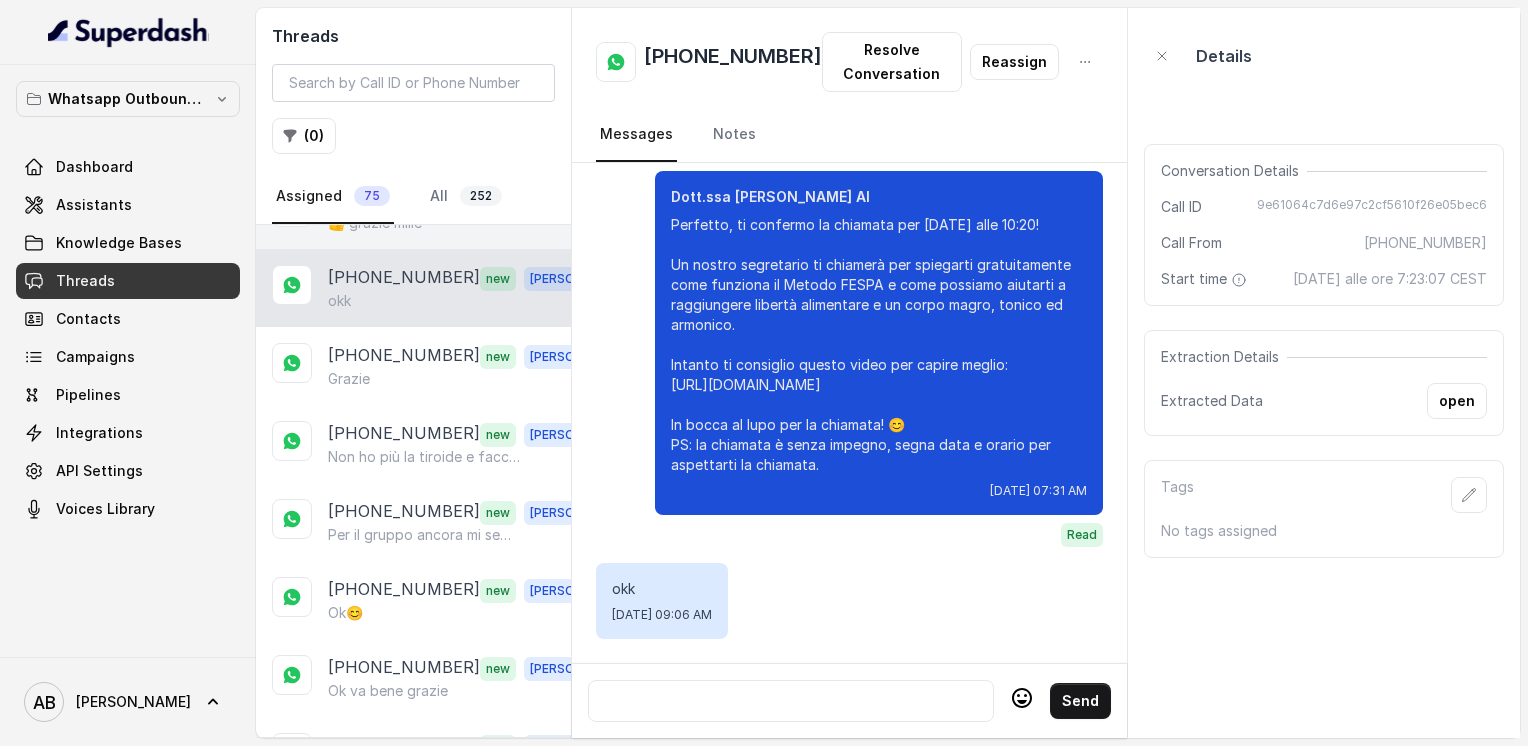 click on "[PHONE_NUMBER]" at bounding box center (404, 434) 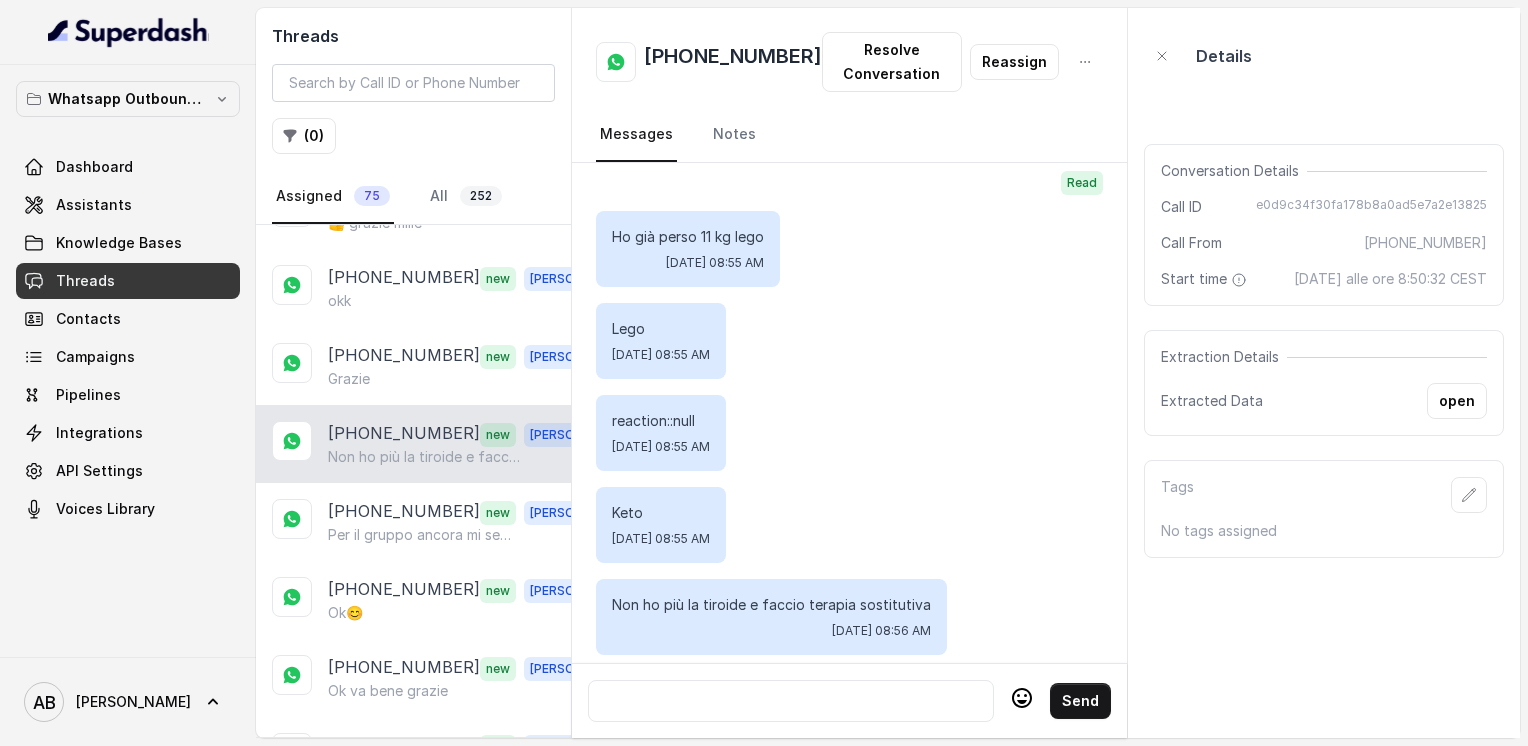 scroll, scrollTop: 692, scrollLeft: 0, axis: vertical 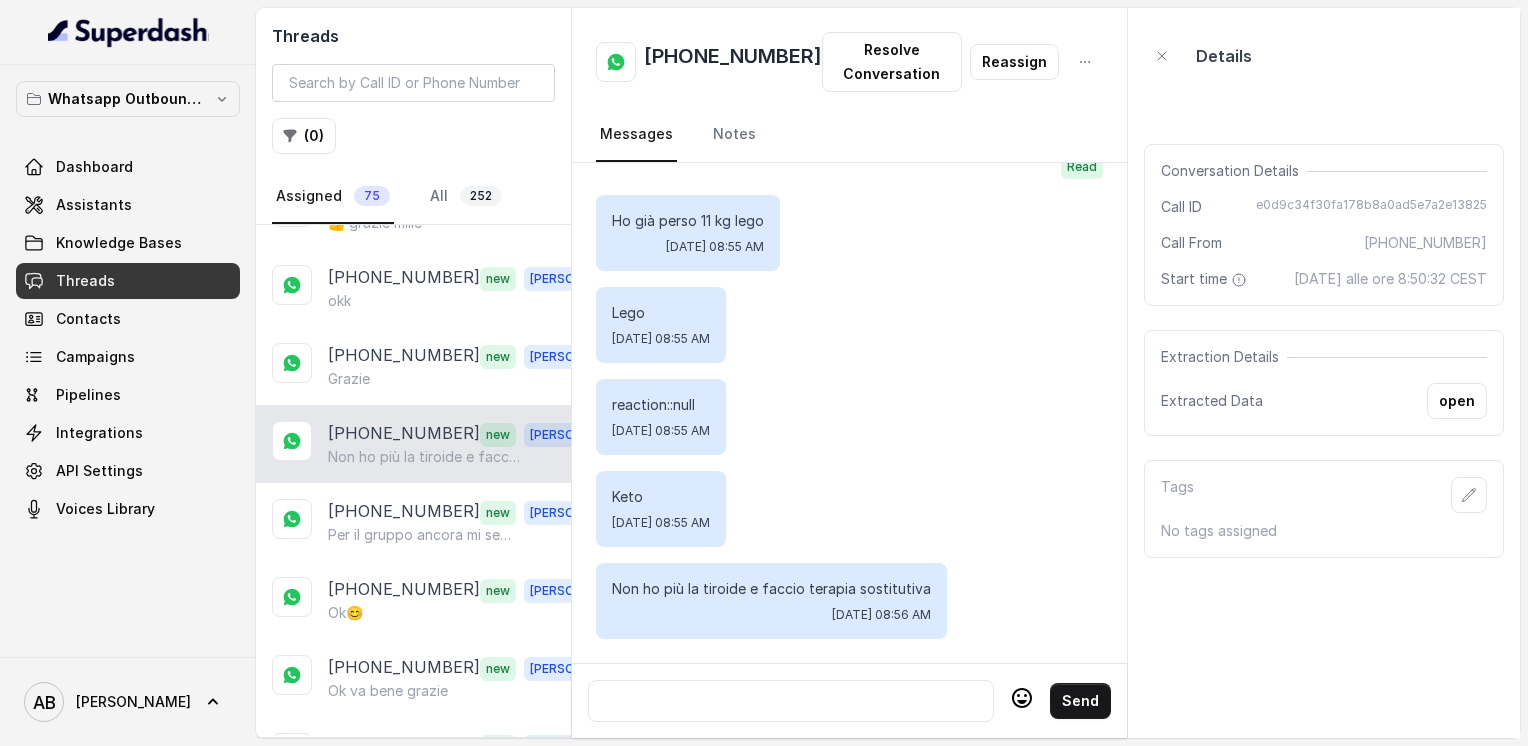 click at bounding box center (791, 701) 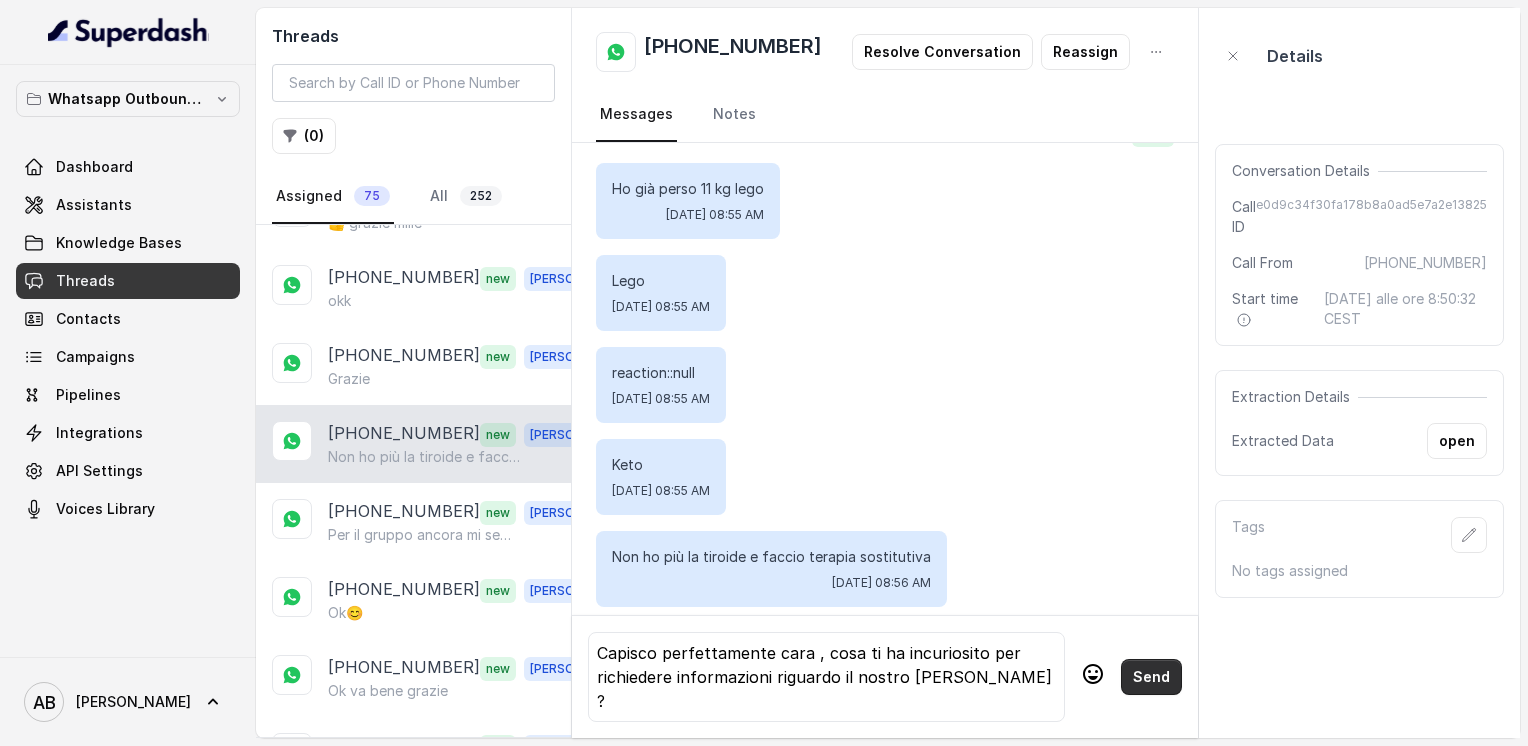 click on "Send" at bounding box center [1151, 677] 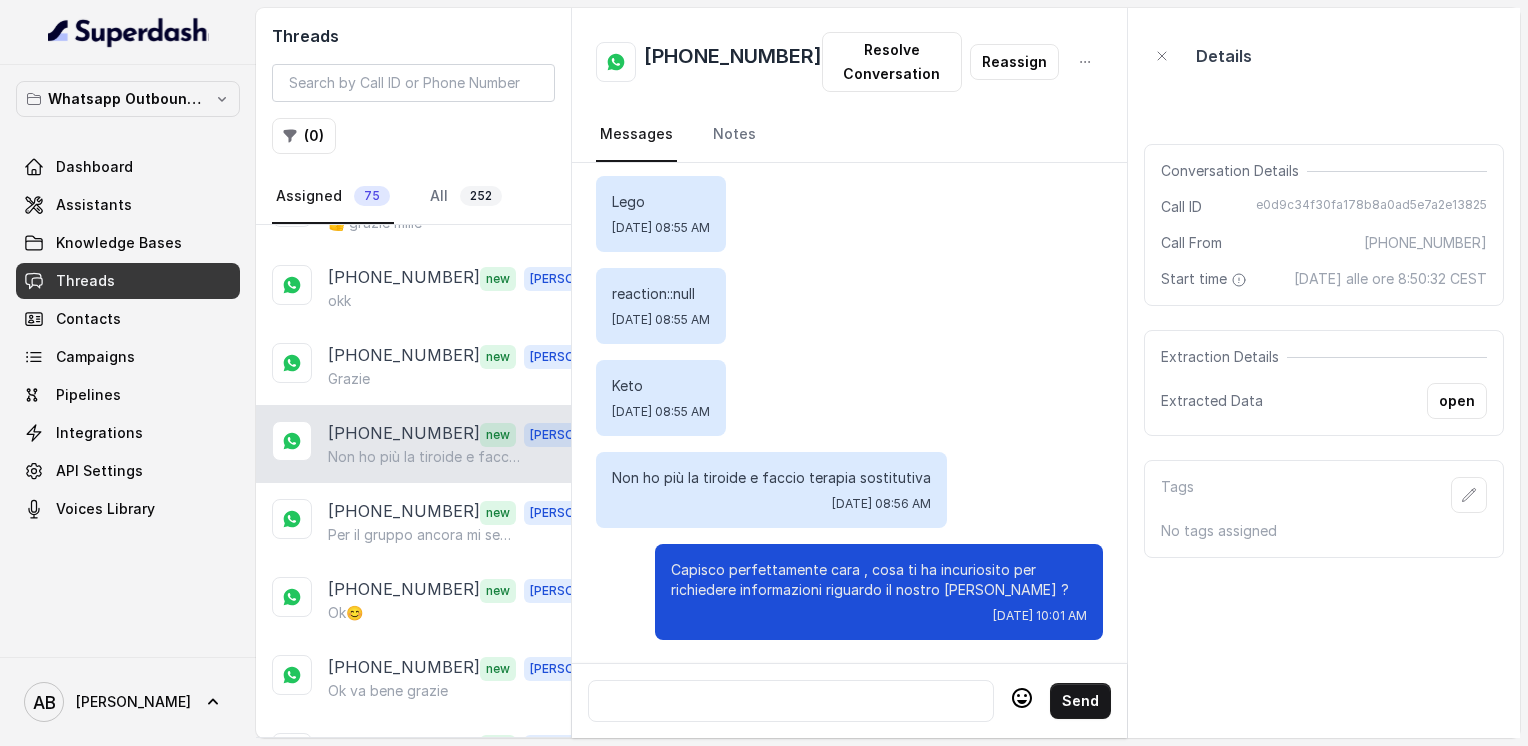 scroll, scrollTop: 804, scrollLeft: 0, axis: vertical 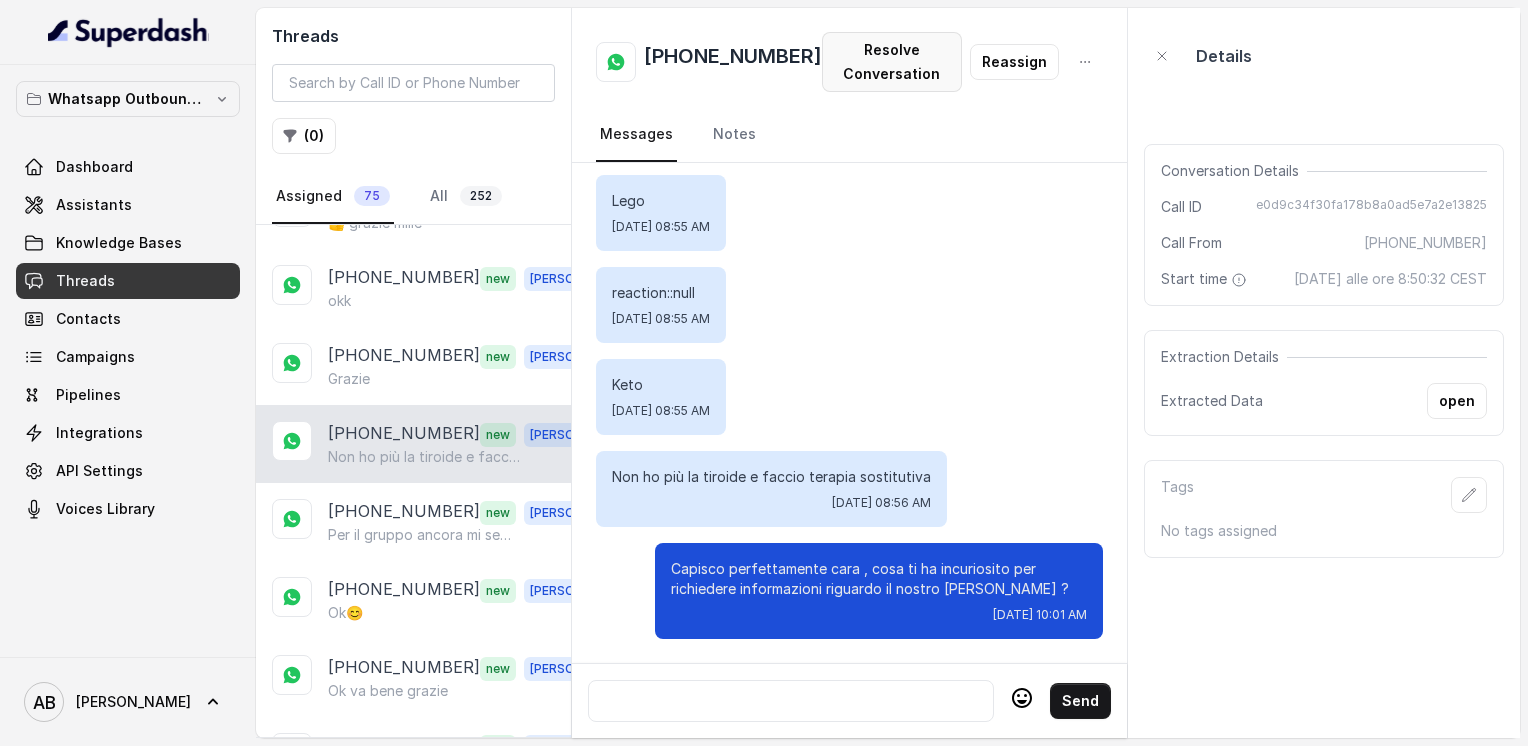 click on "Resolve Conversation" at bounding box center [892, 62] 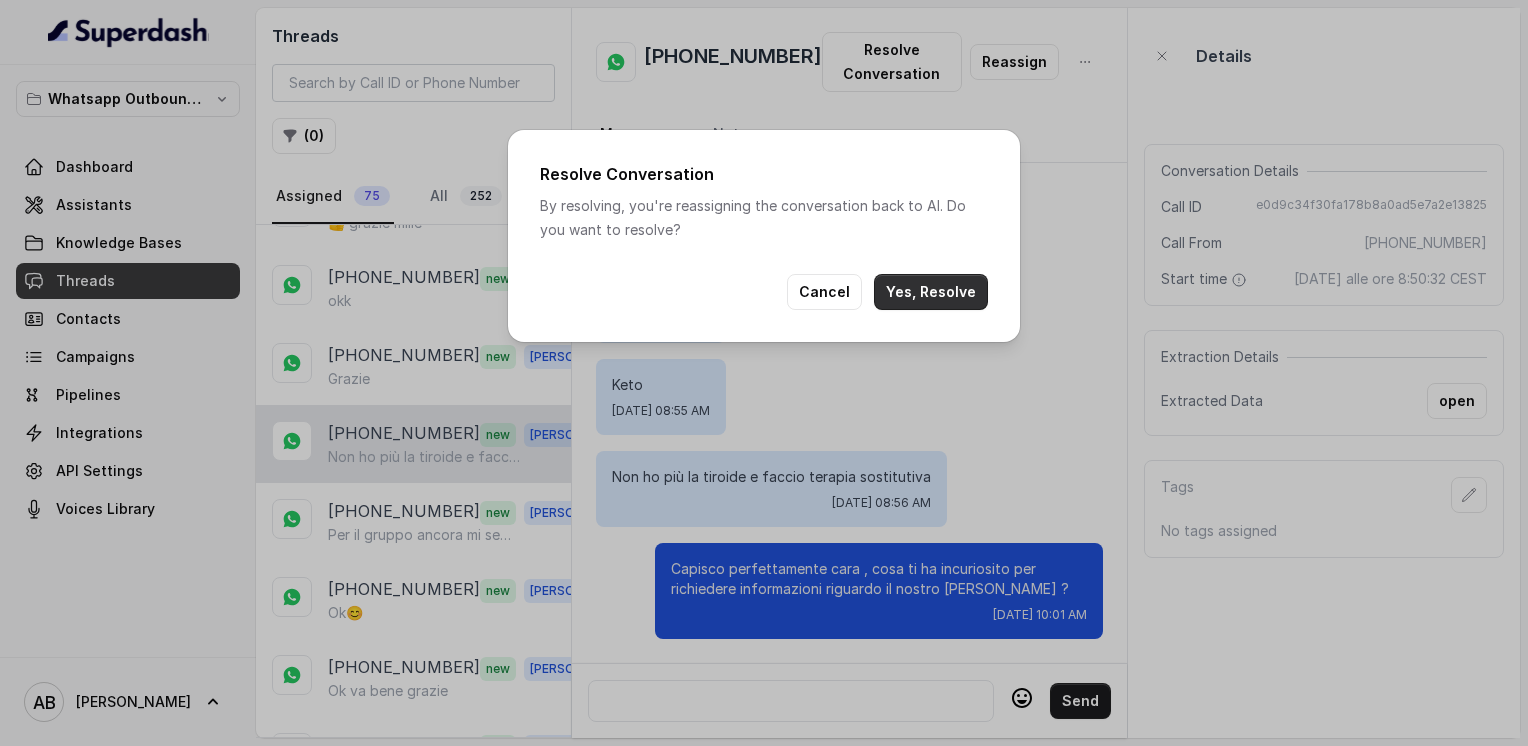 click on "Yes, Resolve" at bounding box center [931, 292] 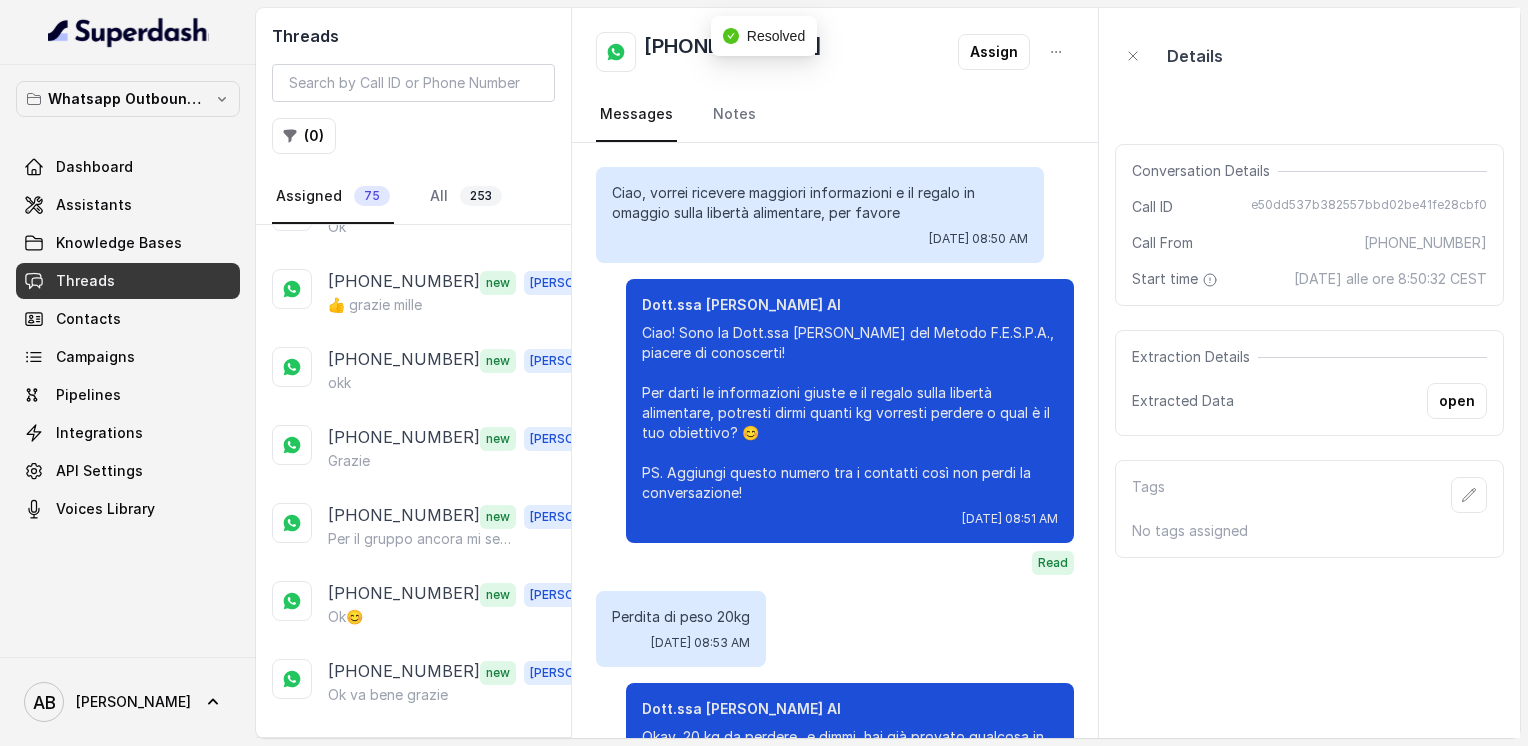 scroll, scrollTop: 728, scrollLeft: 0, axis: vertical 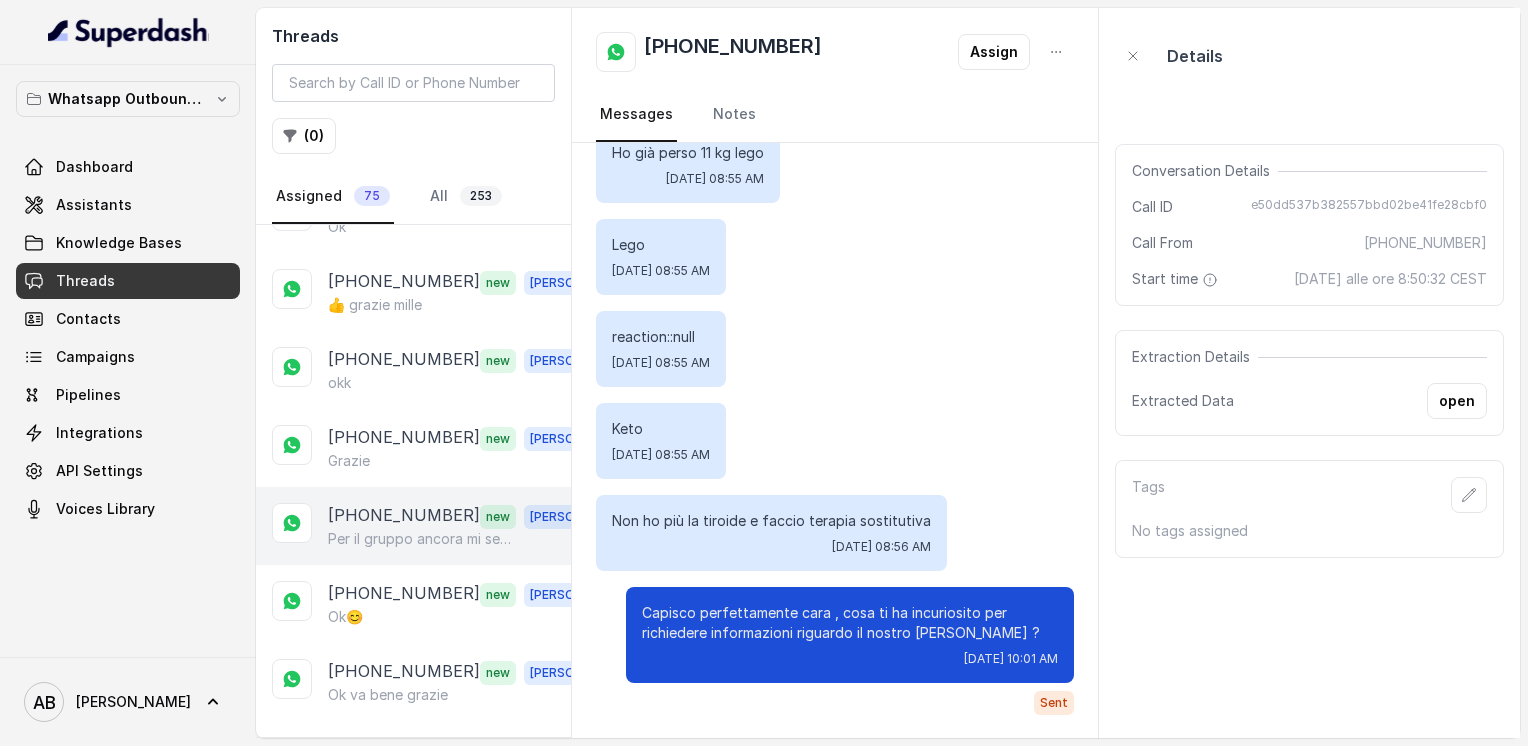 click on "[PHONE_NUMBER]" at bounding box center (404, 516) 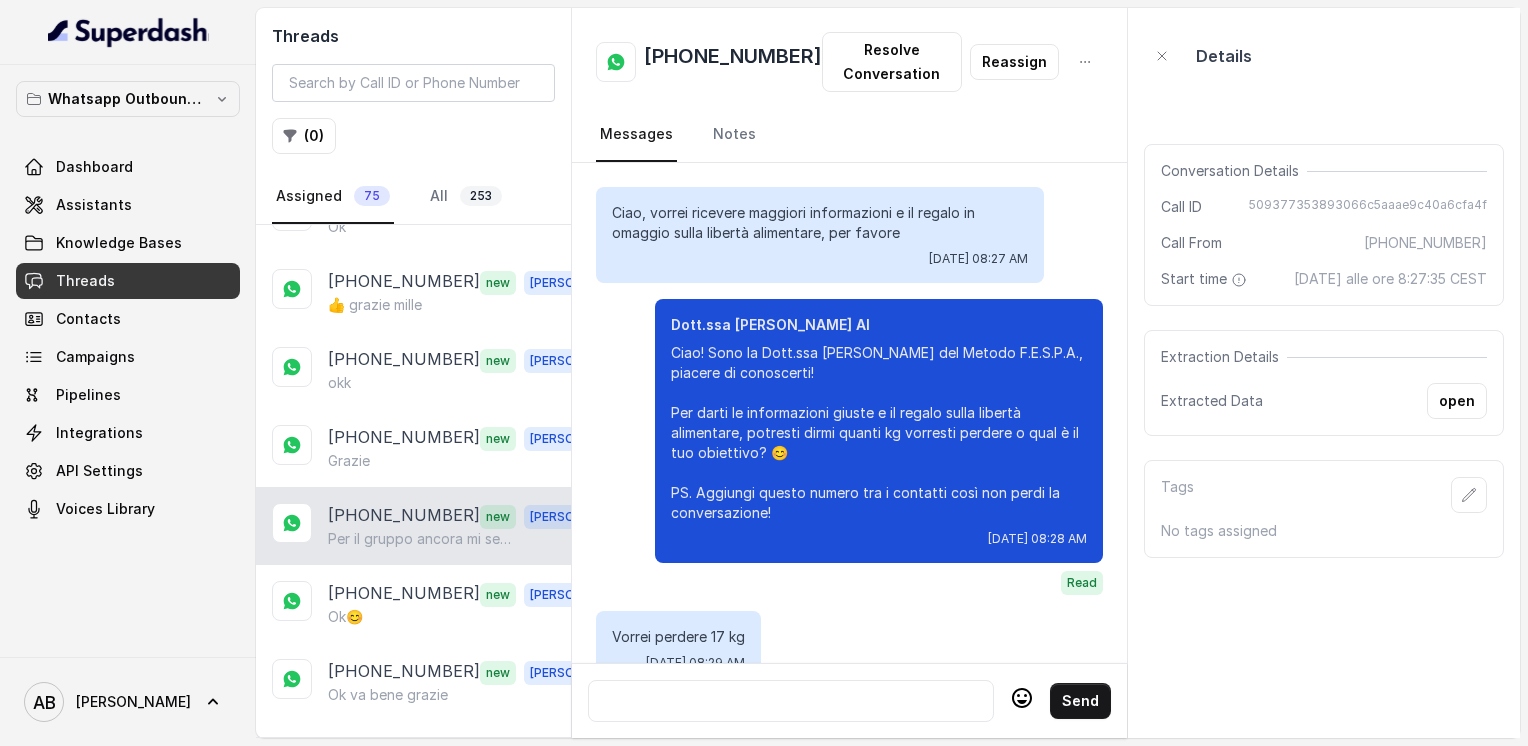 scroll, scrollTop: 2072, scrollLeft: 0, axis: vertical 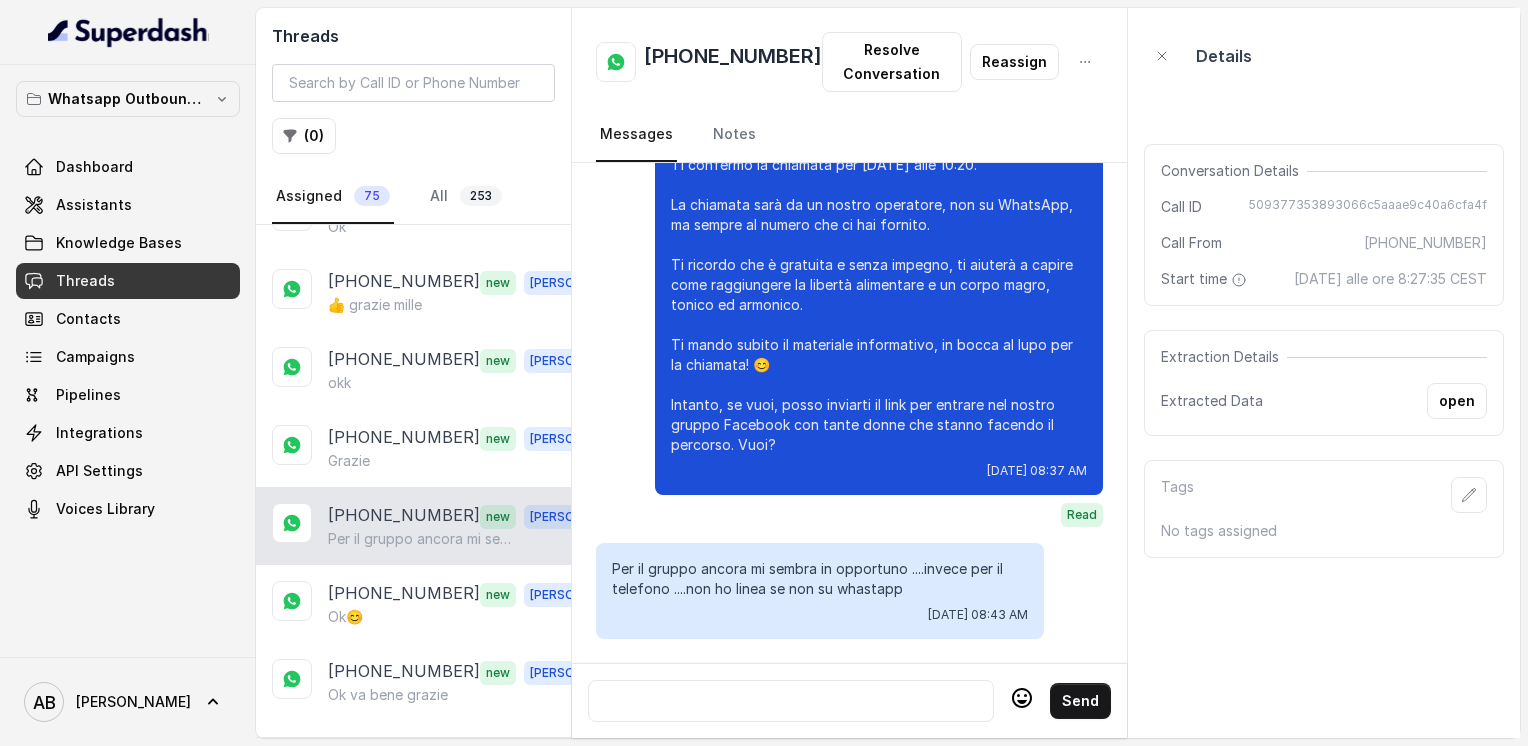 click at bounding box center [791, 701] 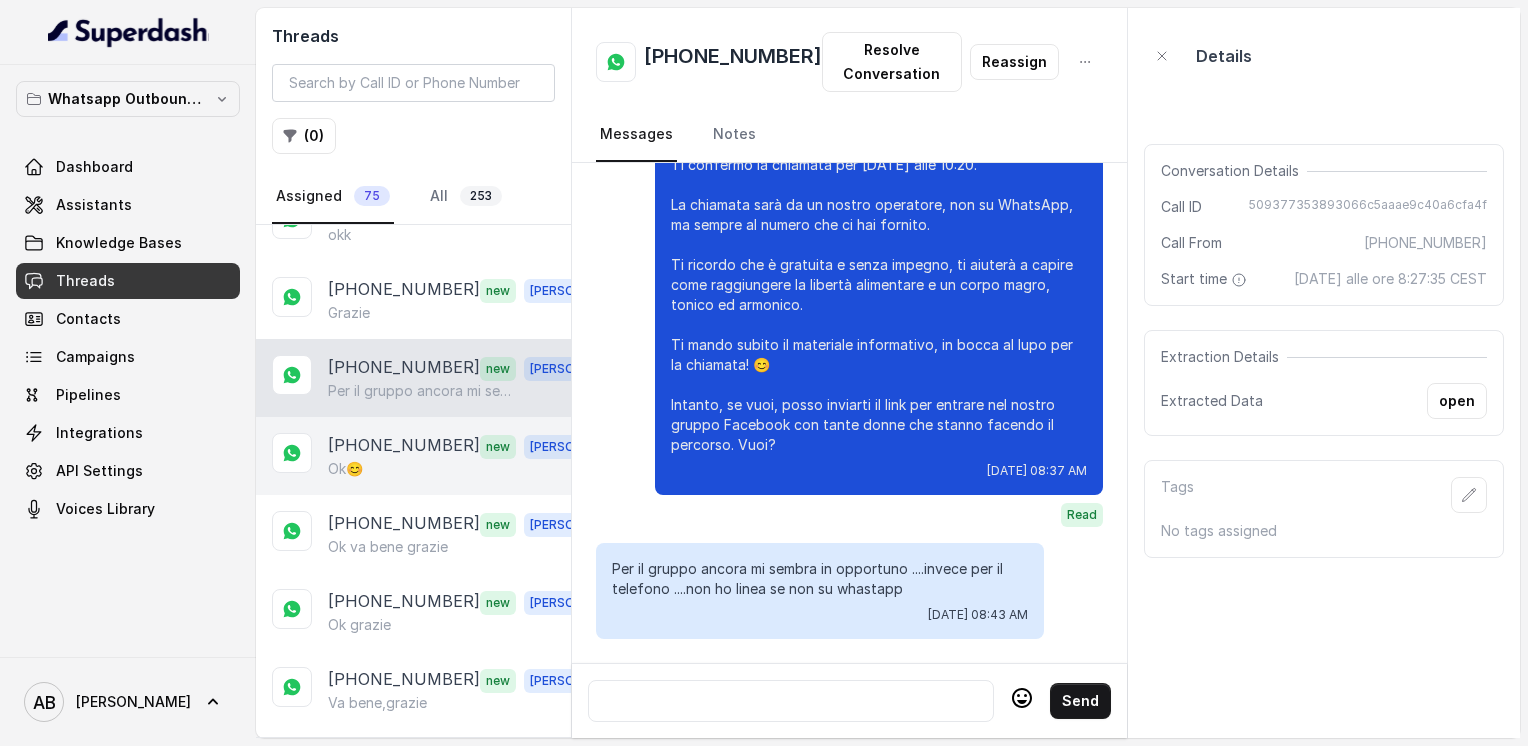 scroll, scrollTop: 800, scrollLeft: 0, axis: vertical 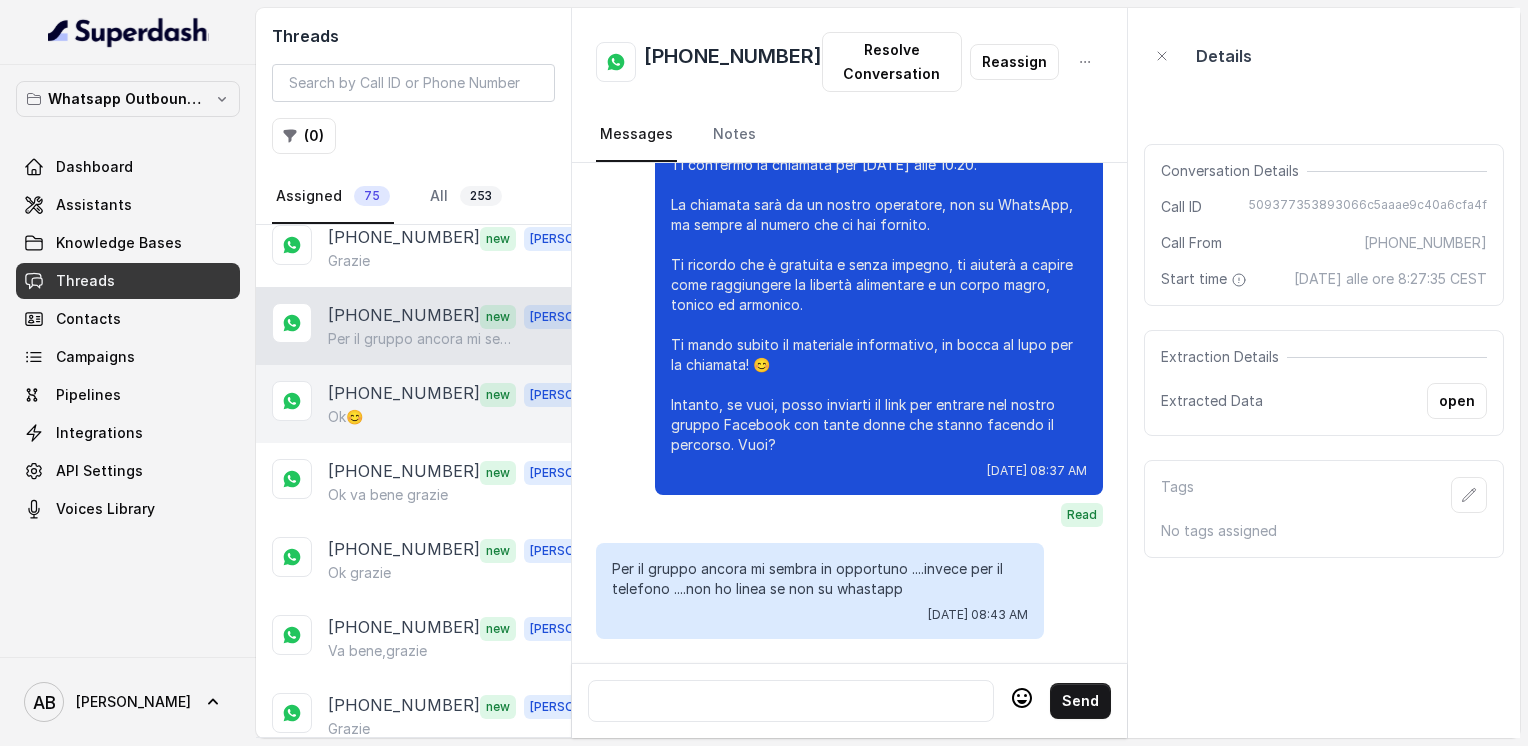 click on "[PHONE_NUMBER]" at bounding box center (404, 394) 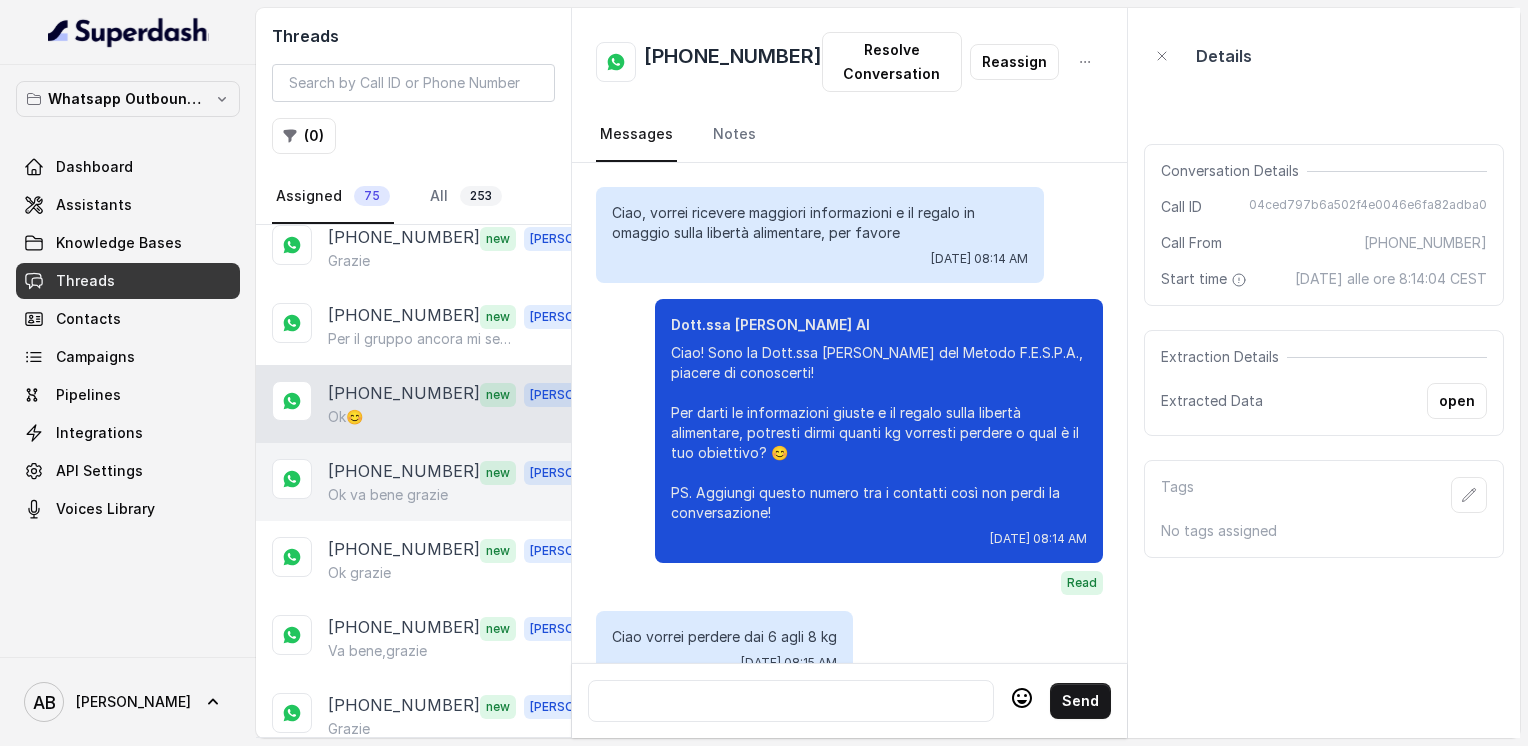 scroll, scrollTop: 2932, scrollLeft: 0, axis: vertical 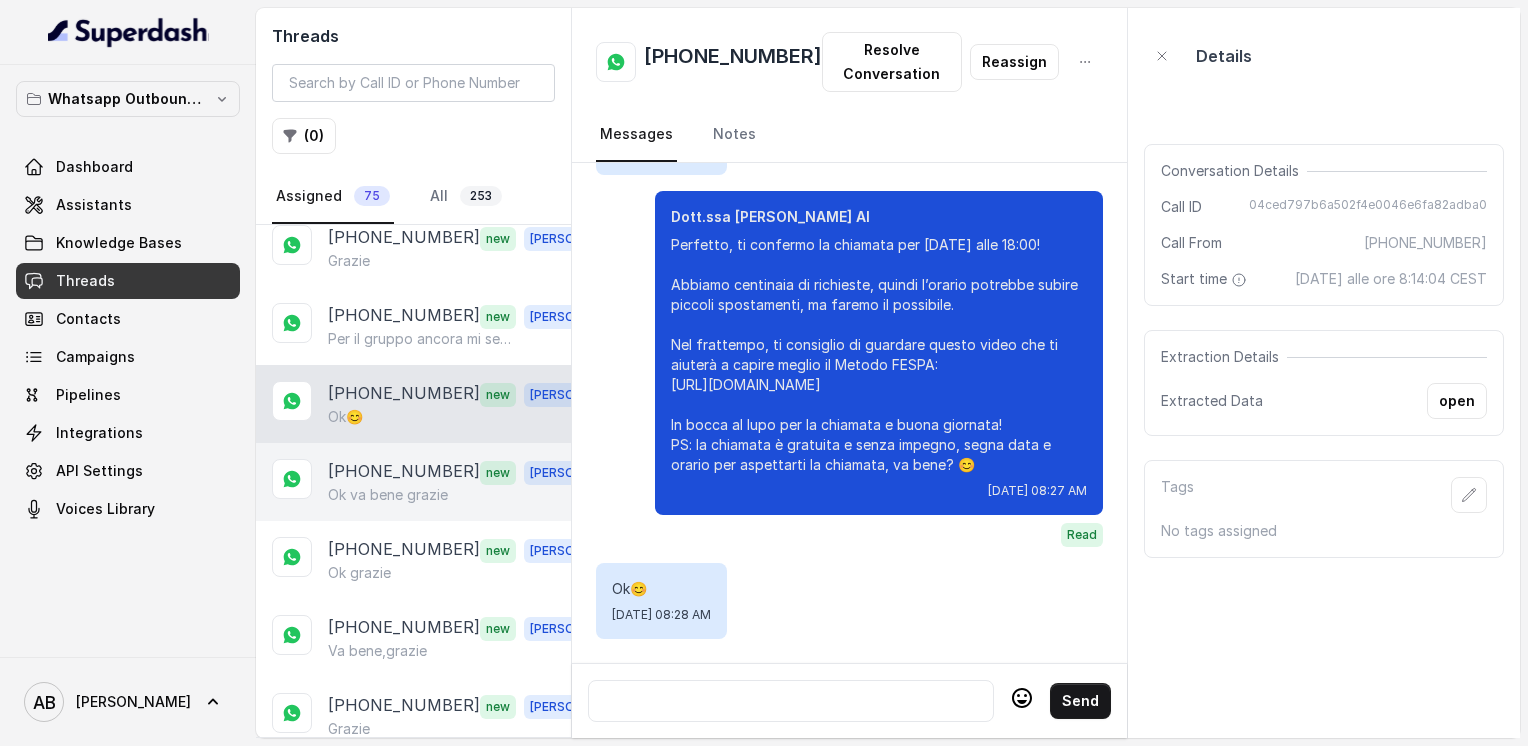 click on "[PHONE_NUMBER]" at bounding box center [404, 472] 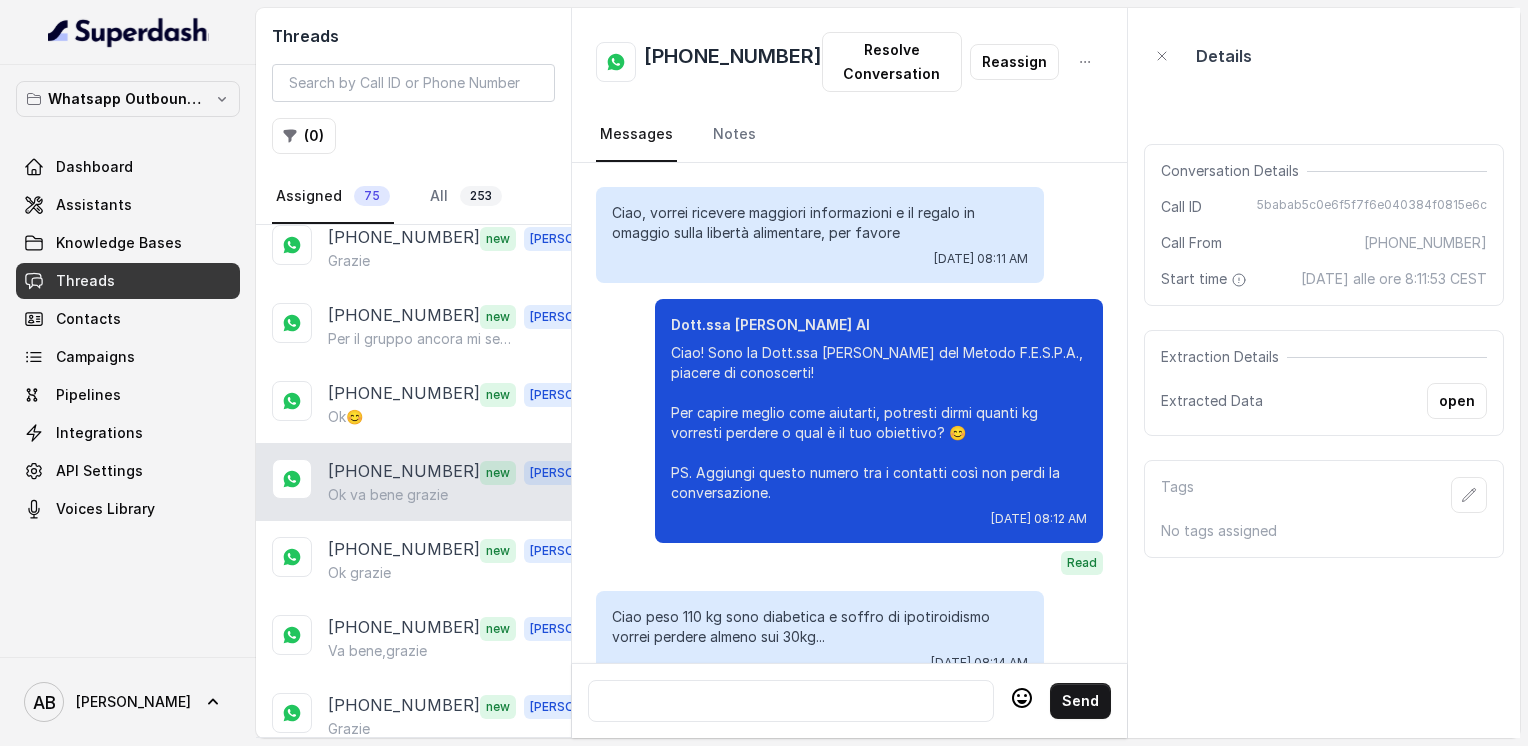 scroll, scrollTop: 1716, scrollLeft: 0, axis: vertical 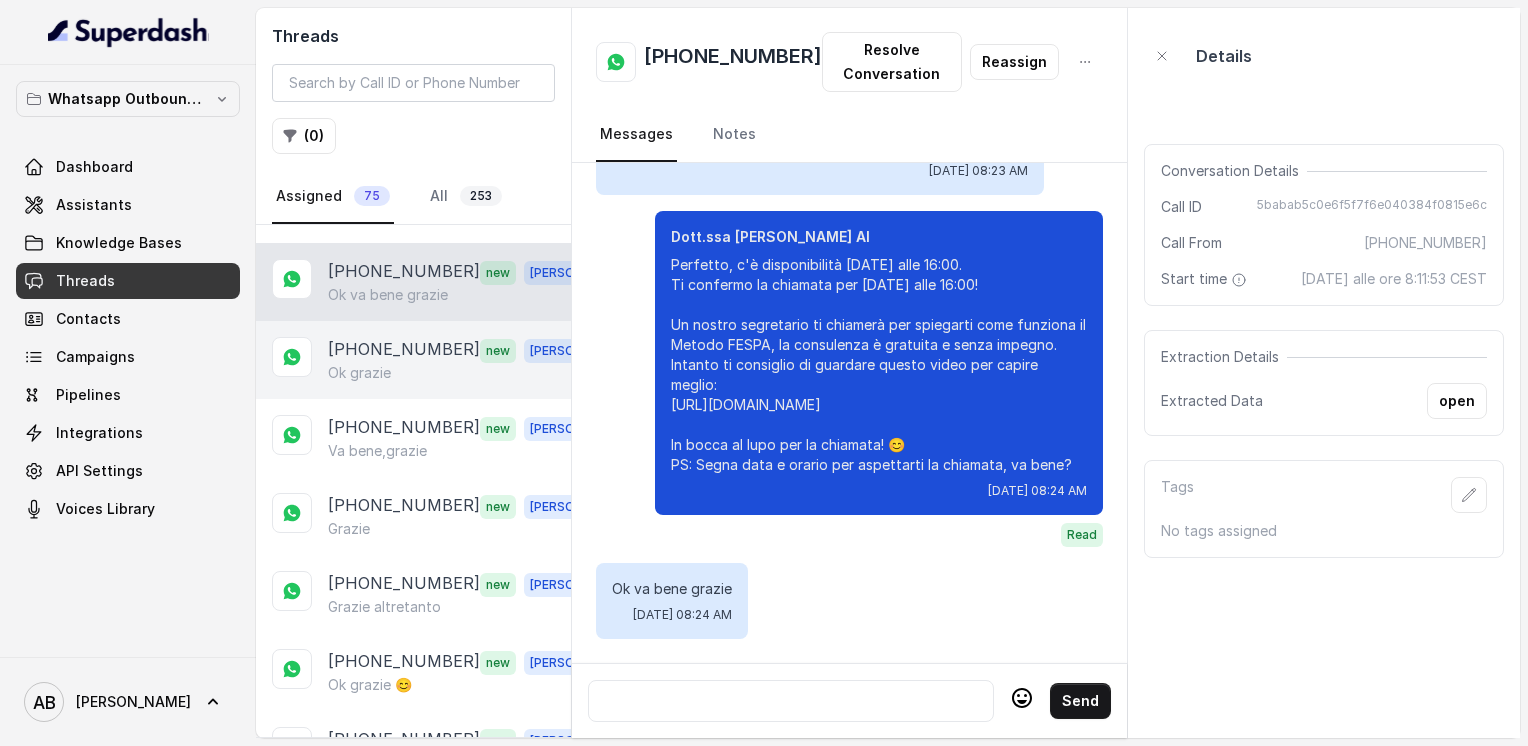 click on "[PHONE_NUMBER]" at bounding box center [404, 350] 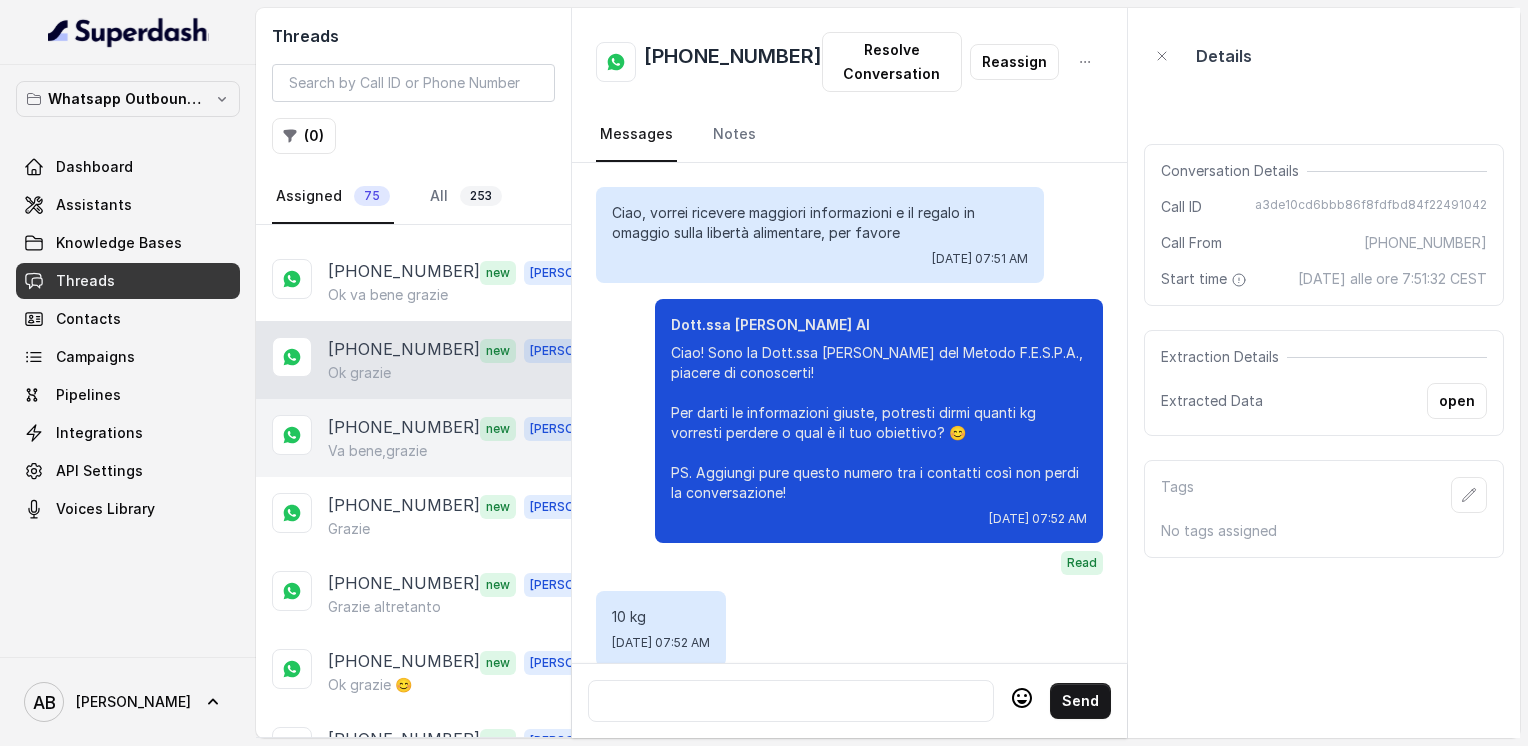 scroll, scrollTop: 2164, scrollLeft: 0, axis: vertical 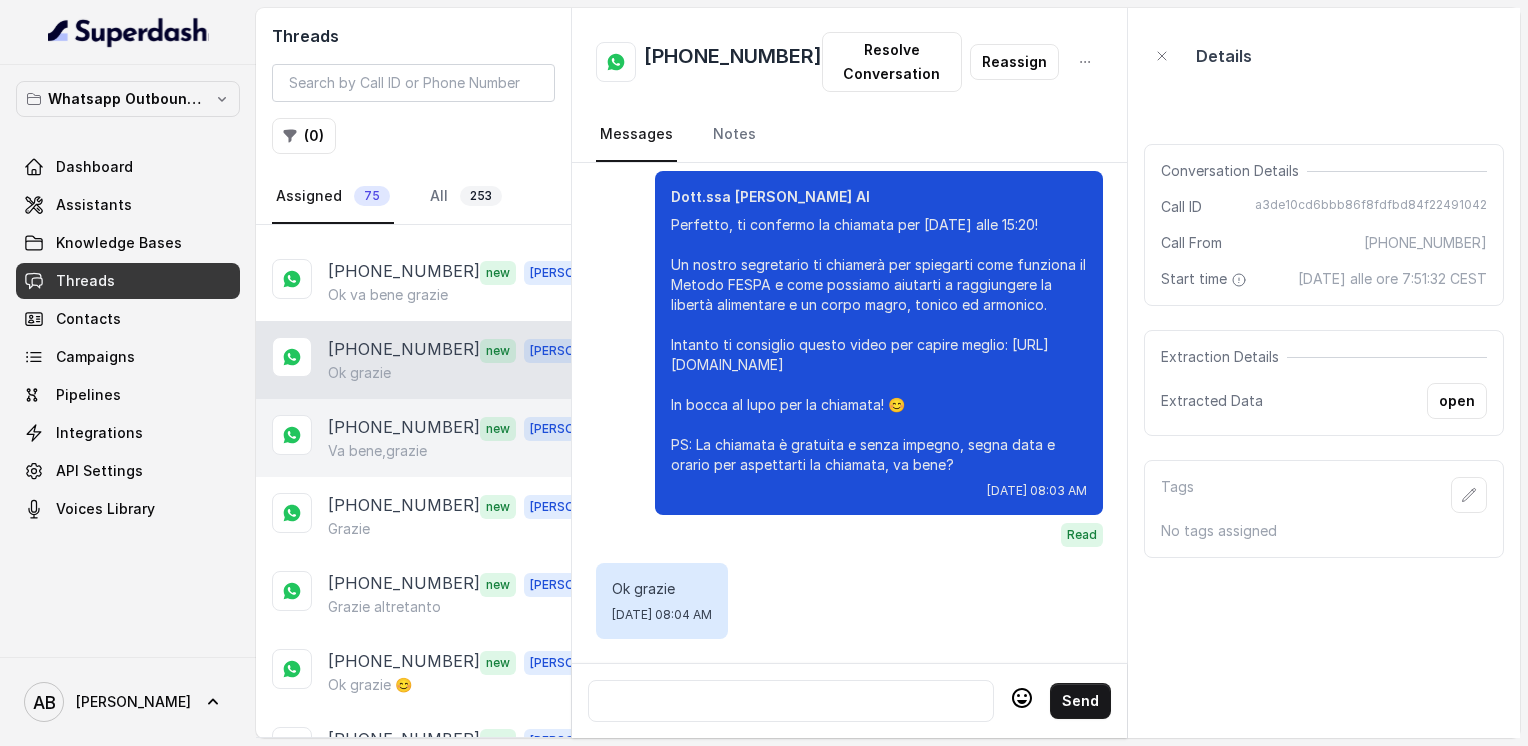 click on "[PHONE_NUMBER]" at bounding box center [404, 428] 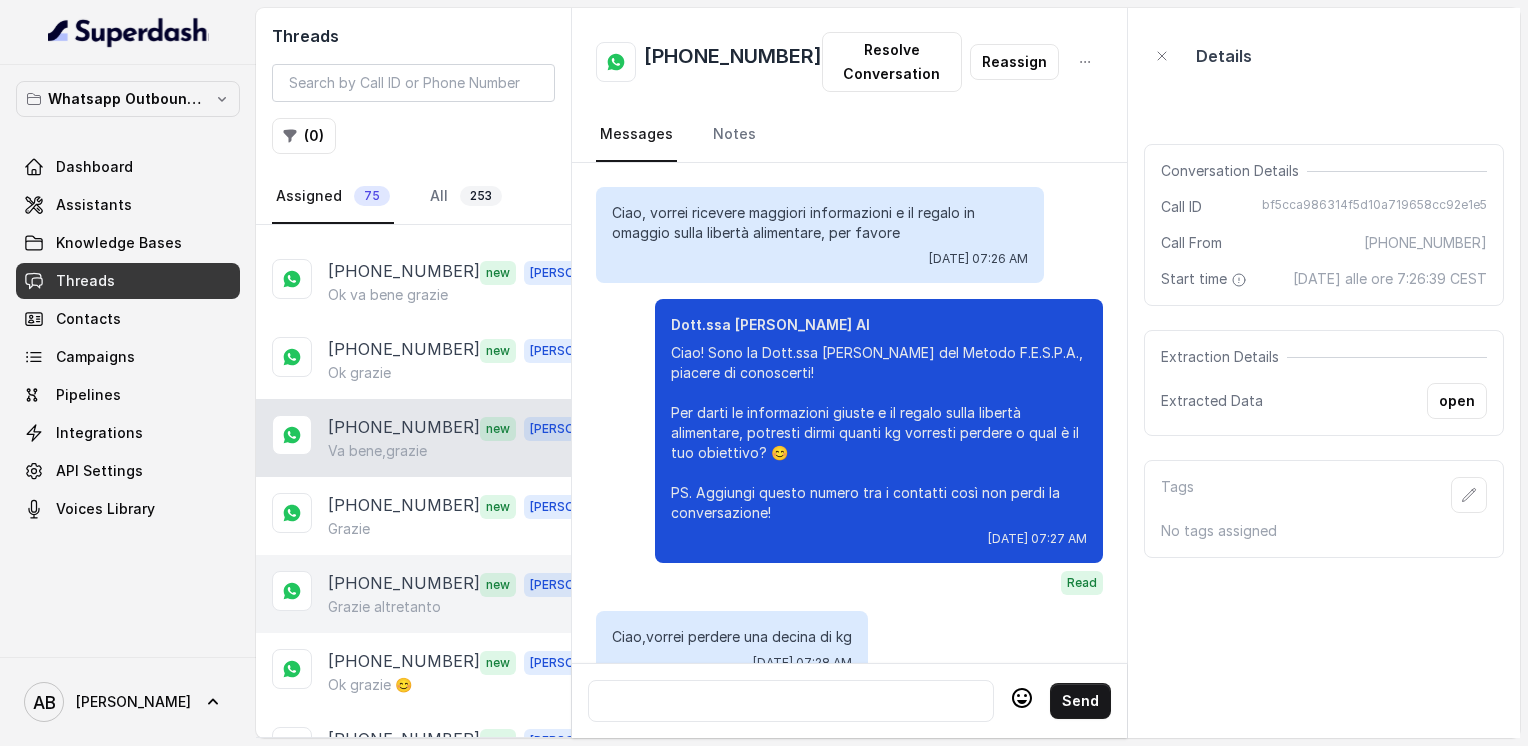 scroll, scrollTop: 4196, scrollLeft: 0, axis: vertical 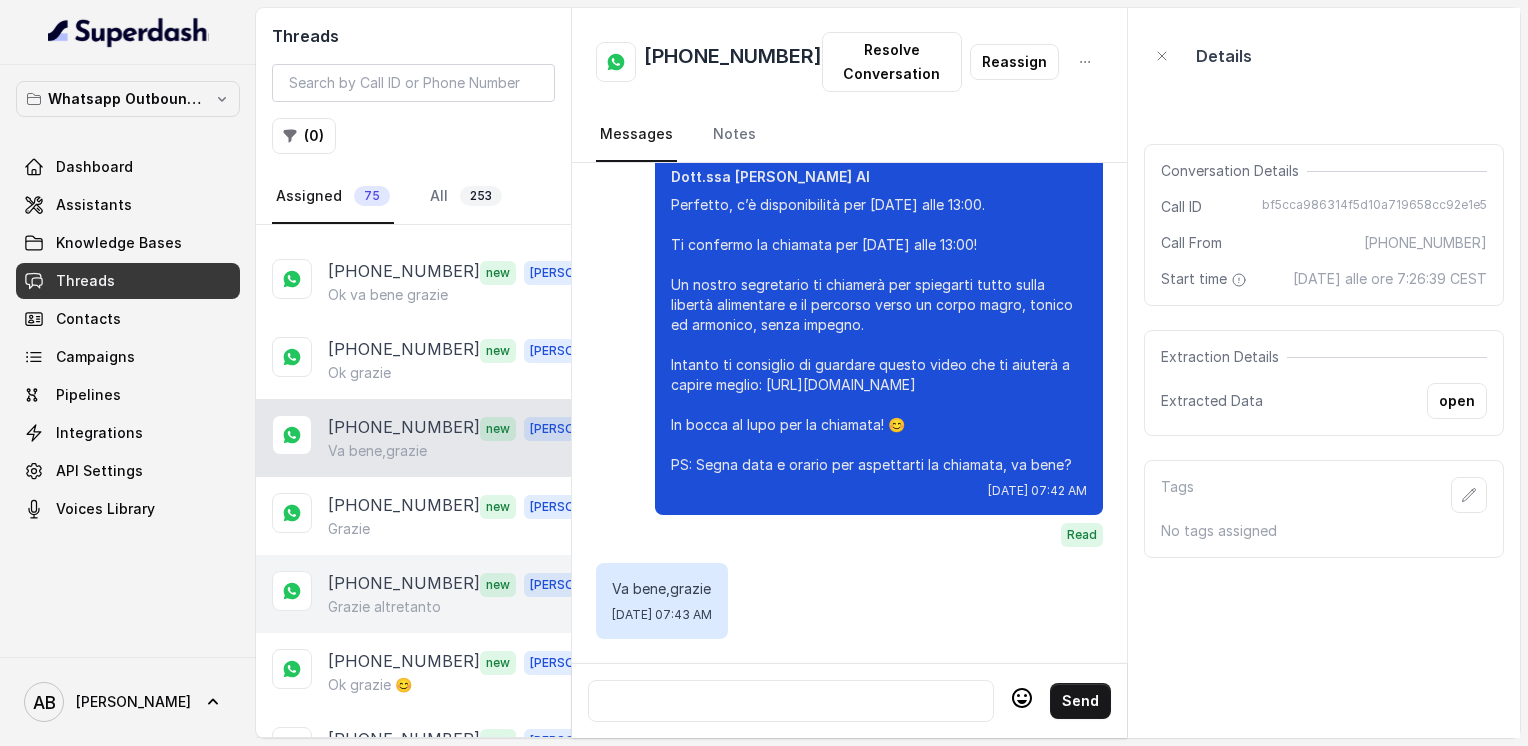 click on "[PHONE_NUMBER]   new [PERSON_NAME] altretanto" at bounding box center (413, 594) 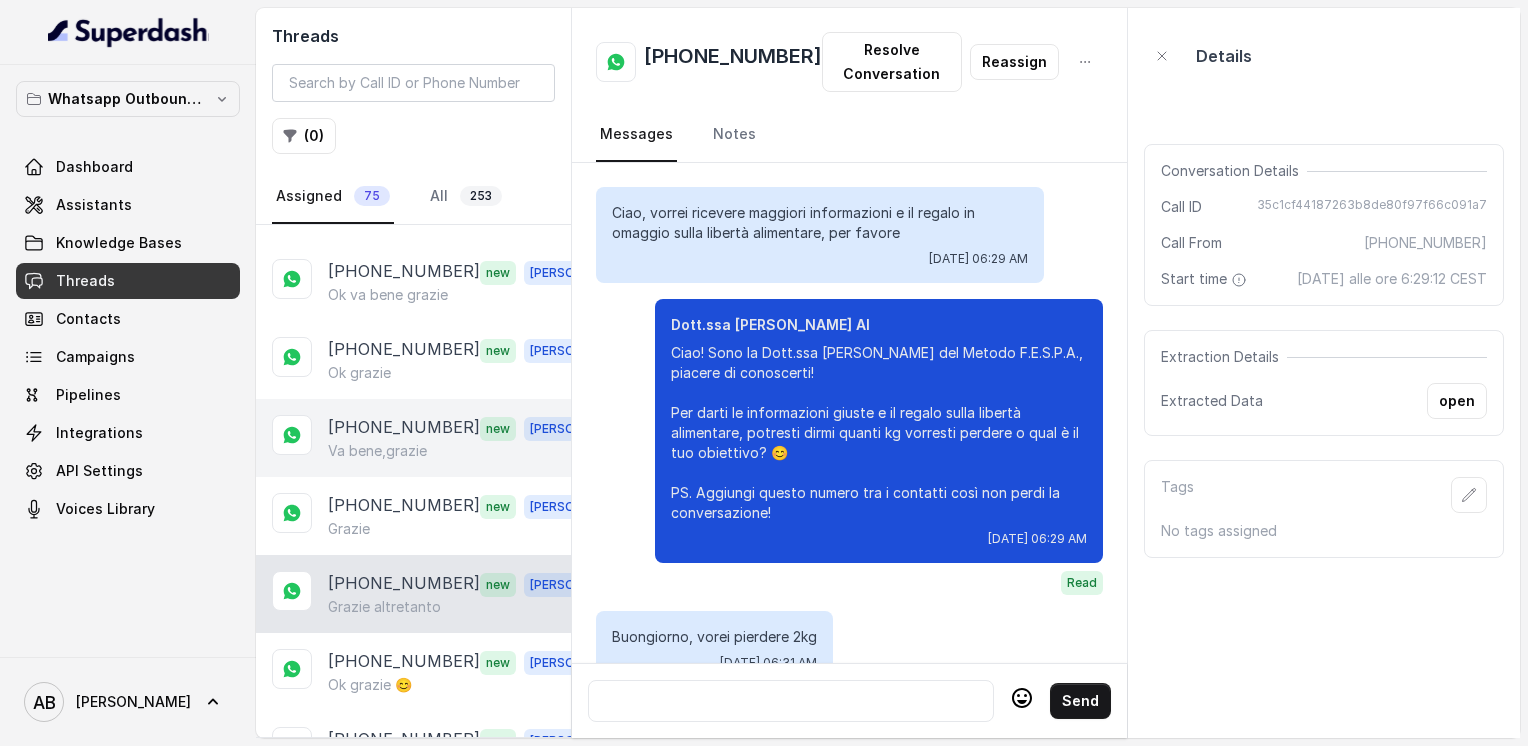 scroll, scrollTop: 2692, scrollLeft: 0, axis: vertical 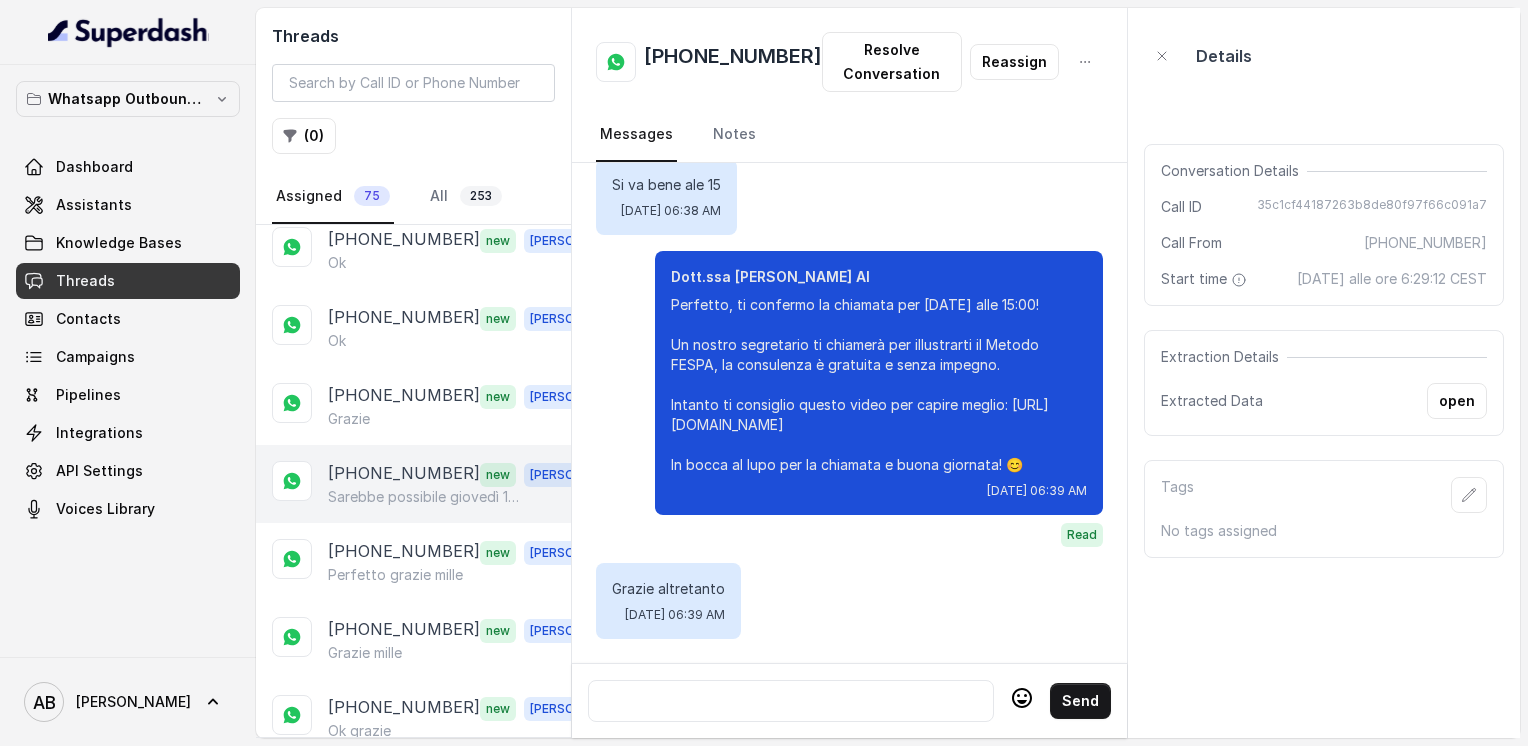 click on "Sarebbe possibile giovedì 10 alle 13:20" at bounding box center [424, 497] 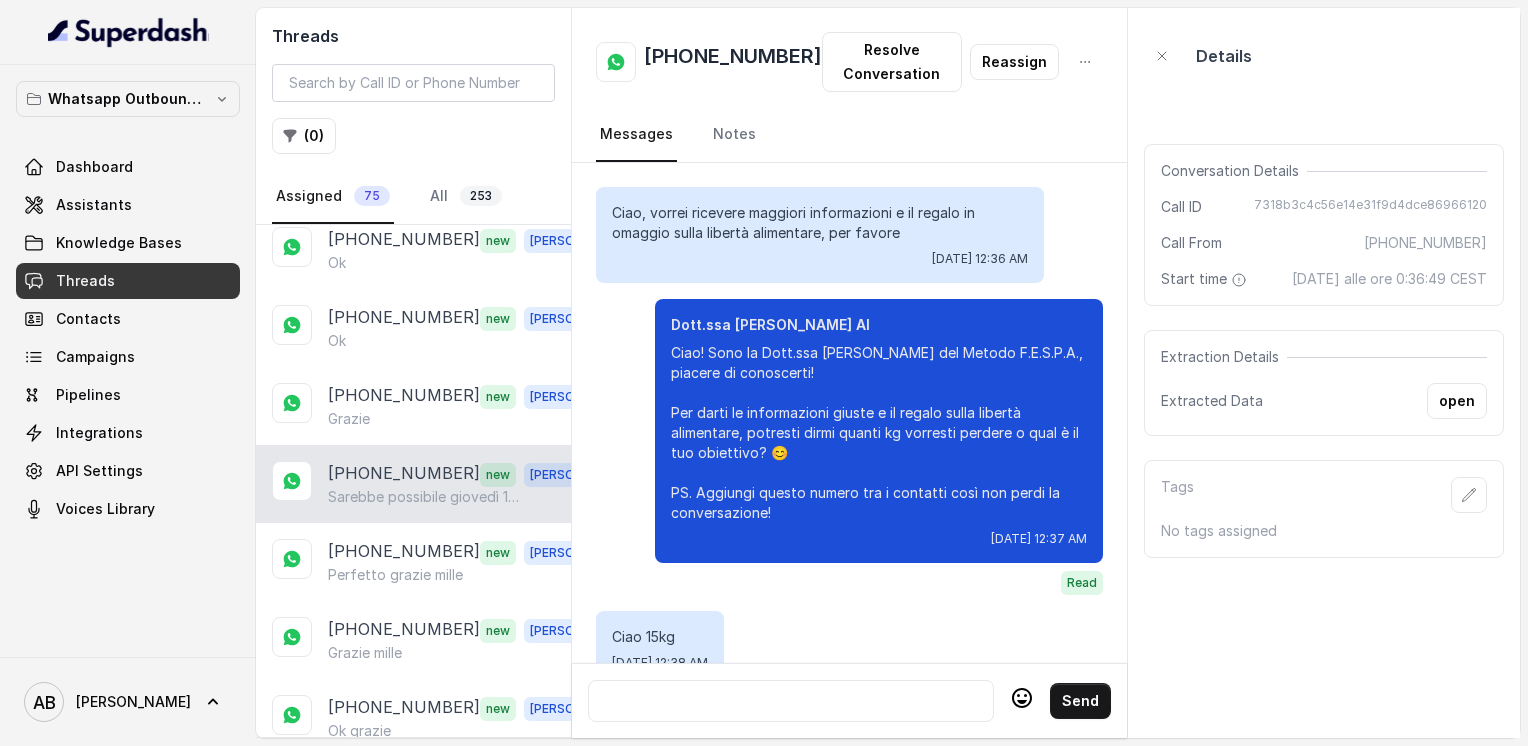 scroll, scrollTop: 2104, scrollLeft: 0, axis: vertical 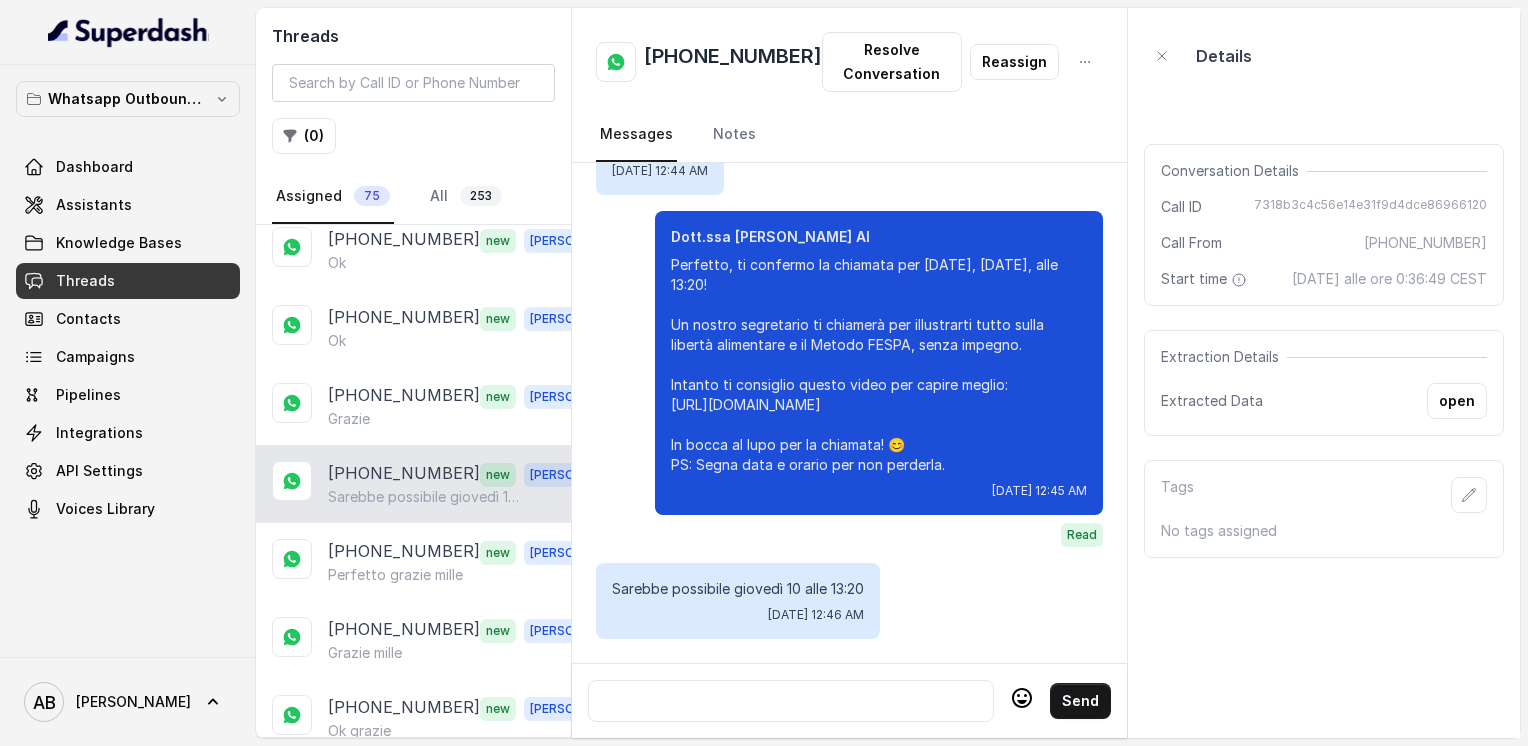 click on "[PHONE_NUMBER]" at bounding box center (733, 62) 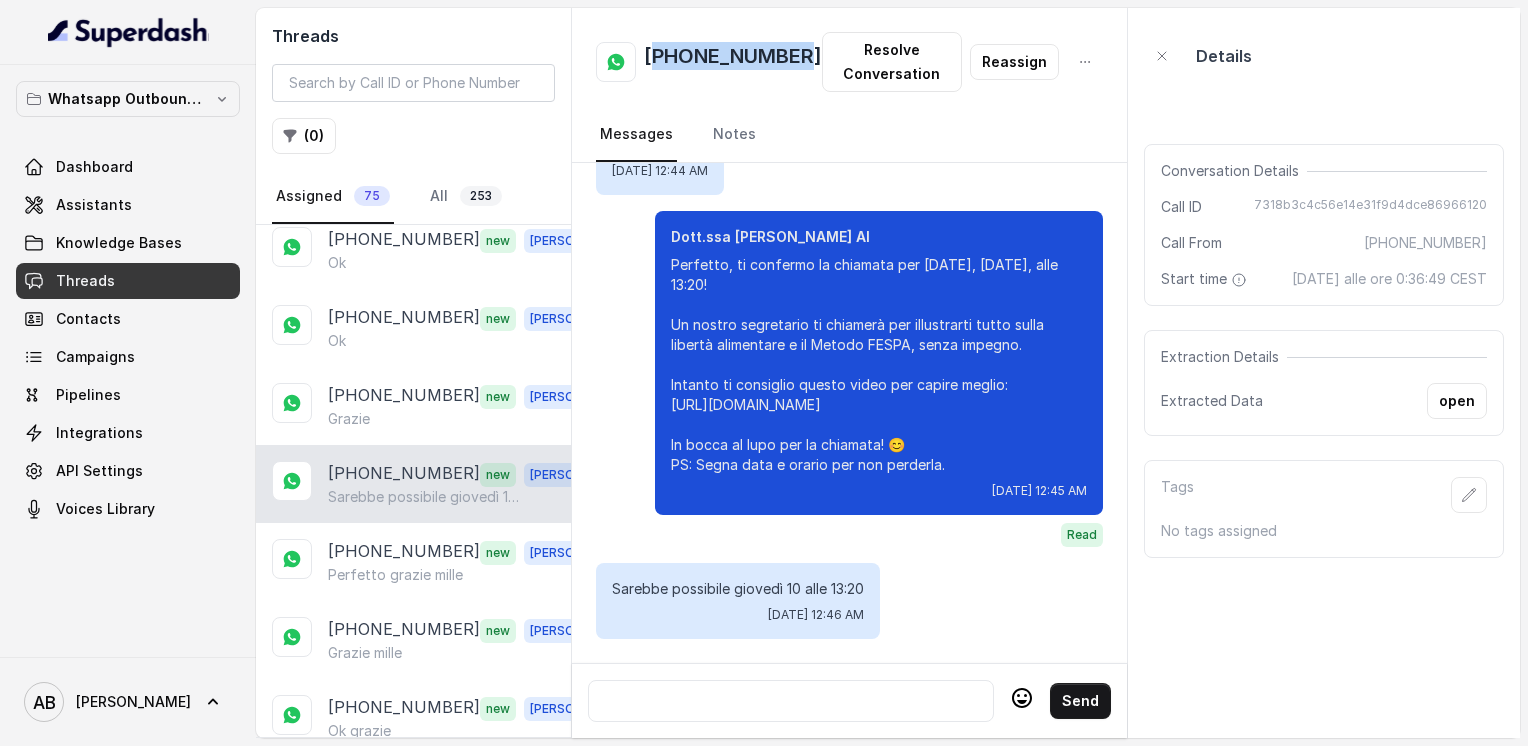 click on "[PHONE_NUMBER]" at bounding box center [733, 62] 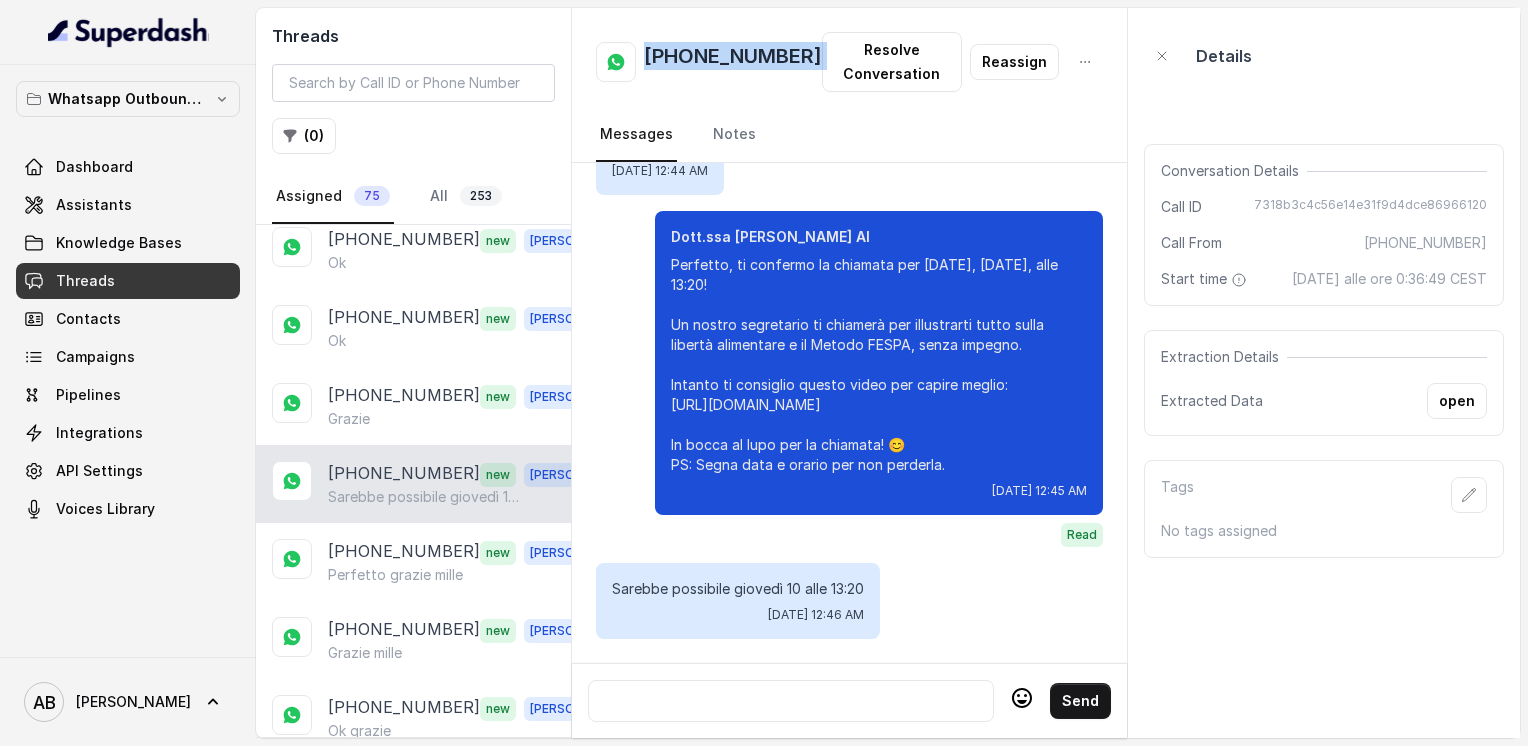 click on "[PHONE_NUMBER]" at bounding box center (733, 62) 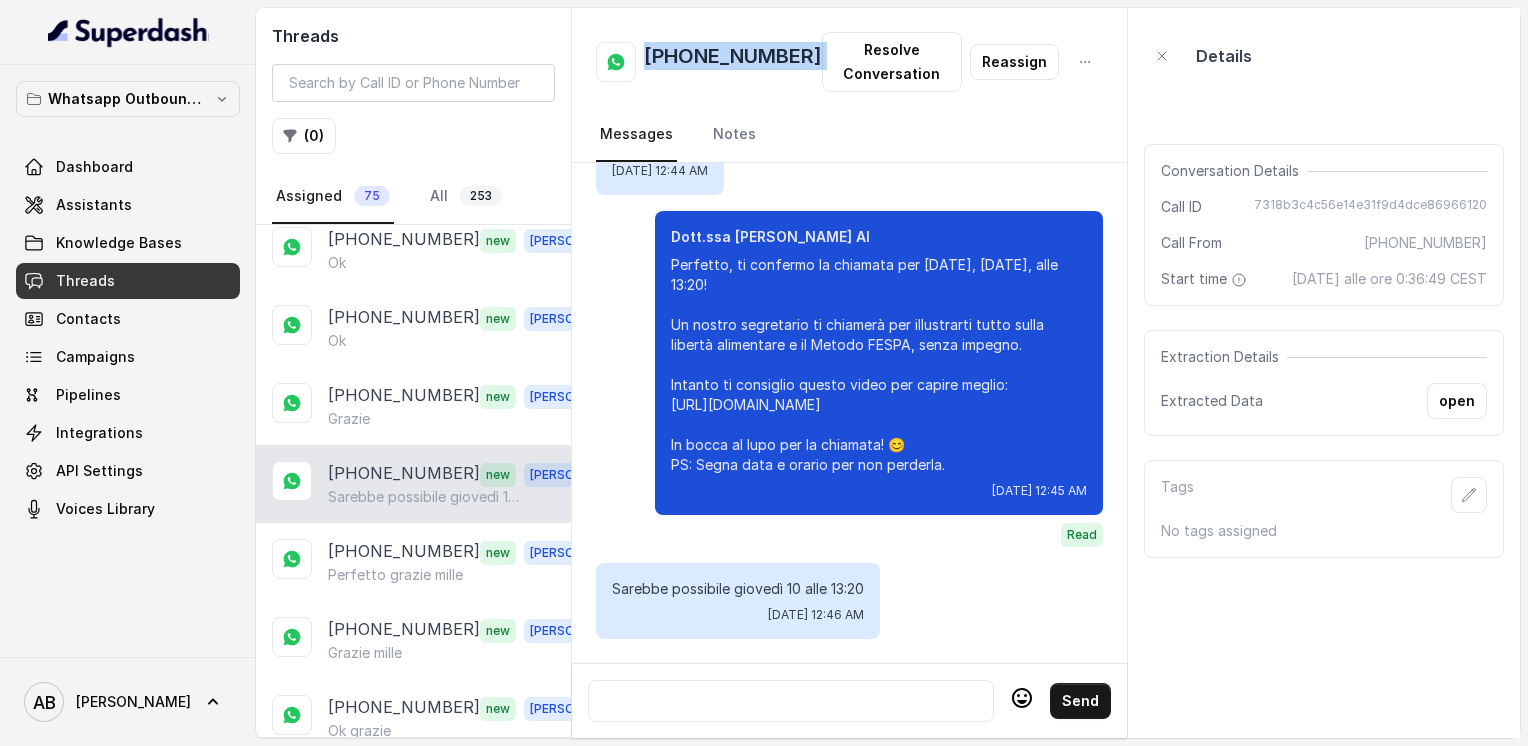 copy on "[PHONE_NUMBER]" 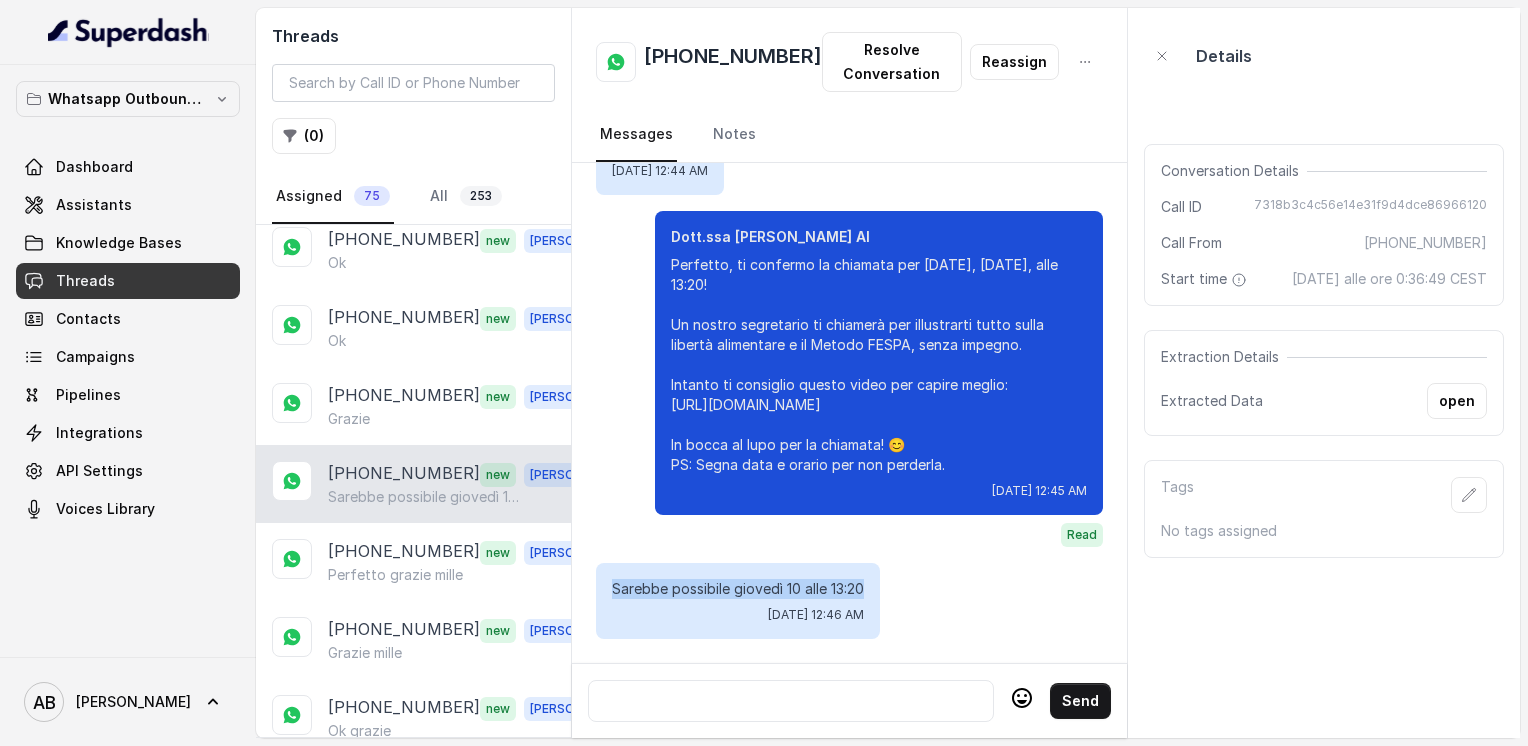 drag, startPoint x: 611, startPoint y: 576, endPoint x: 838, endPoint y: 577, distance: 227.0022 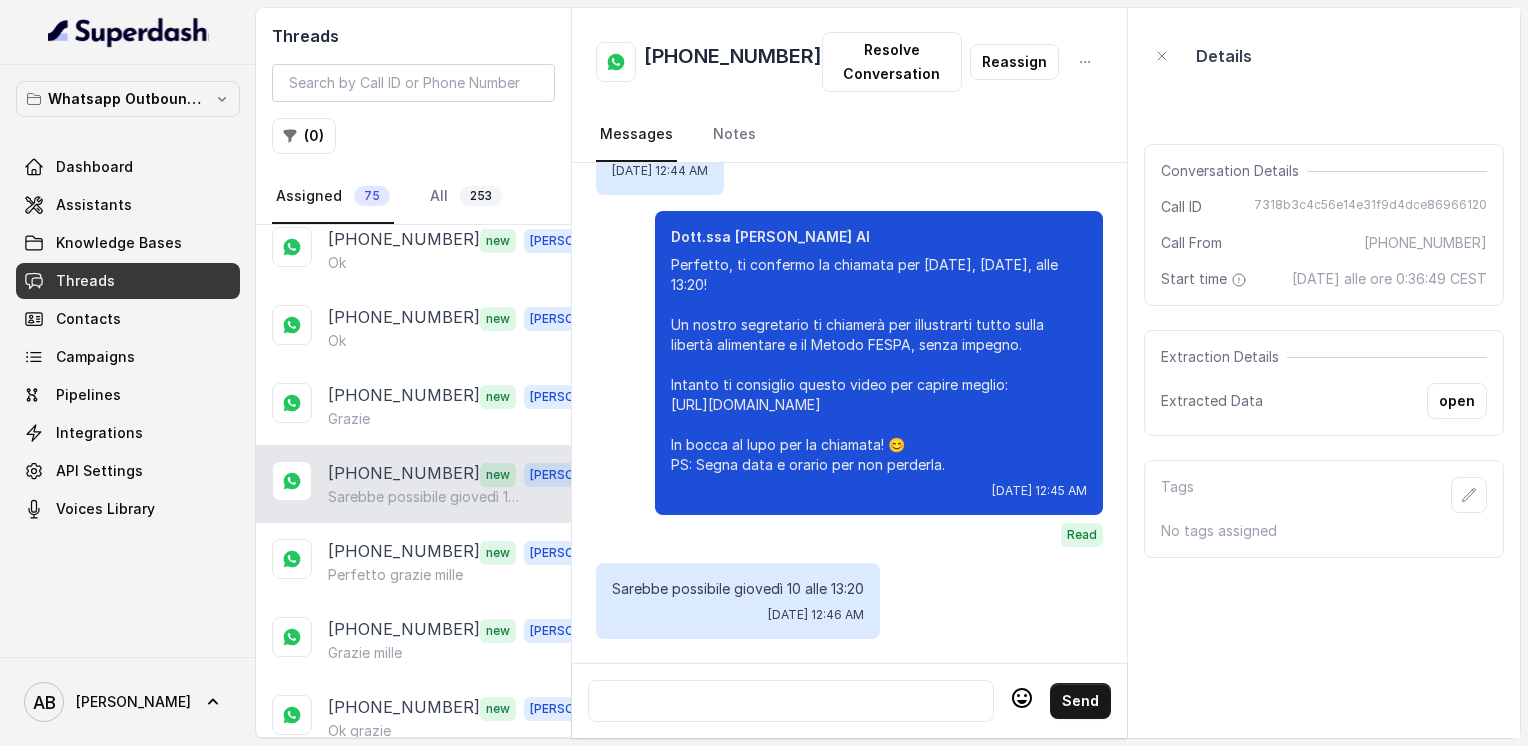 click at bounding box center [791, 701] 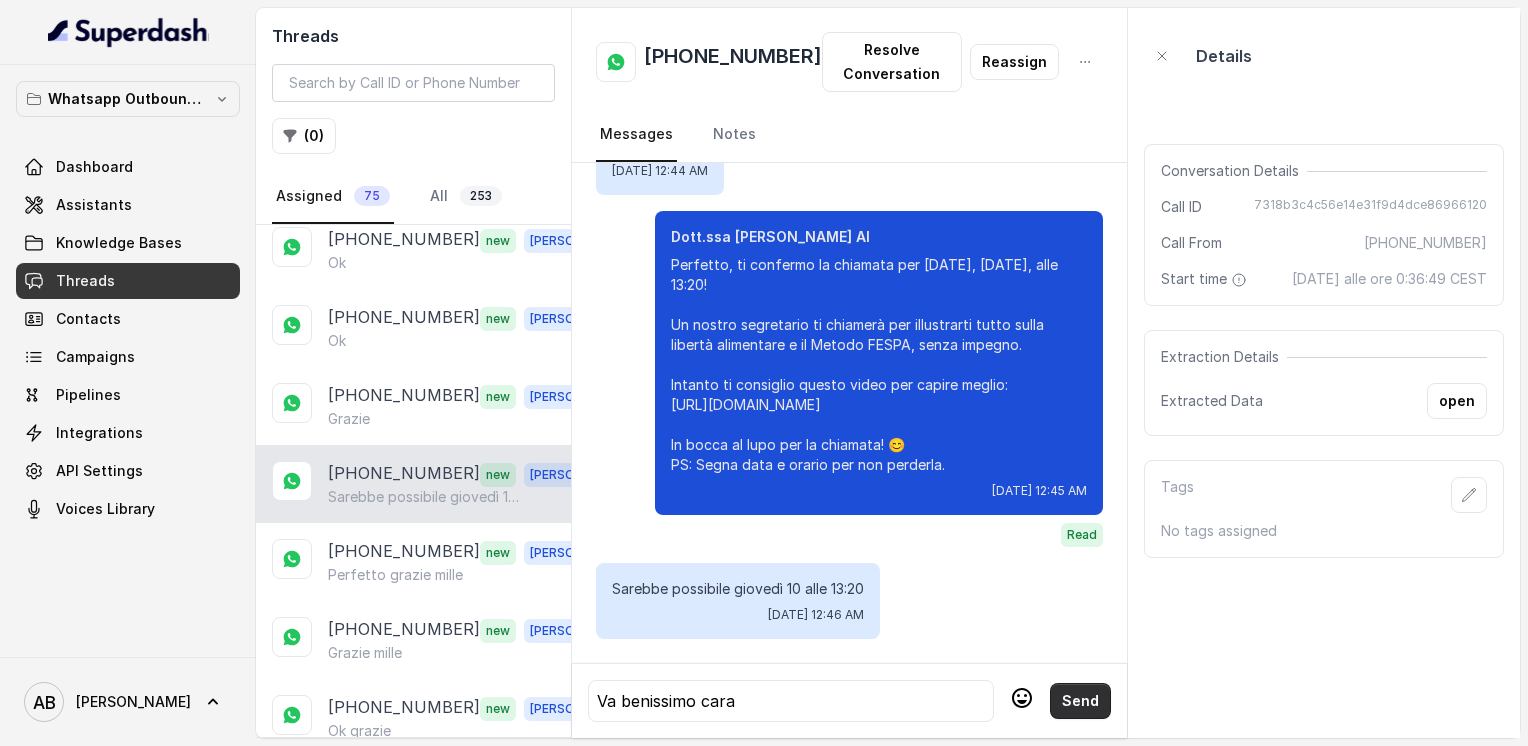click on "Send" at bounding box center (1080, 701) 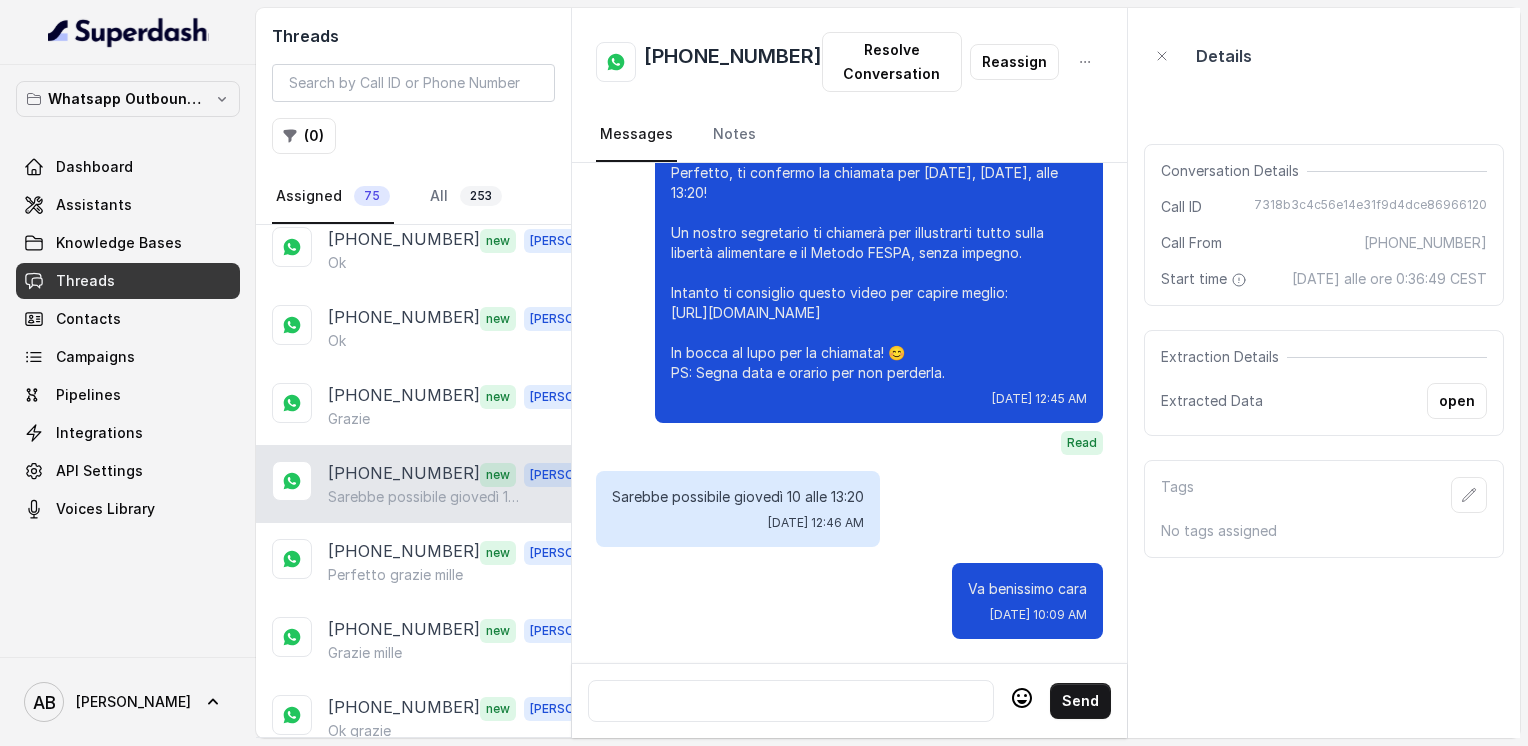 scroll, scrollTop: 2196, scrollLeft: 0, axis: vertical 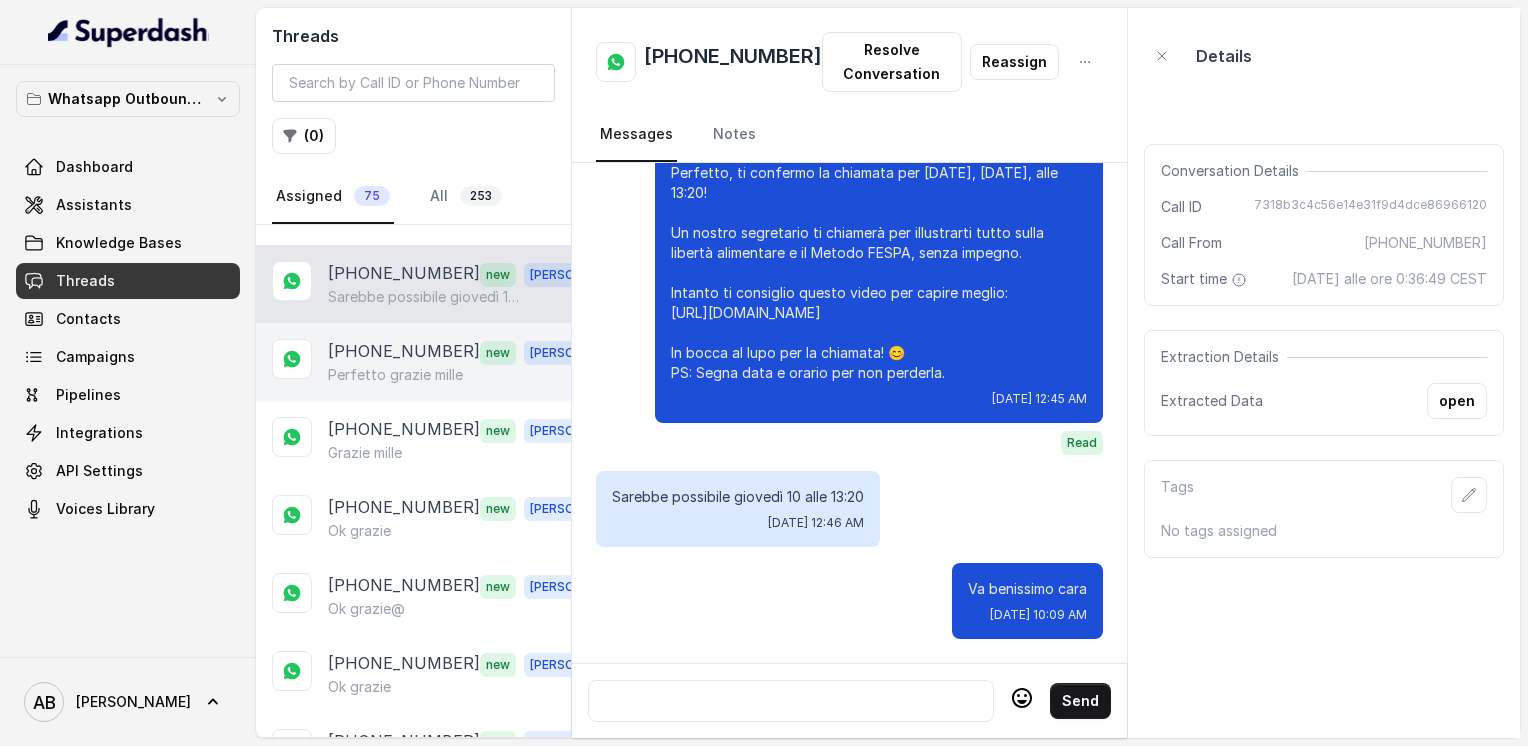 click on "Perfetto grazie mille" at bounding box center [395, 375] 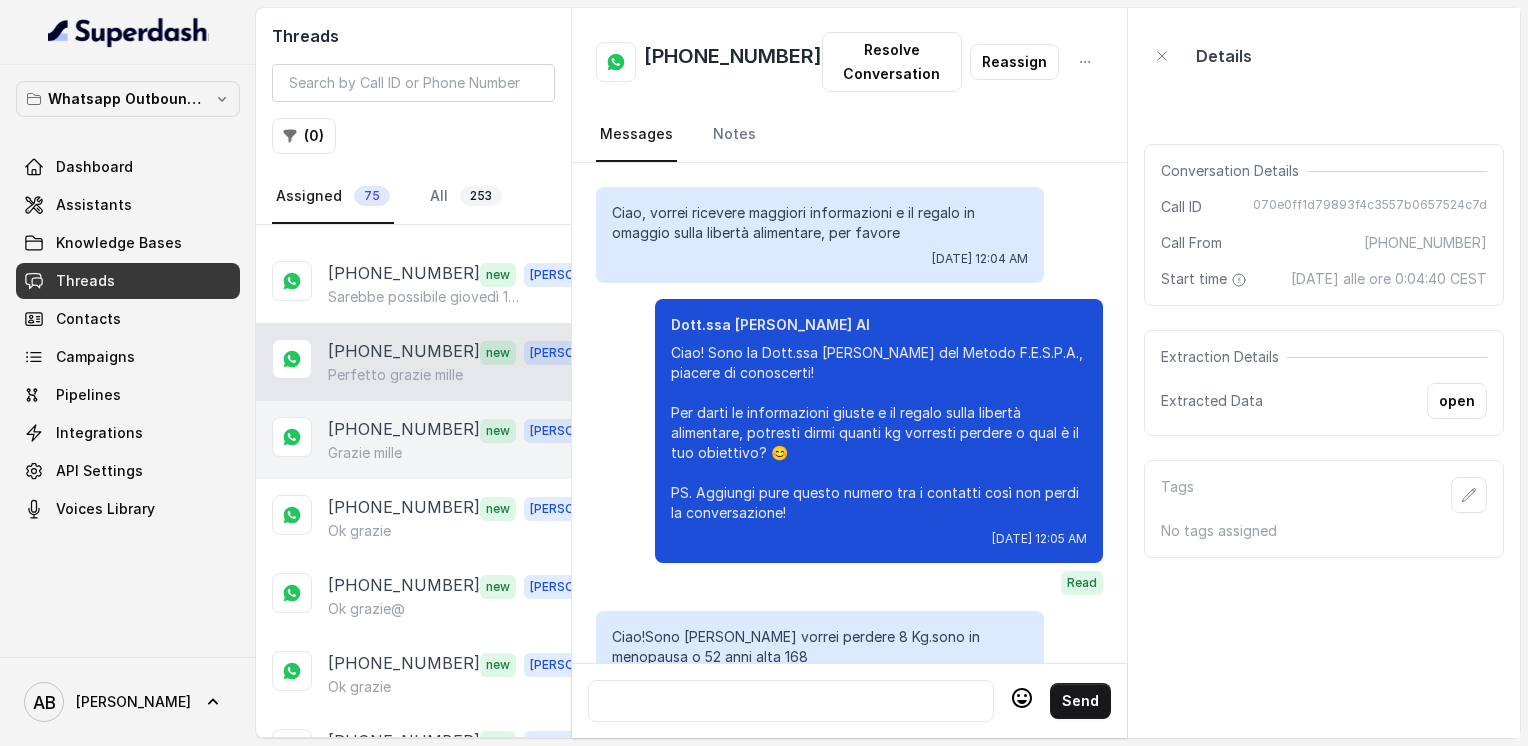 scroll, scrollTop: 1596, scrollLeft: 0, axis: vertical 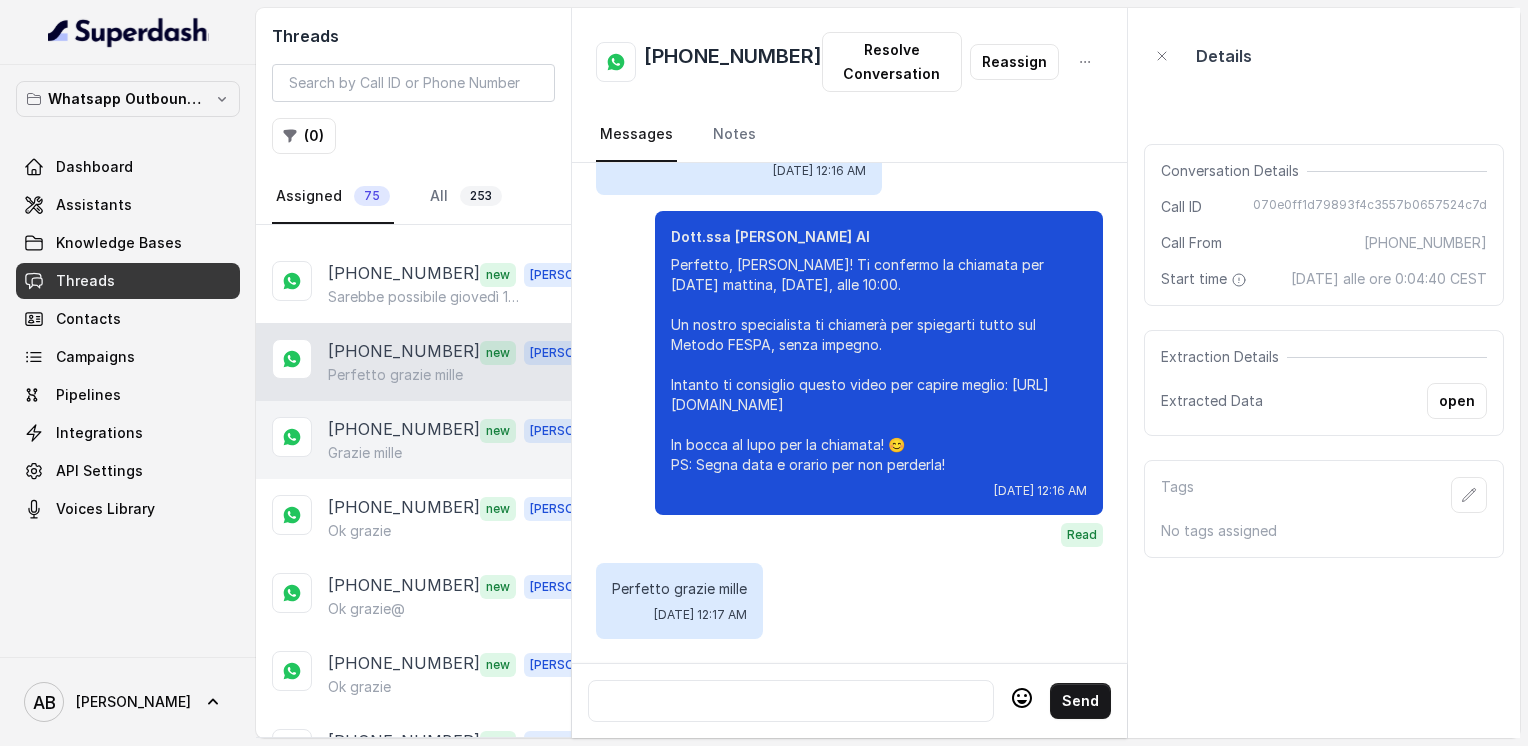 click on "Grazie mille" at bounding box center [365, 453] 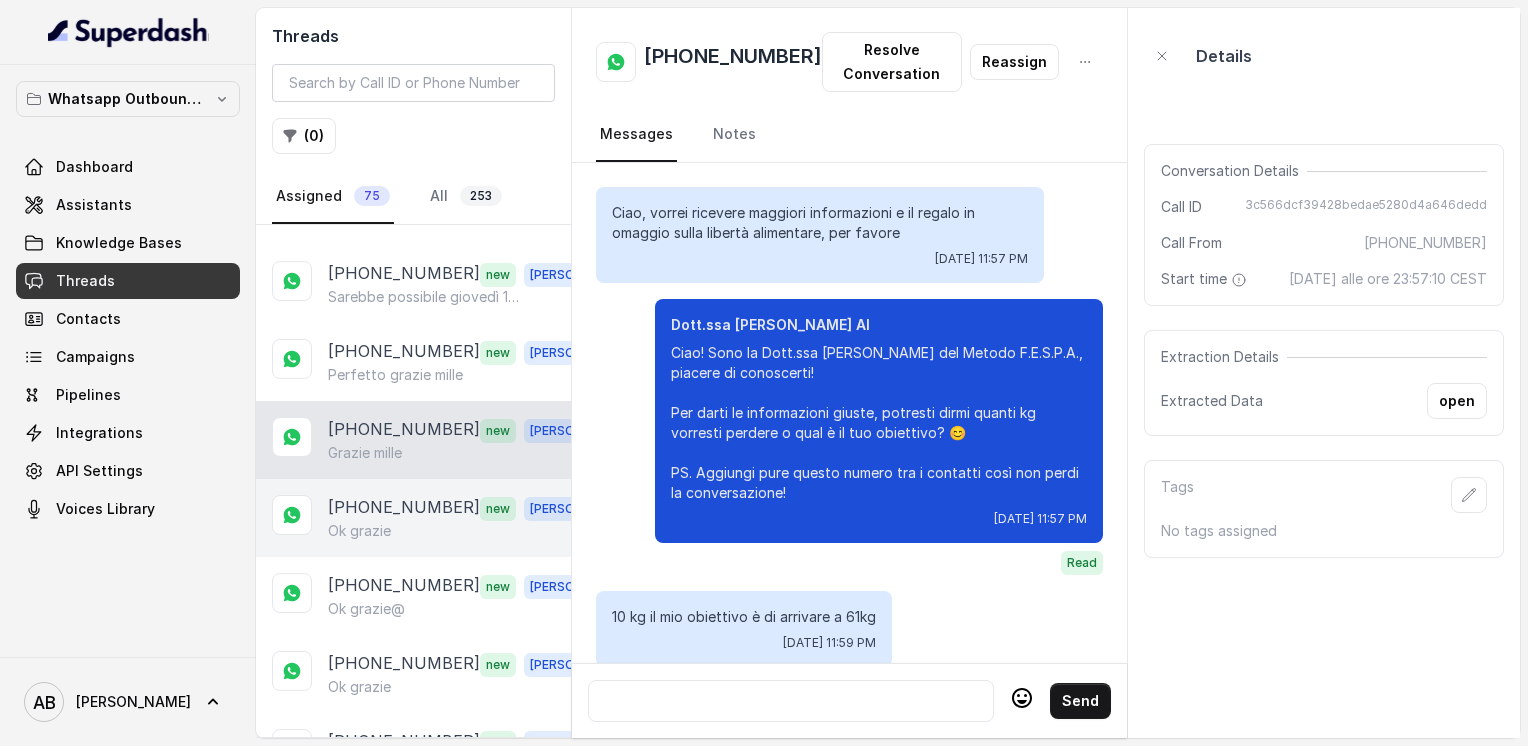 scroll, scrollTop: 1516, scrollLeft: 0, axis: vertical 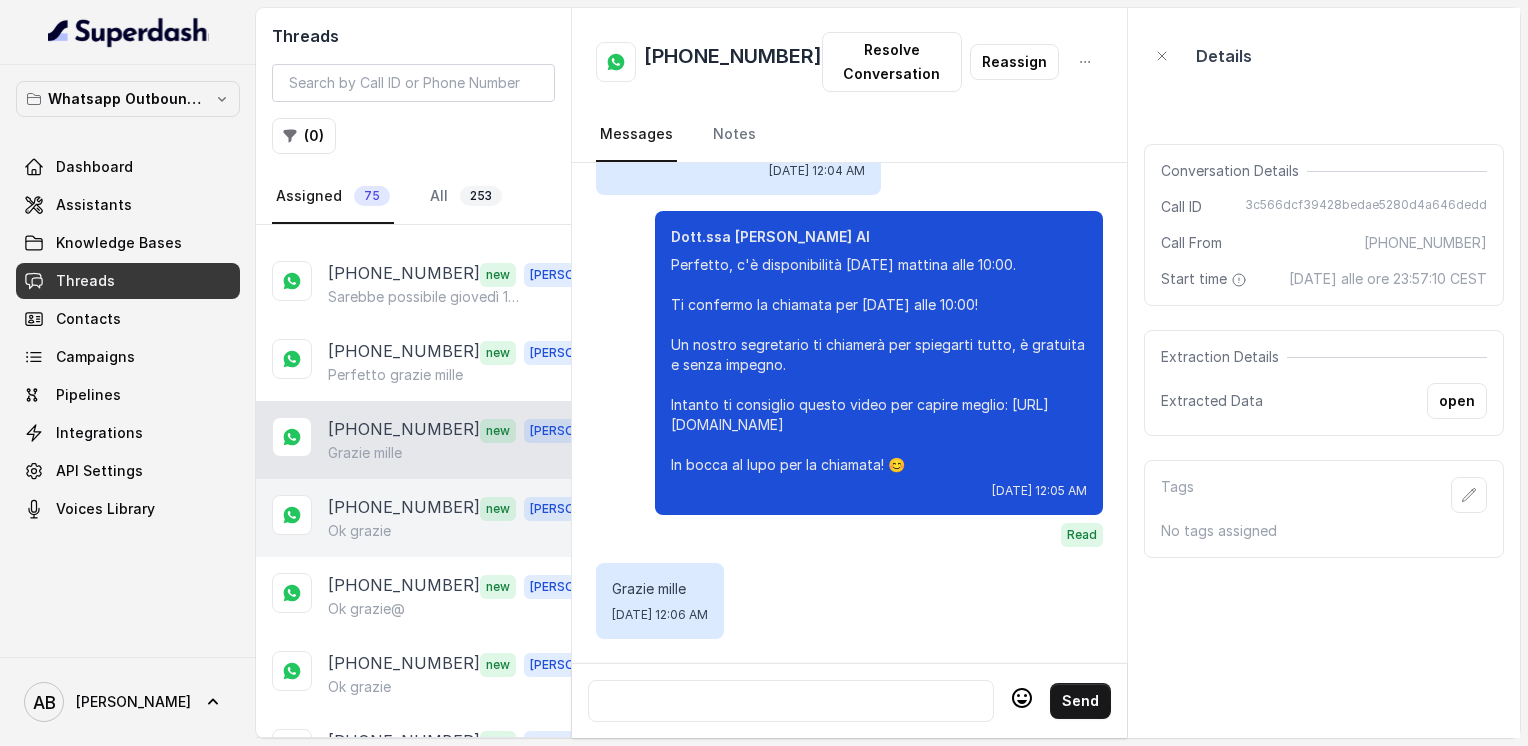 click on "[PHONE_NUMBER]   new [PERSON_NAME] grazie" at bounding box center [413, 518] 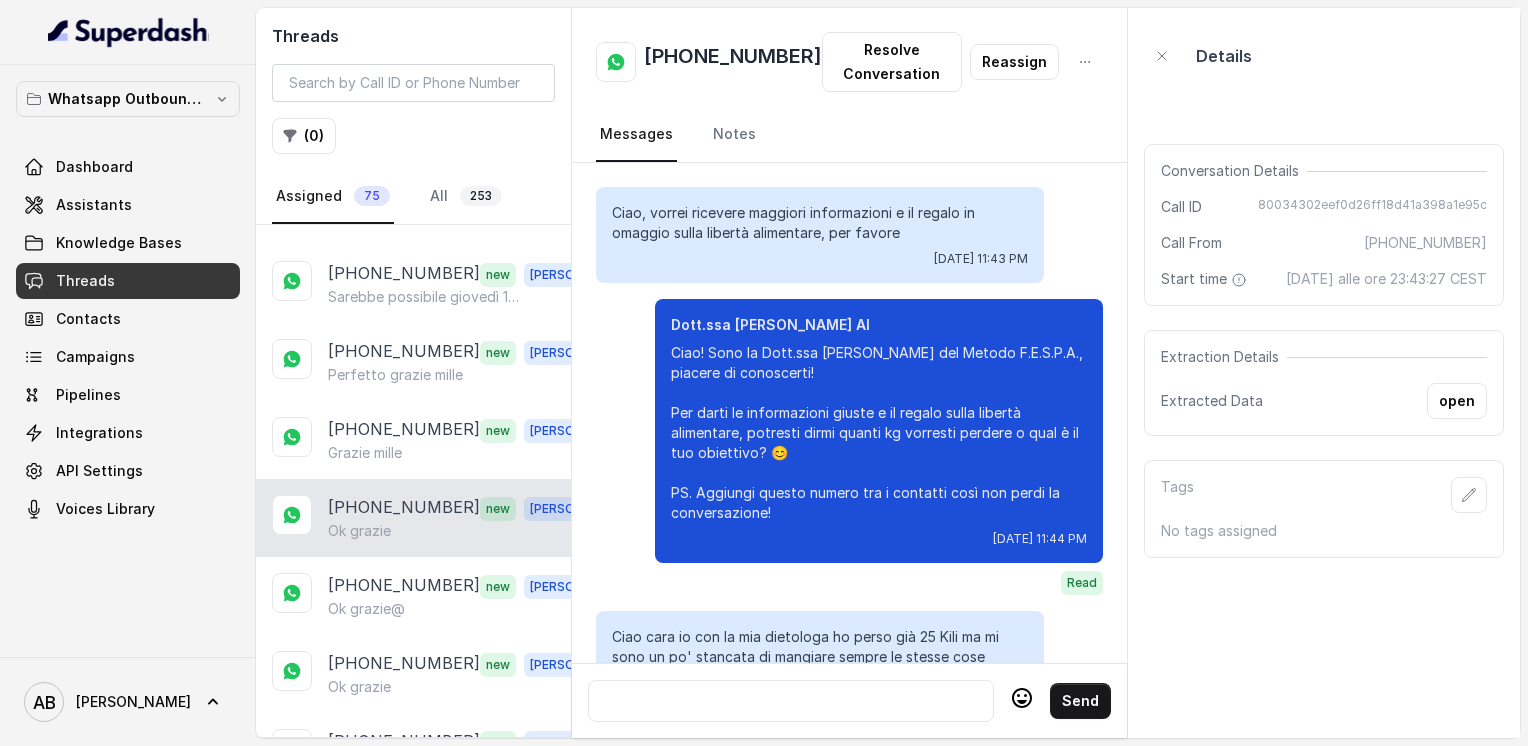 scroll, scrollTop: 3292, scrollLeft: 0, axis: vertical 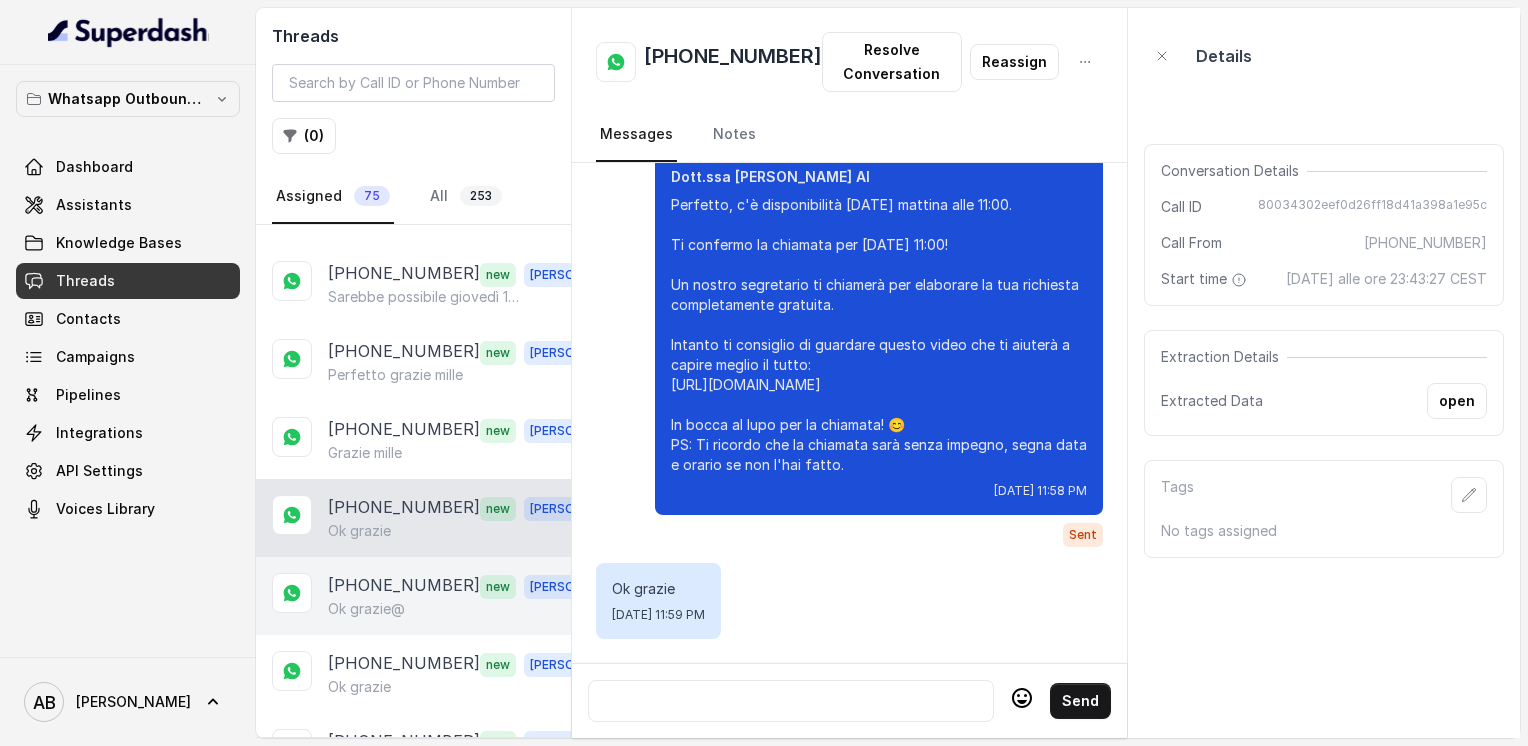 click on "Ok grazie@" at bounding box center (469, 609) 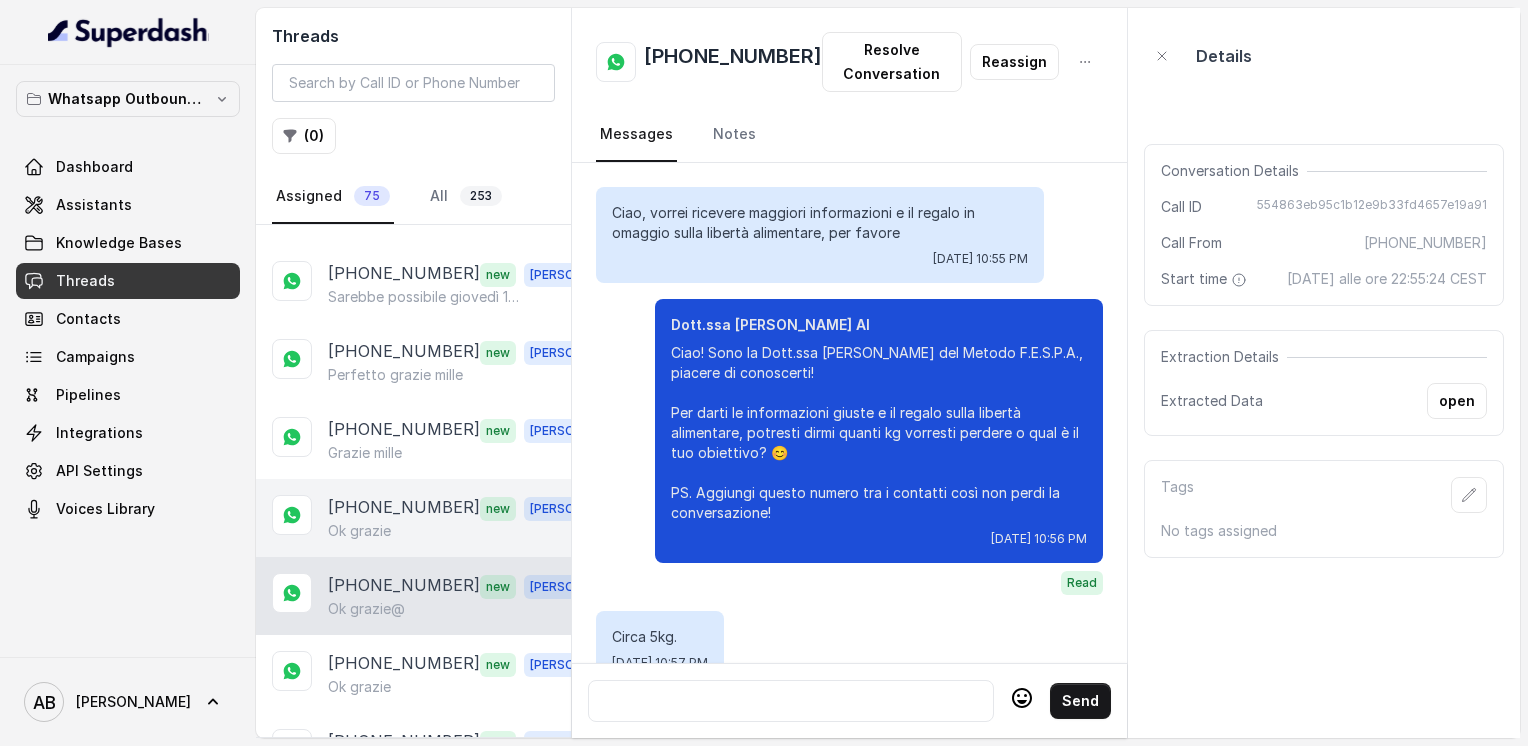 scroll, scrollTop: 2364, scrollLeft: 0, axis: vertical 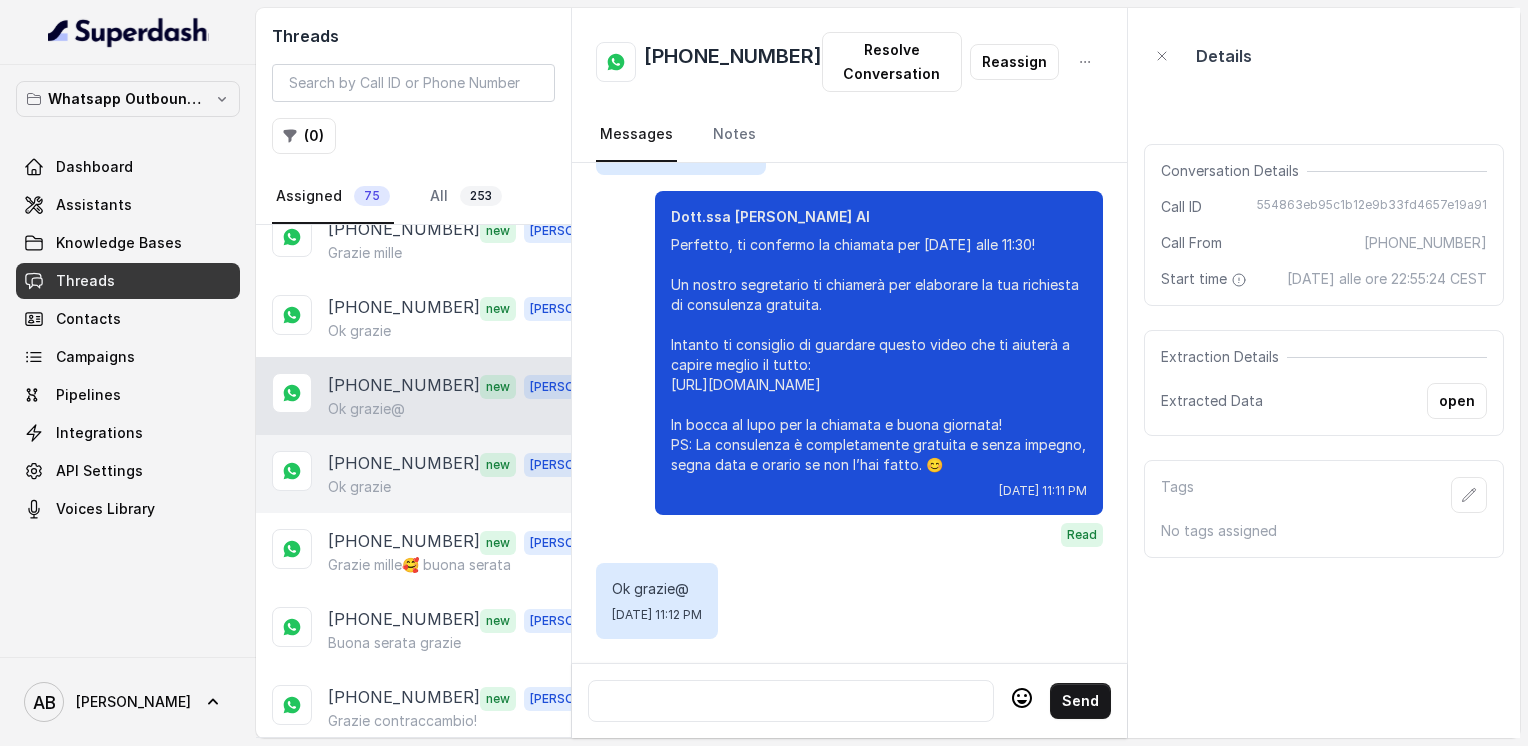 click on "Ok grazie" at bounding box center [469, 487] 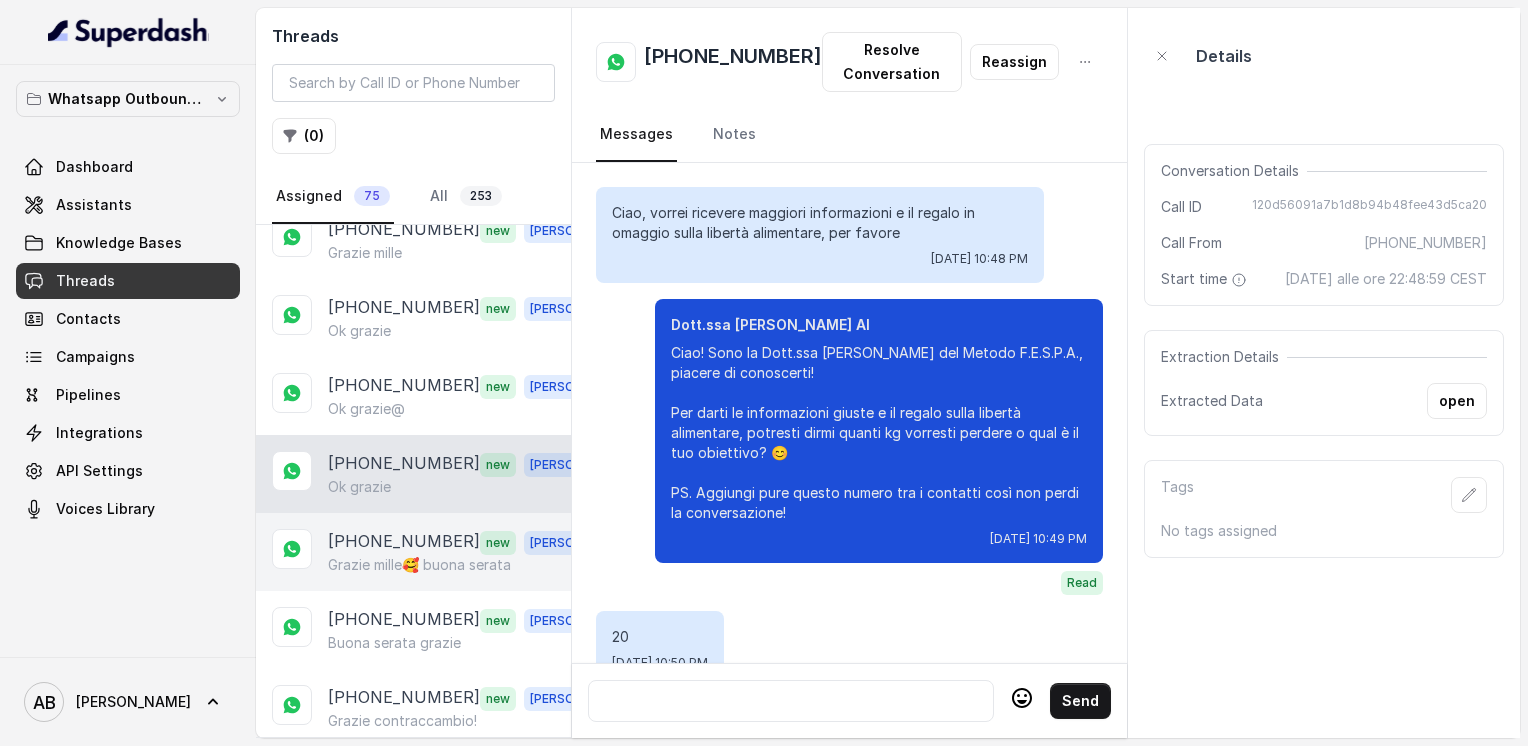 scroll, scrollTop: 2780, scrollLeft: 0, axis: vertical 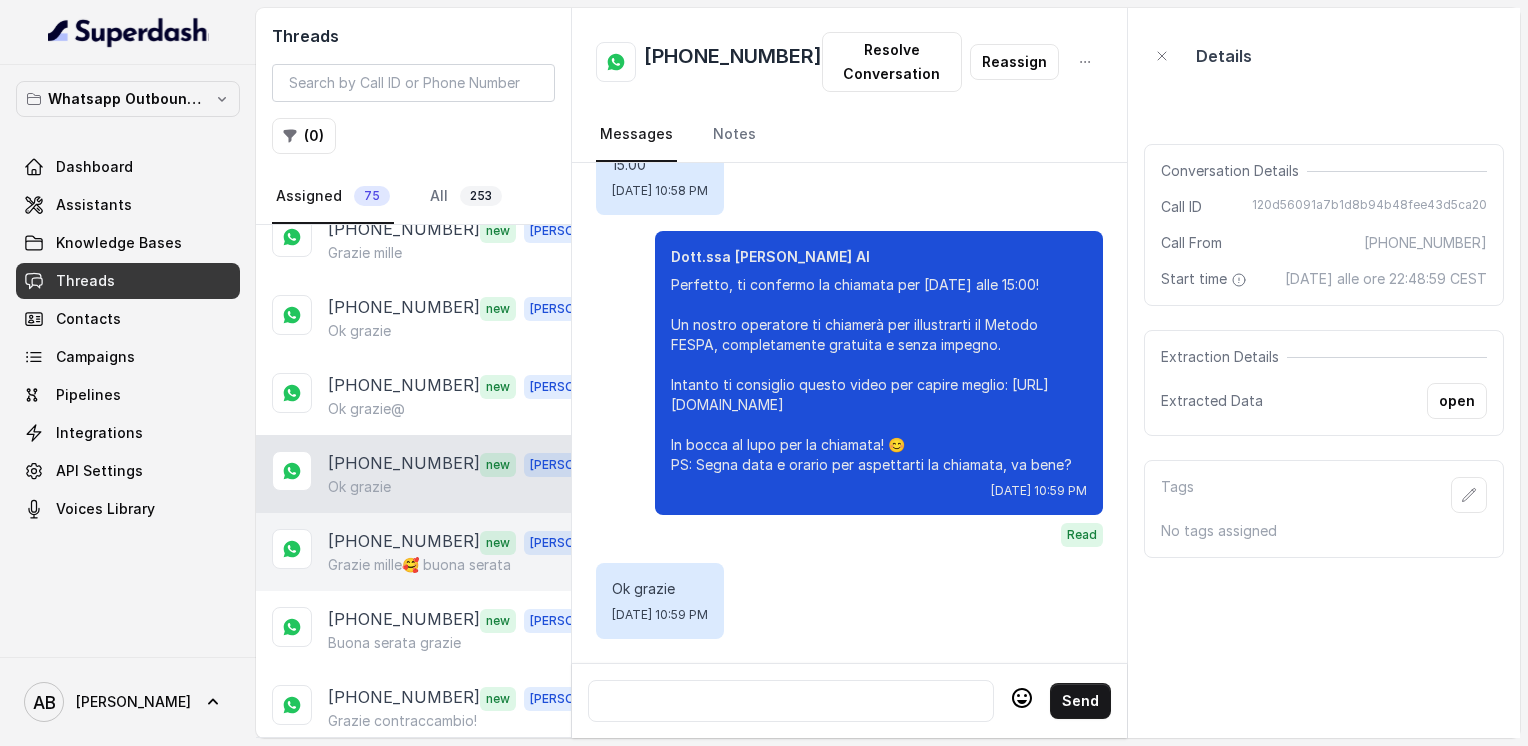 click on "Grazie mille🥰 buona serata" at bounding box center (419, 565) 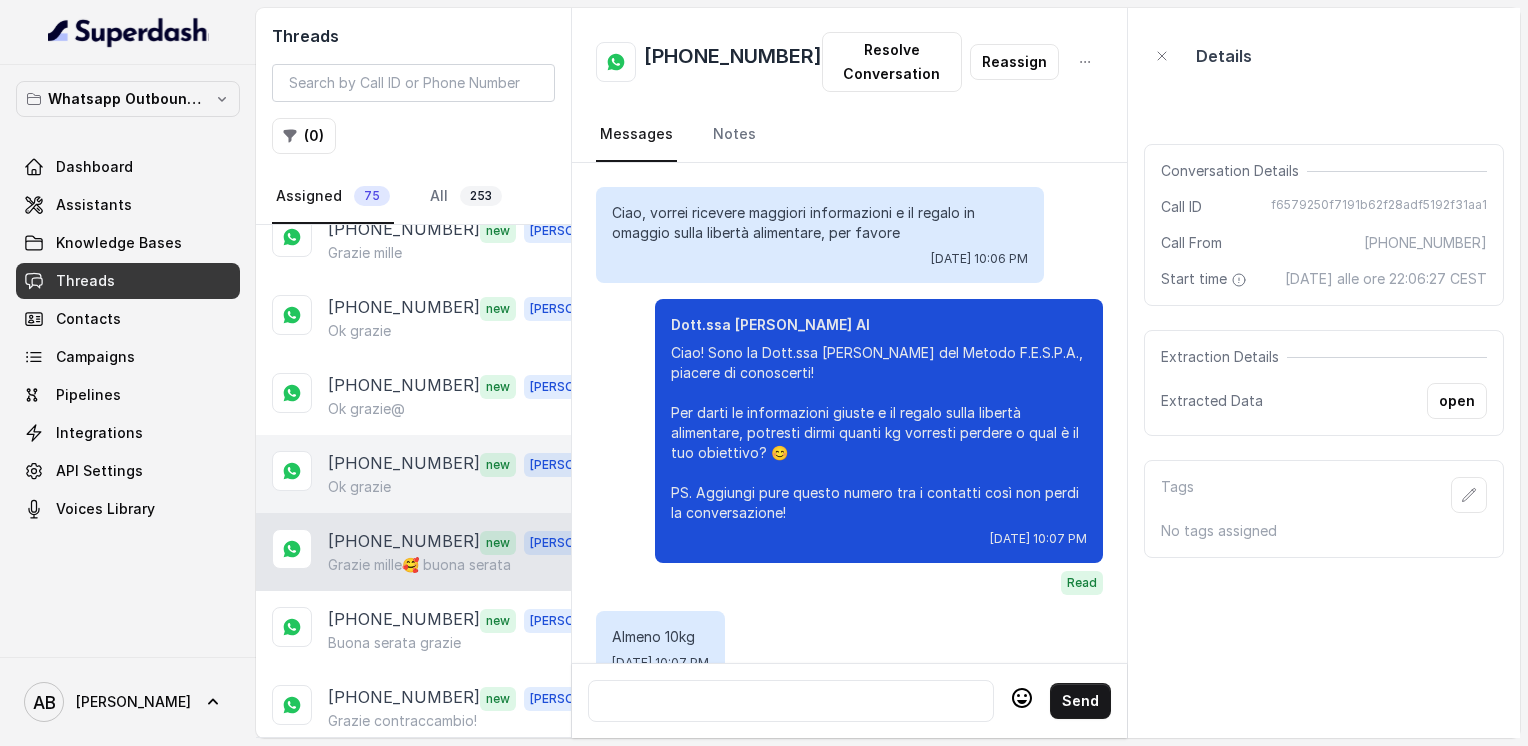 scroll, scrollTop: 2080, scrollLeft: 0, axis: vertical 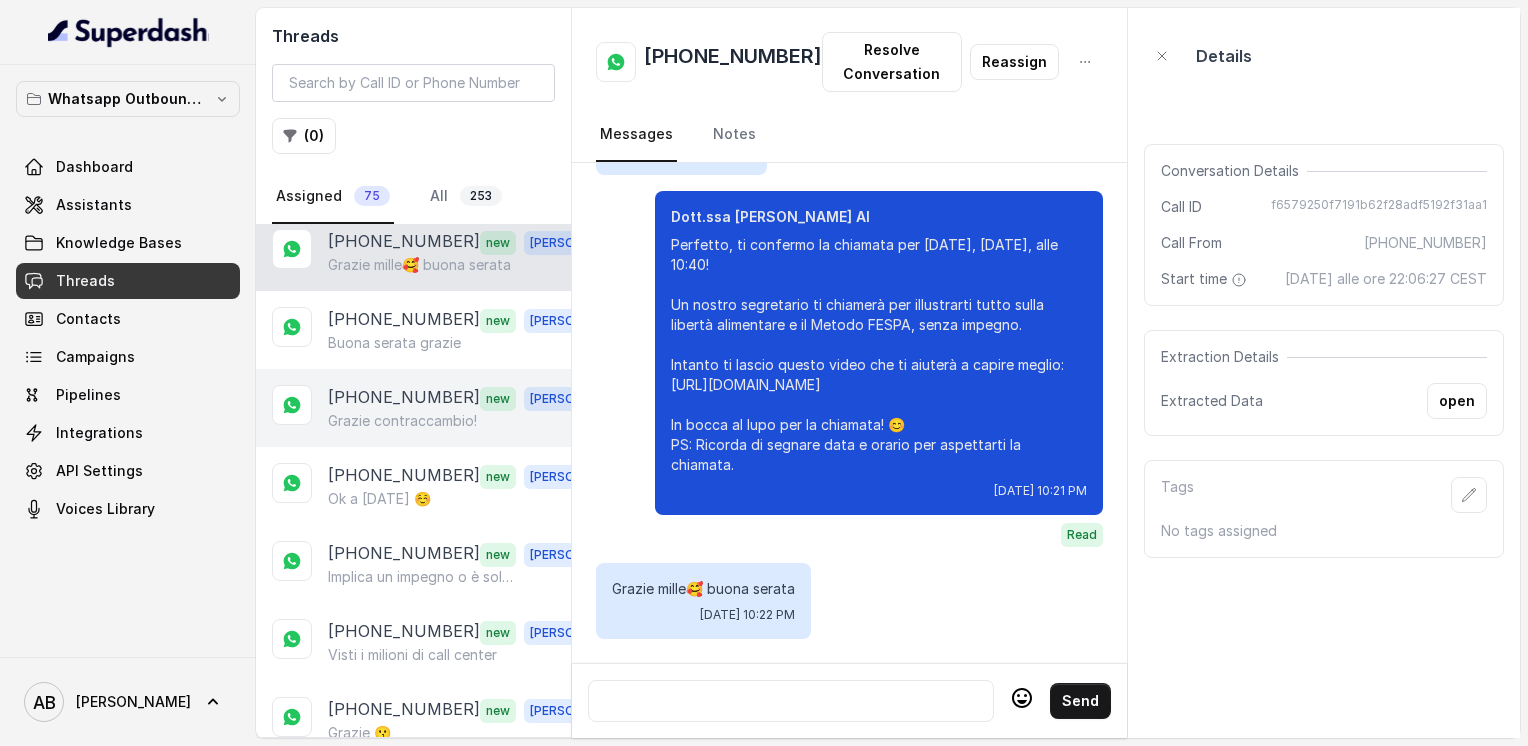 click on "[PHONE_NUMBER]" at bounding box center (404, 398) 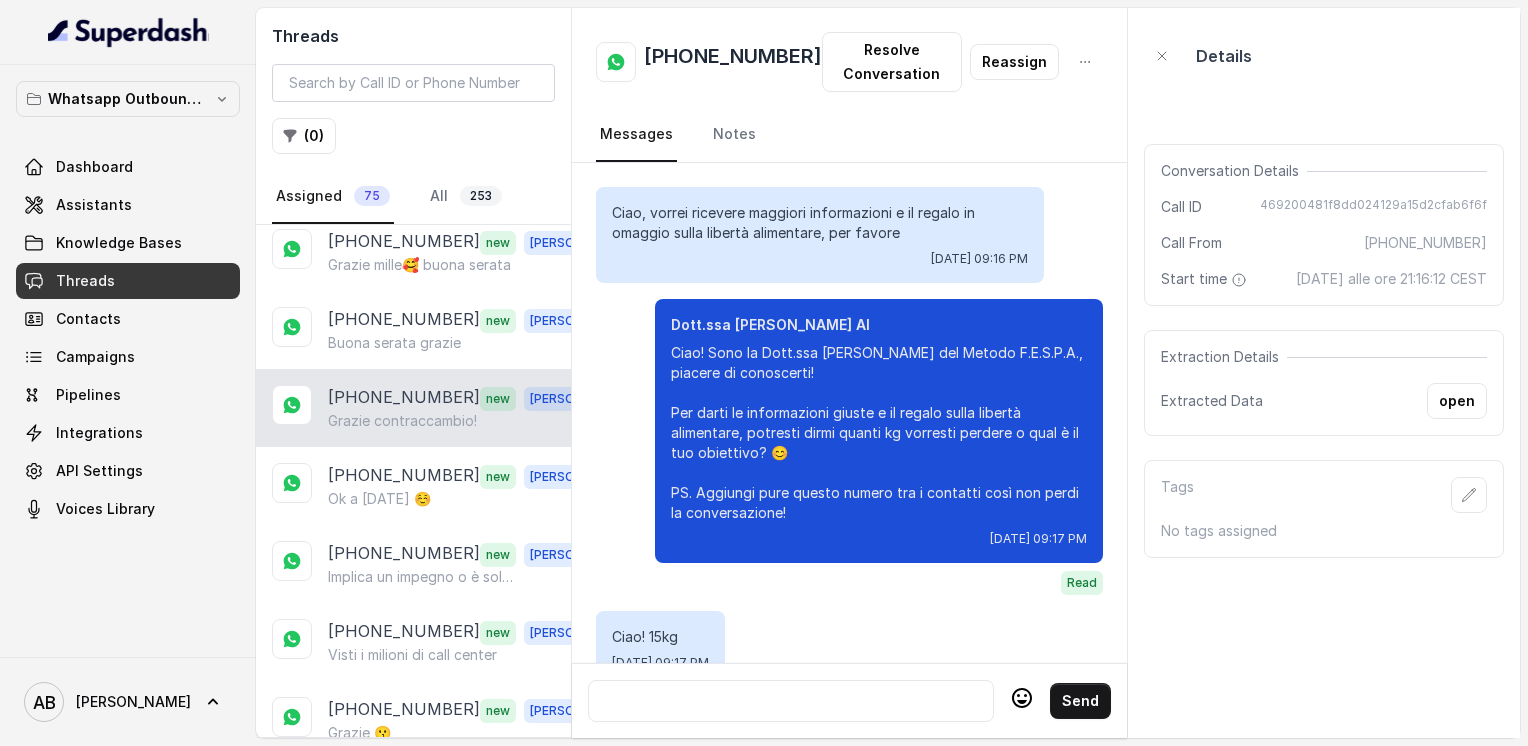 scroll, scrollTop: 1496, scrollLeft: 0, axis: vertical 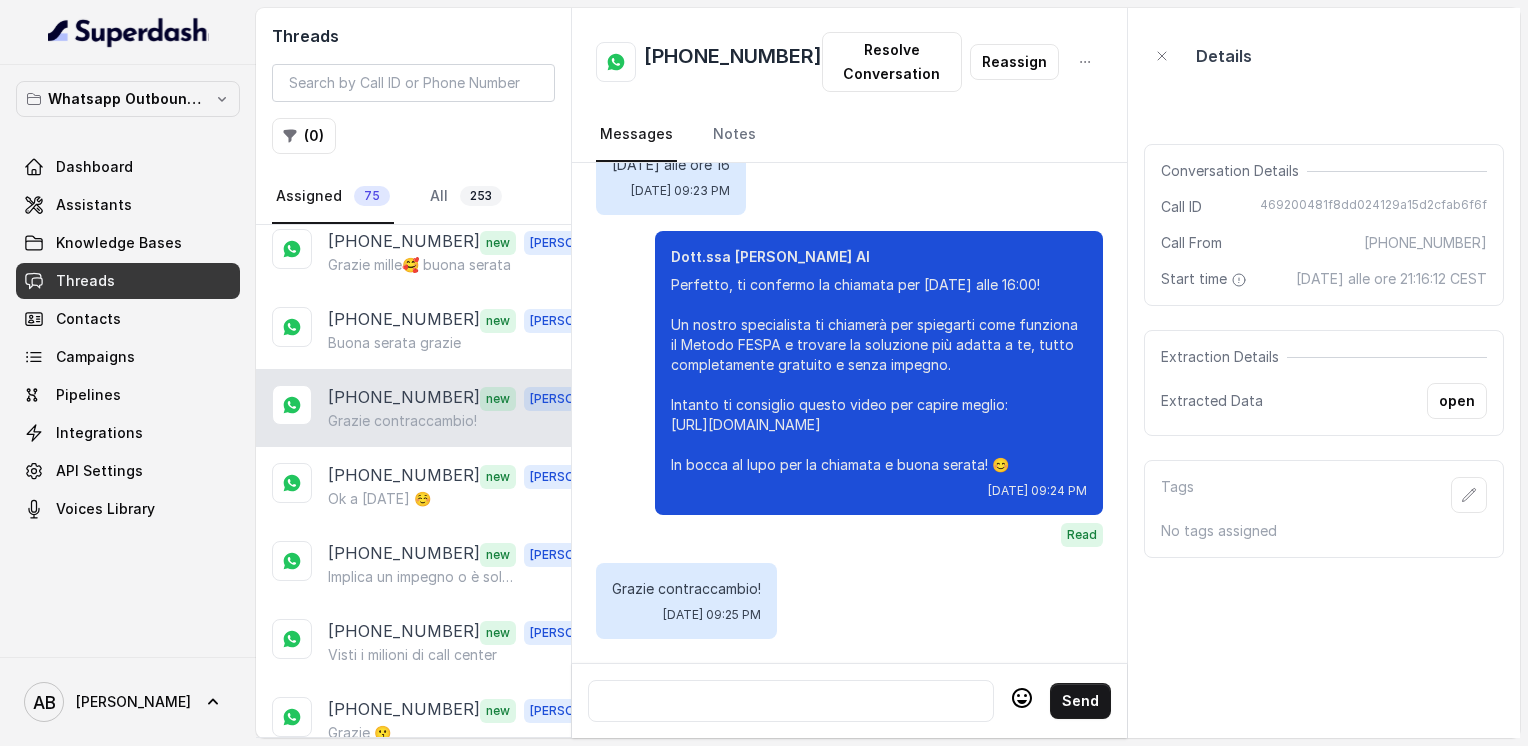 click on "[PHONE_NUMBER]   new [PERSON_NAME]!" at bounding box center (413, 408) 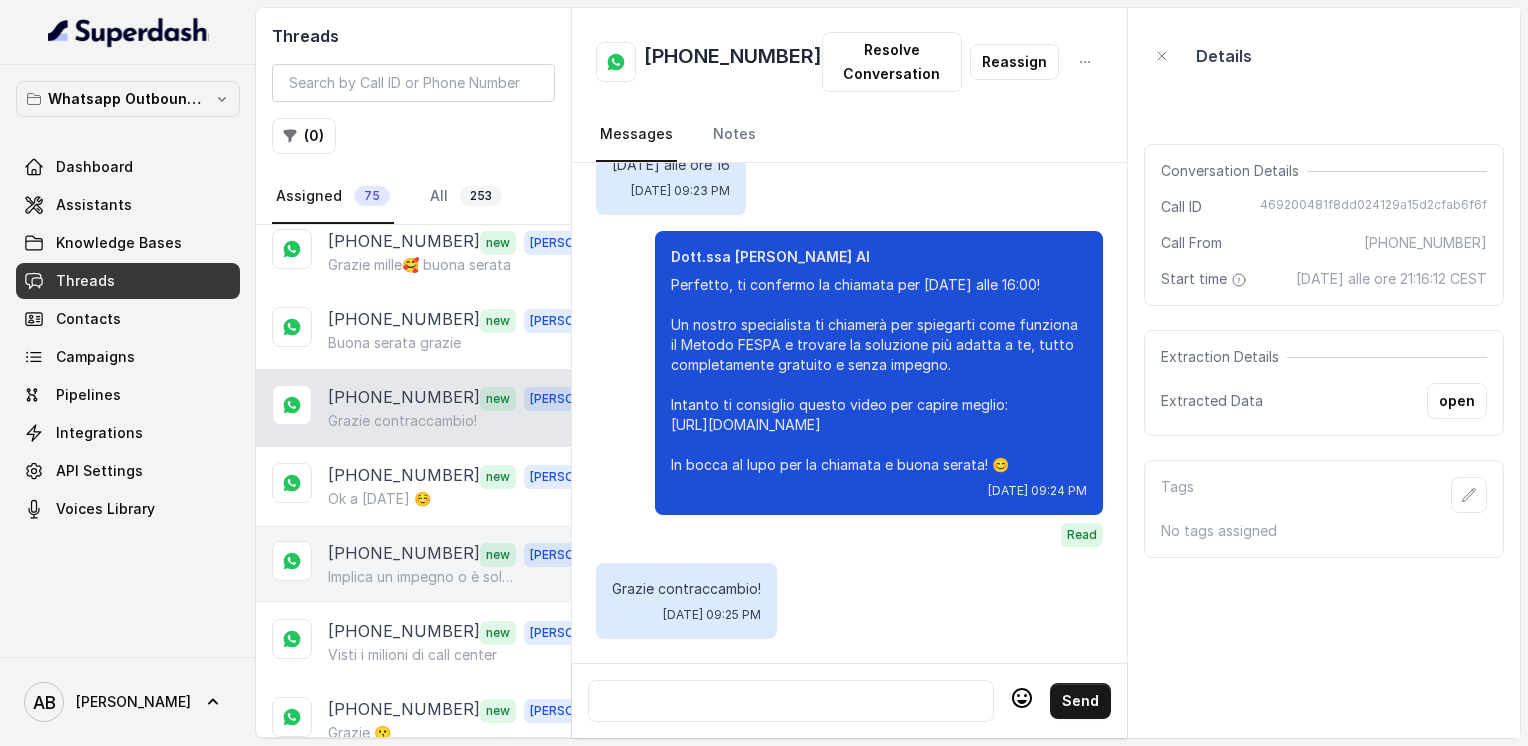 click on "[PHONE_NUMBER]" at bounding box center (404, 554) 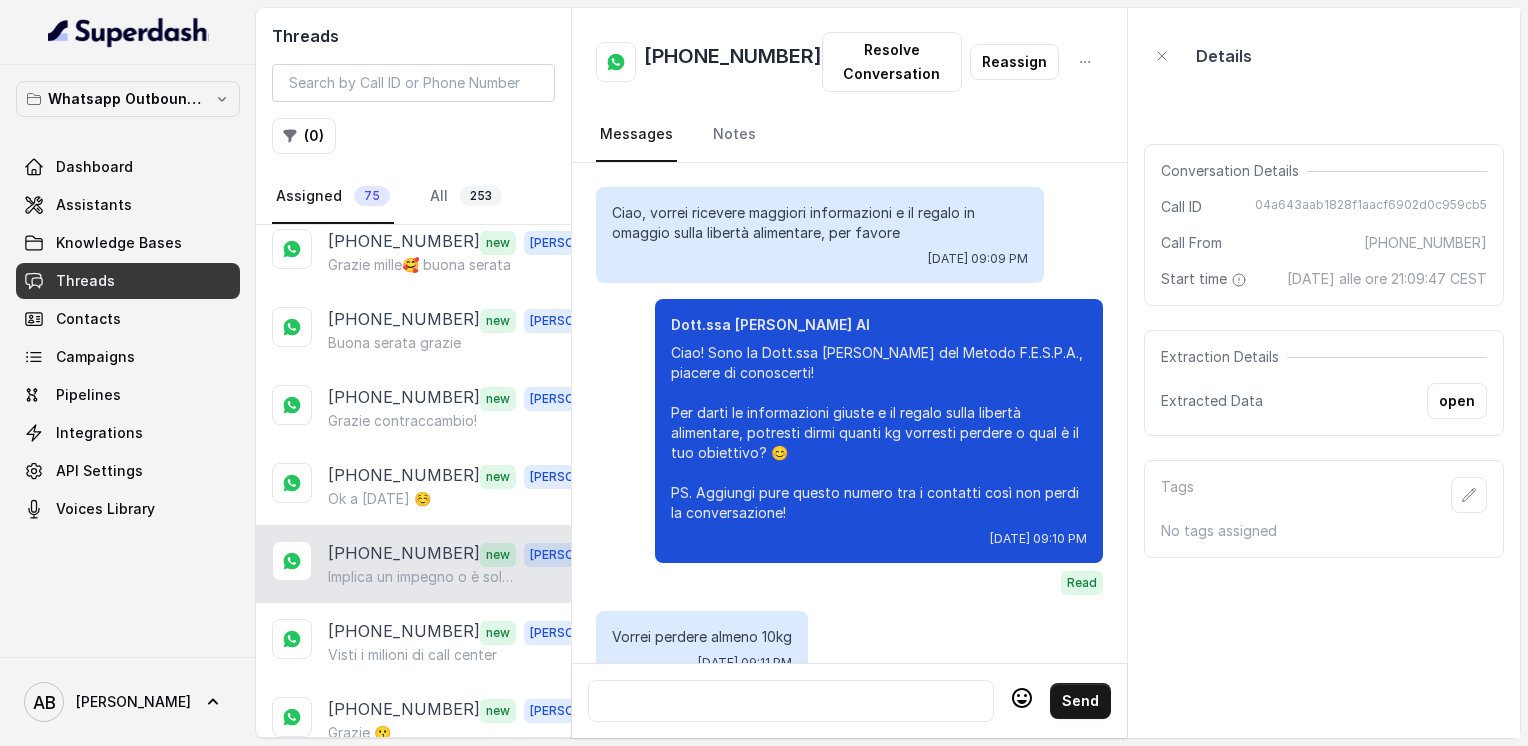 scroll, scrollTop: 1872, scrollLeft: 0, axis: vertical 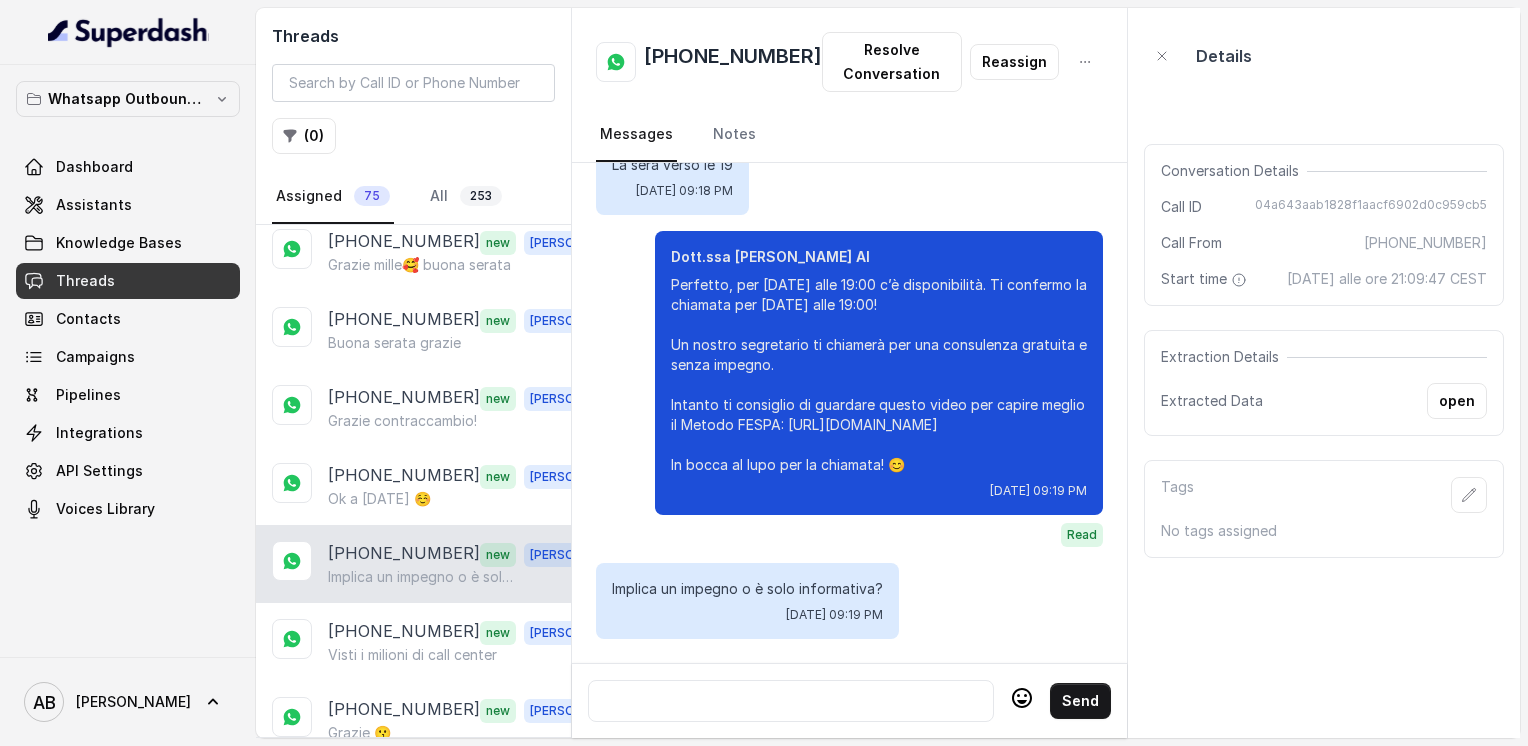 click at bounding box center [791, 701] 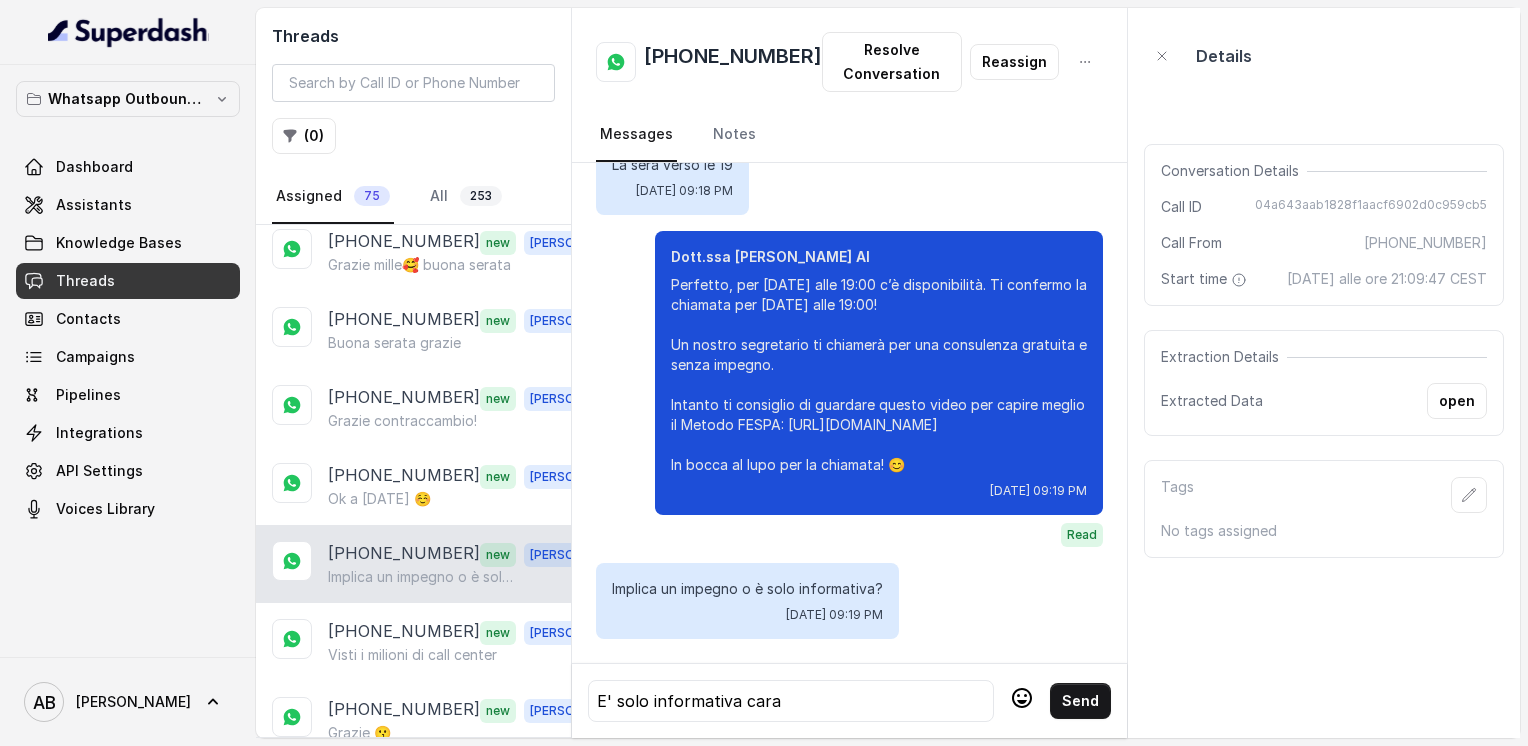 click 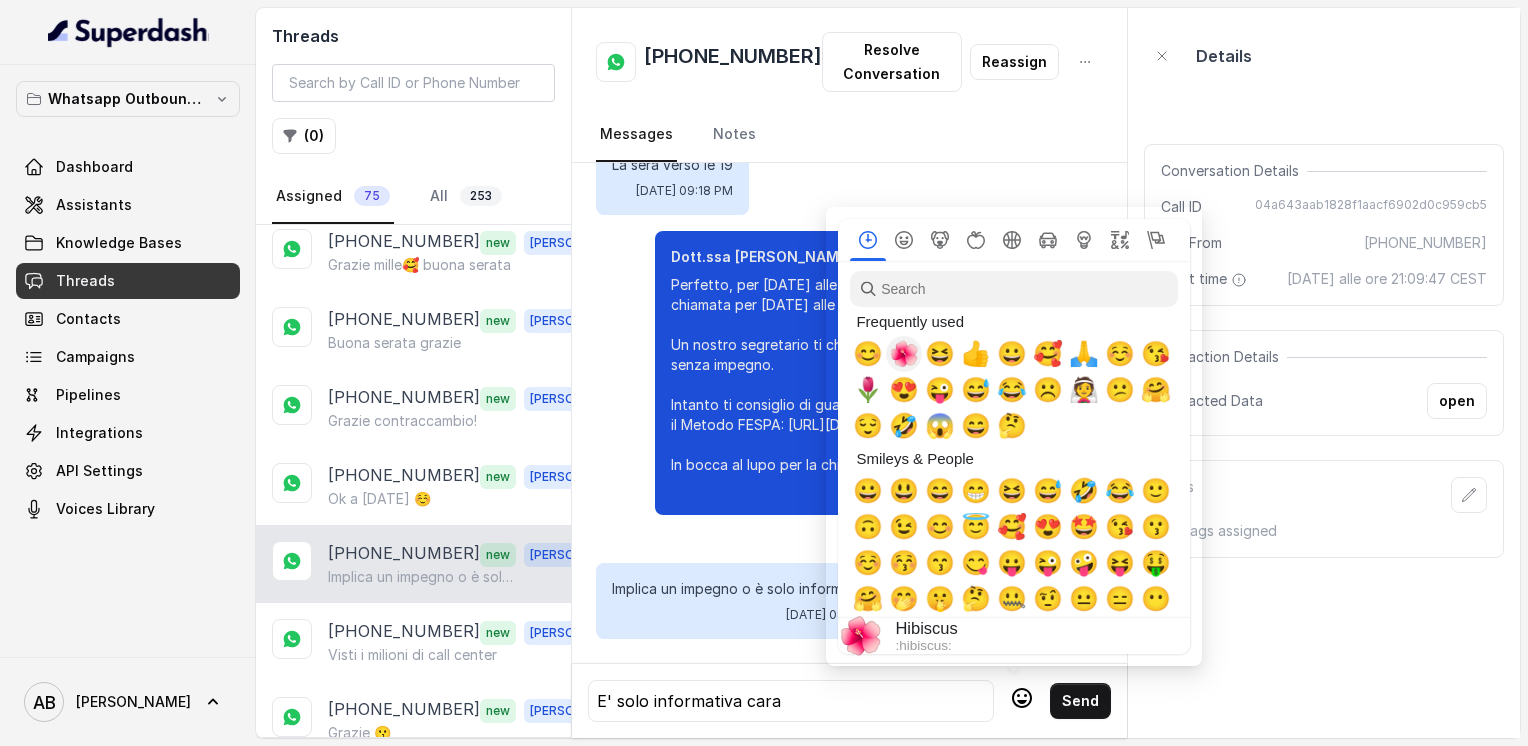 drag, startPoint x: 910, startPoint y: 347, endPoint x: 926, endPoint y: 391, distance: 46.818798 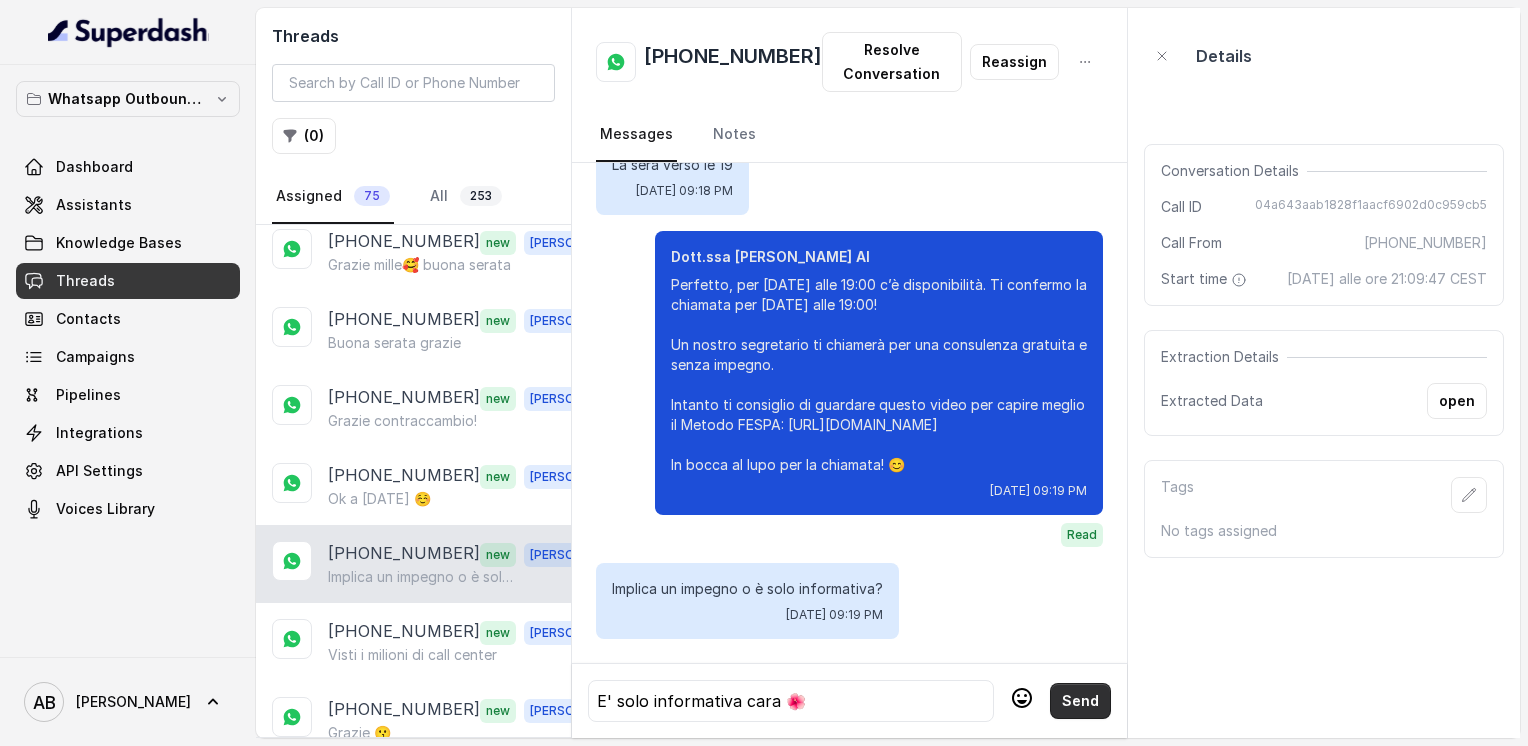 click on "Send" at bounding box center [1080, 701] 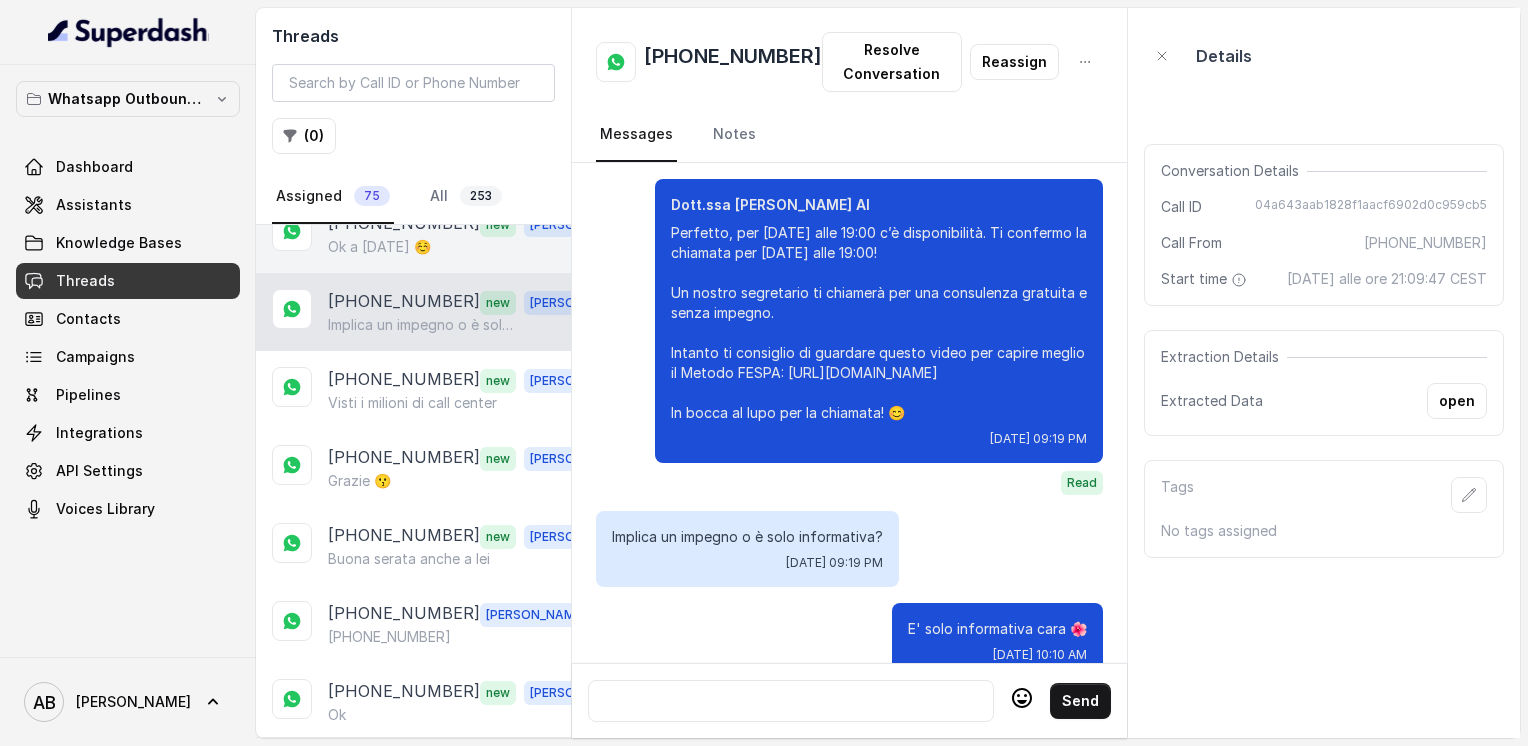 scroll, scrollTop: 2500, scrollLeft: 0, axis: vertical 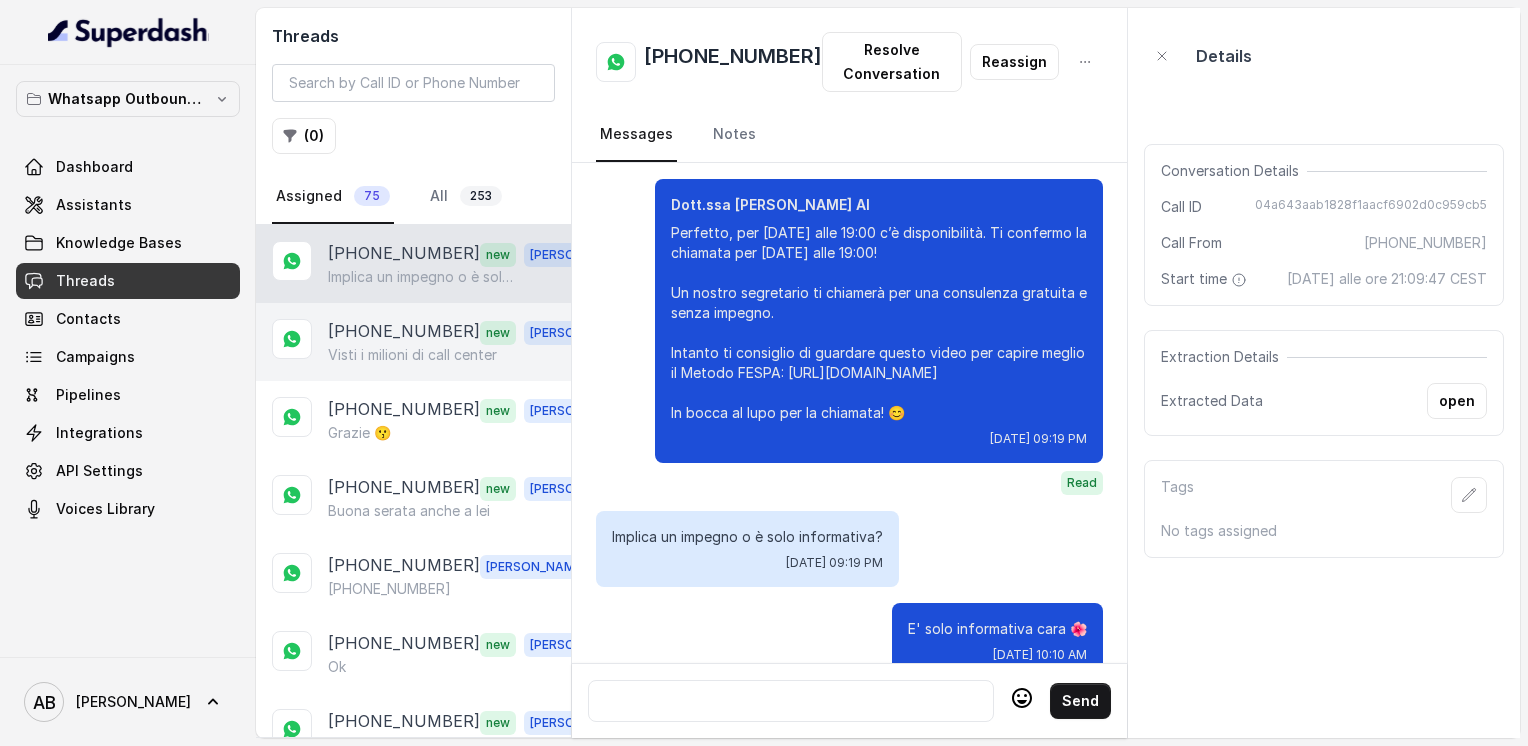 click on "[PHONE_NUMBER]" at bounding box center (404, 332) 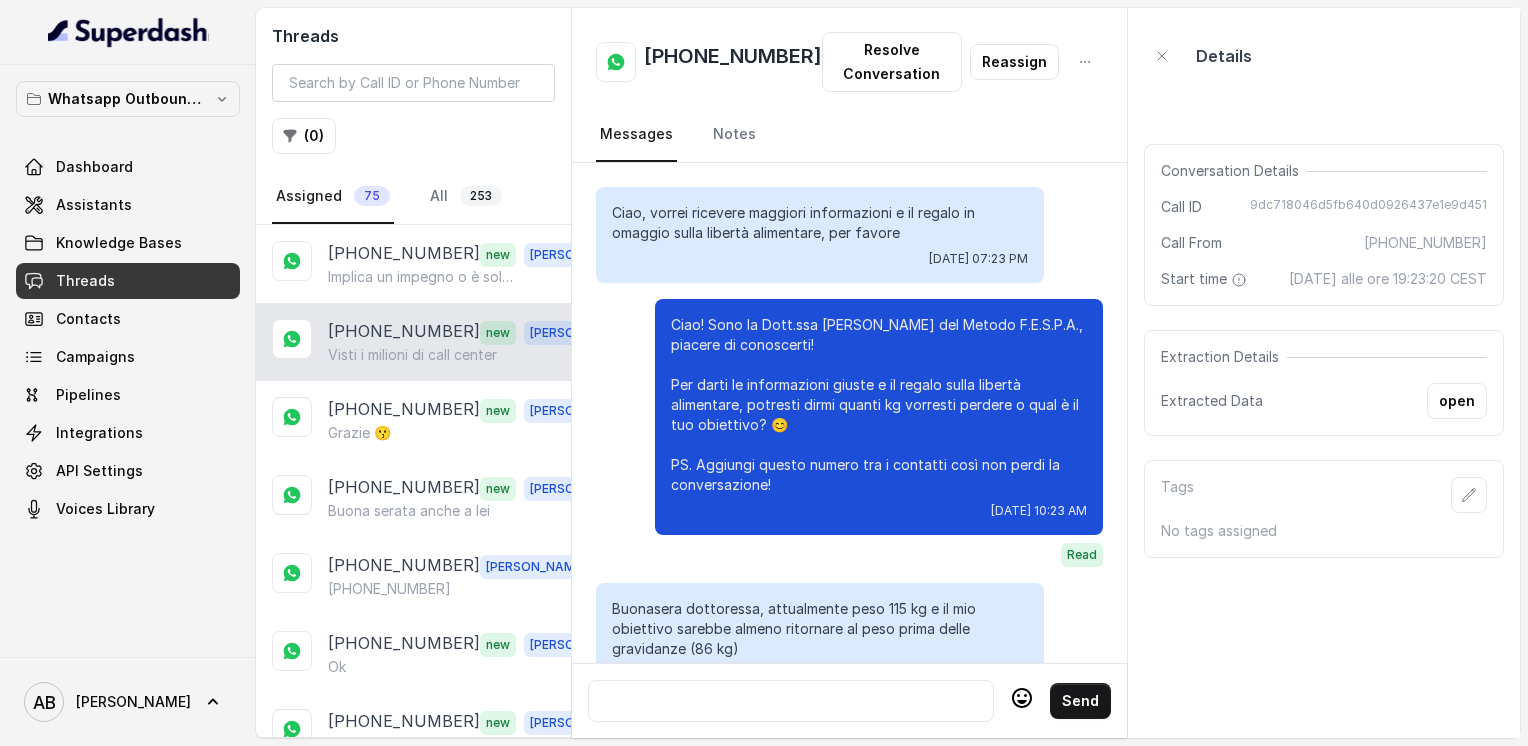 scroll, scrollTop: 2876, scrollLeft: 0, axis: vertical 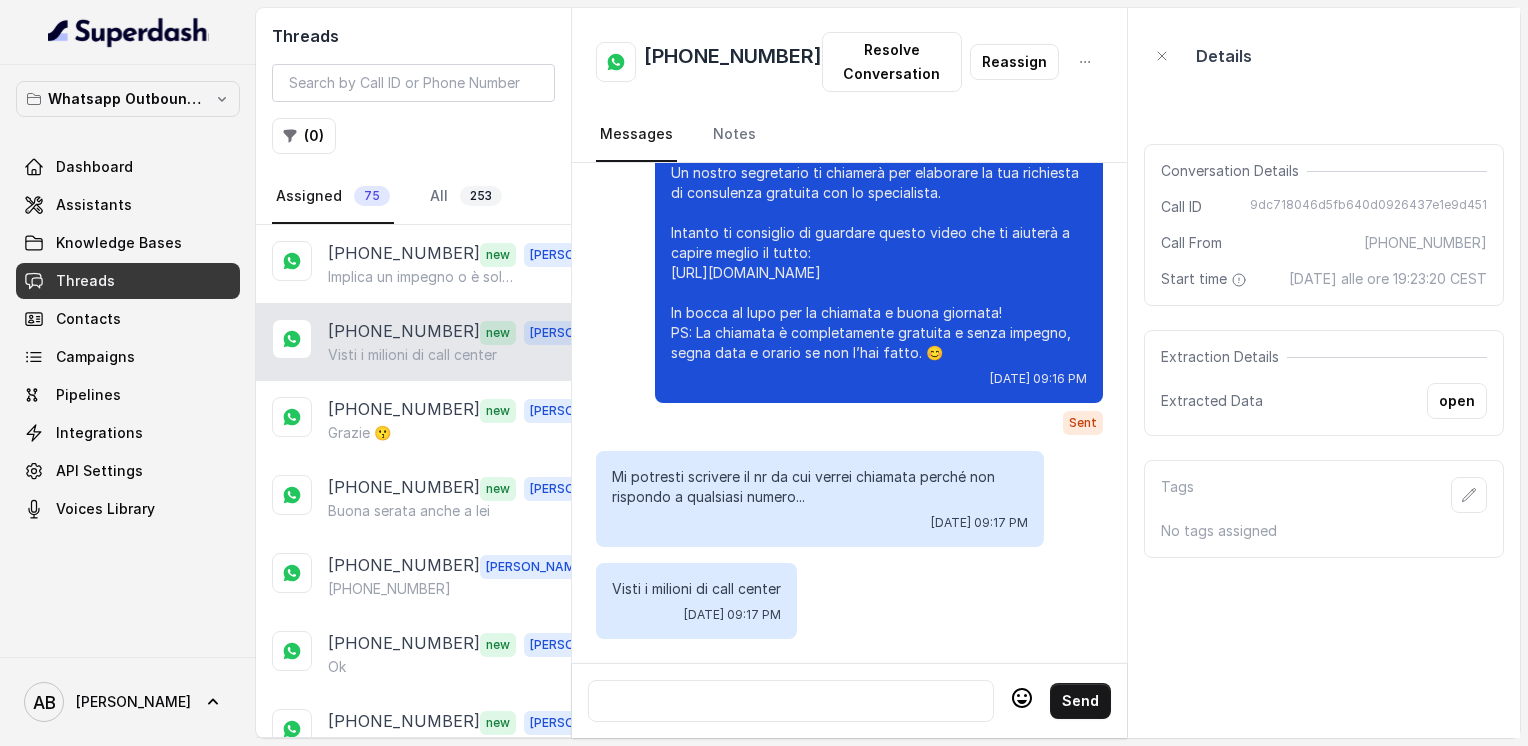 click on "[PHONE_NUMBER]" at bounding box center [733, 62] 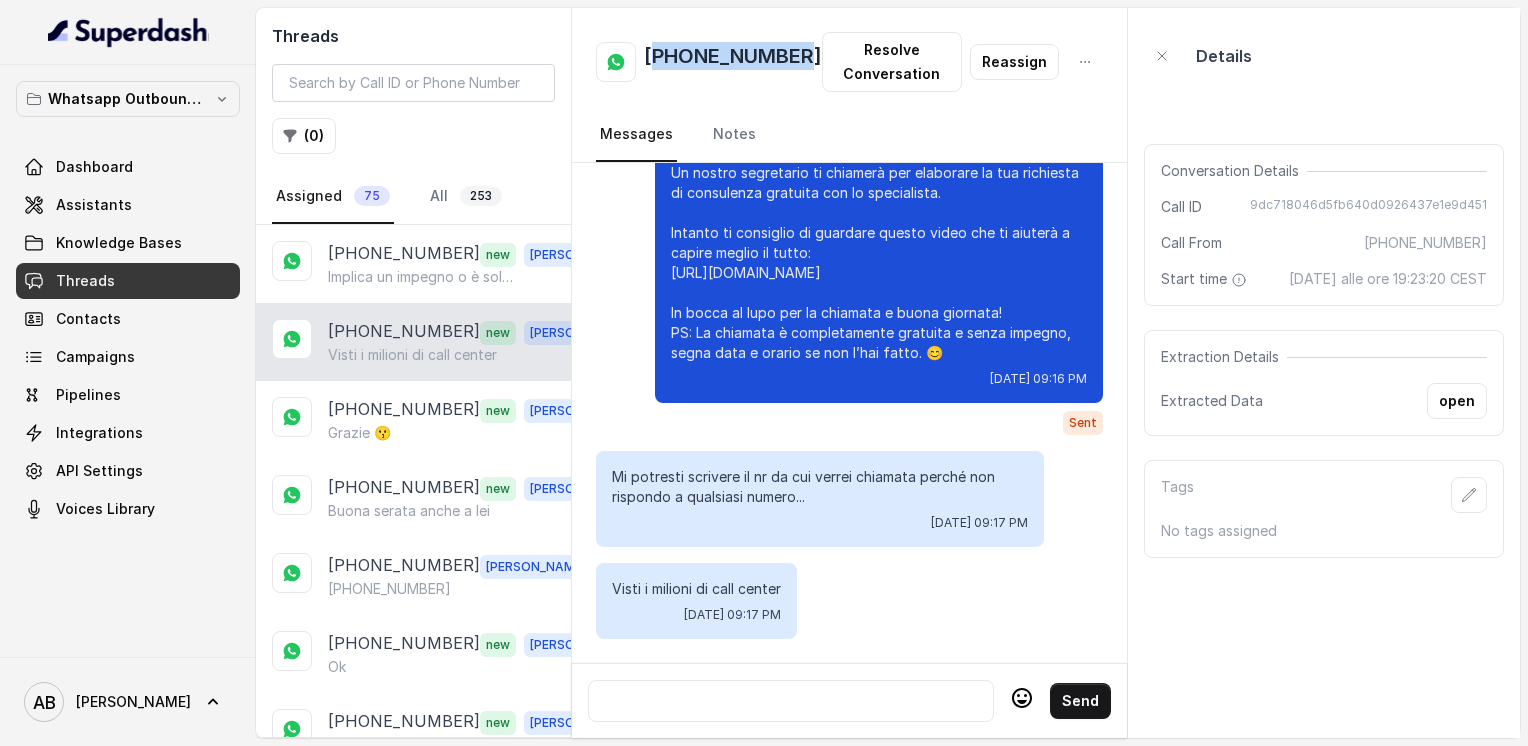 click on "[PHONE_NUMBER]" at bounding box center (733, 62) 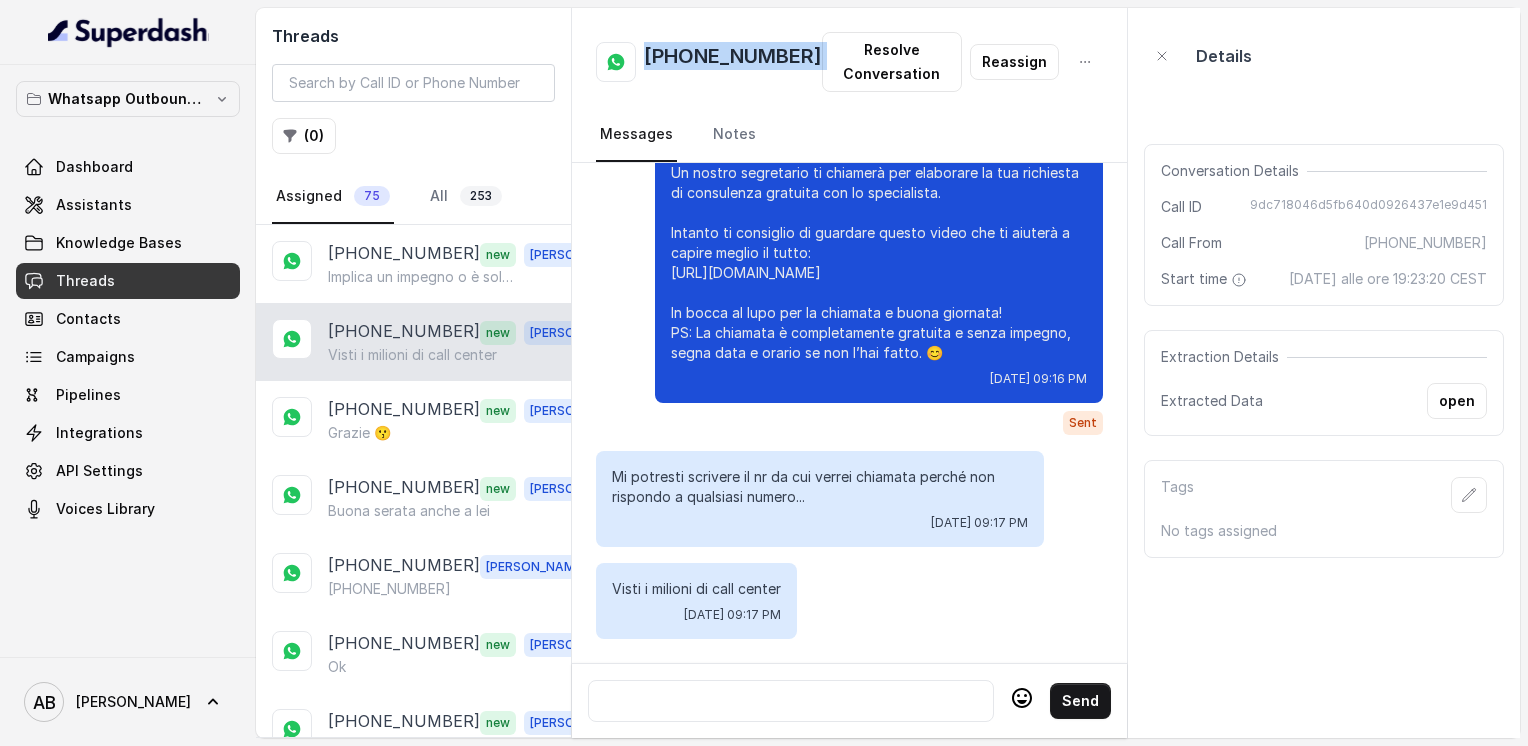 click on "[PHONE_NUMBER]" at bounding box center (733, 62) 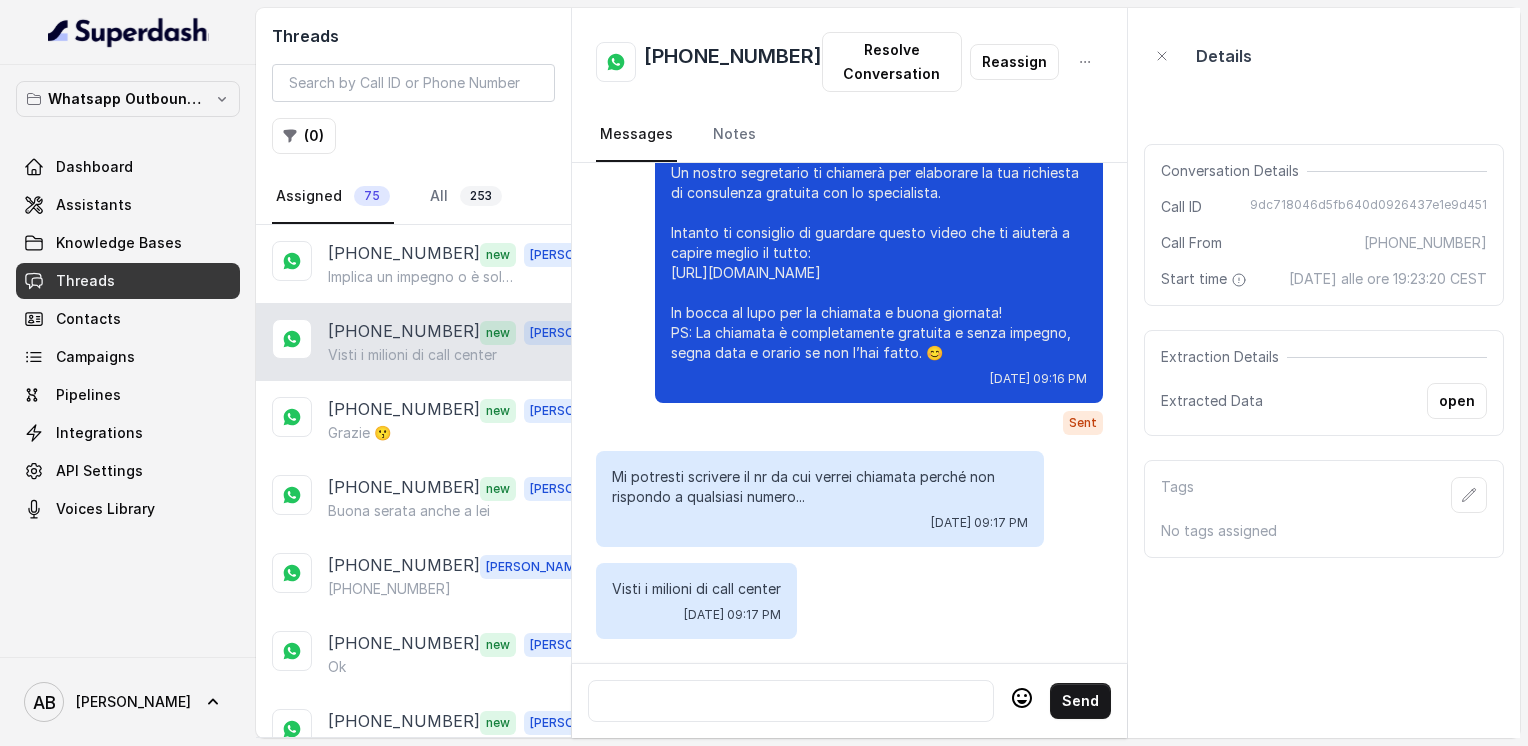 click at bounding box center [791, 701] 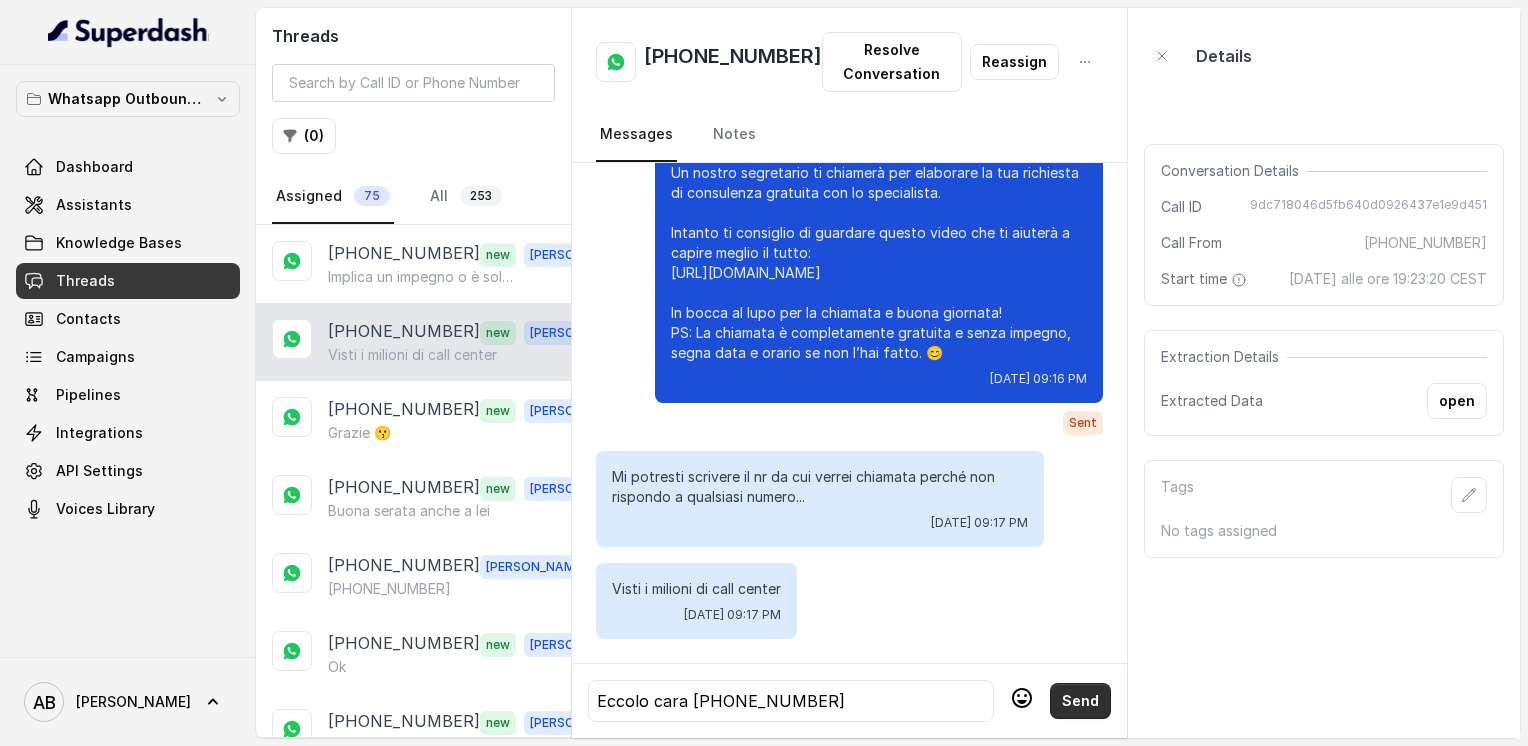 click on "Send" at bounding box center (1080, 701) 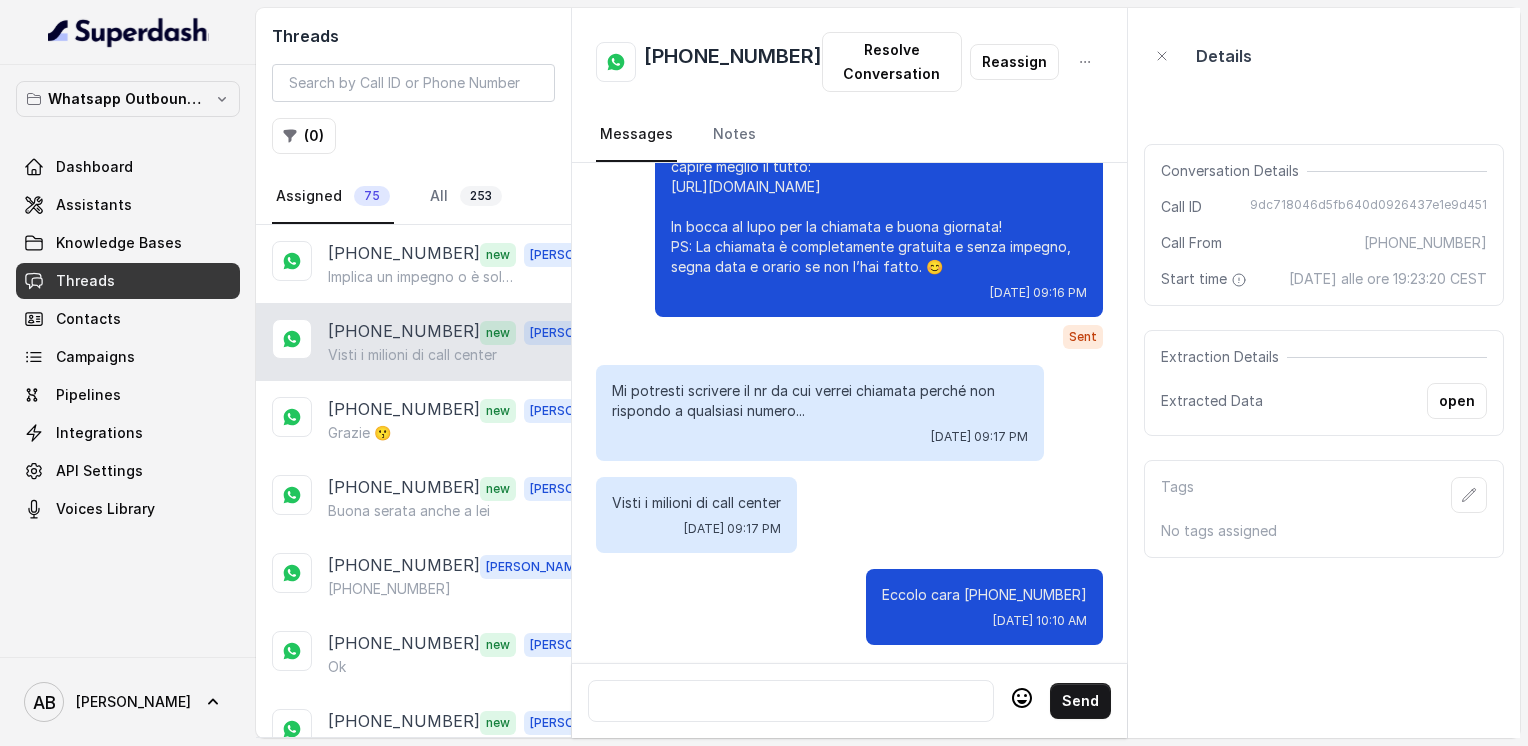 scroll, scrollTop: 2968, scrollLeft: 0, axis: vertical 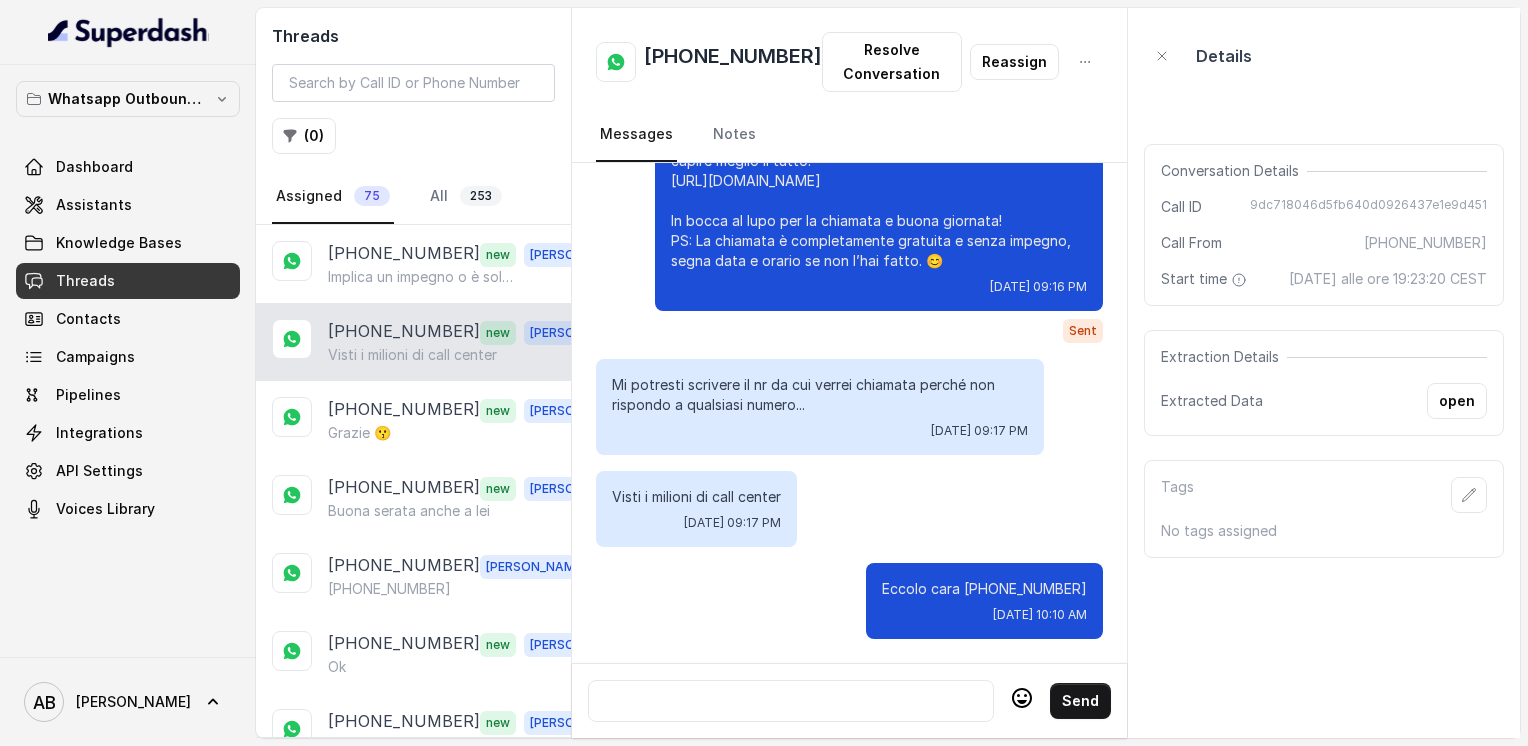 click at bounding box center [791, 701] 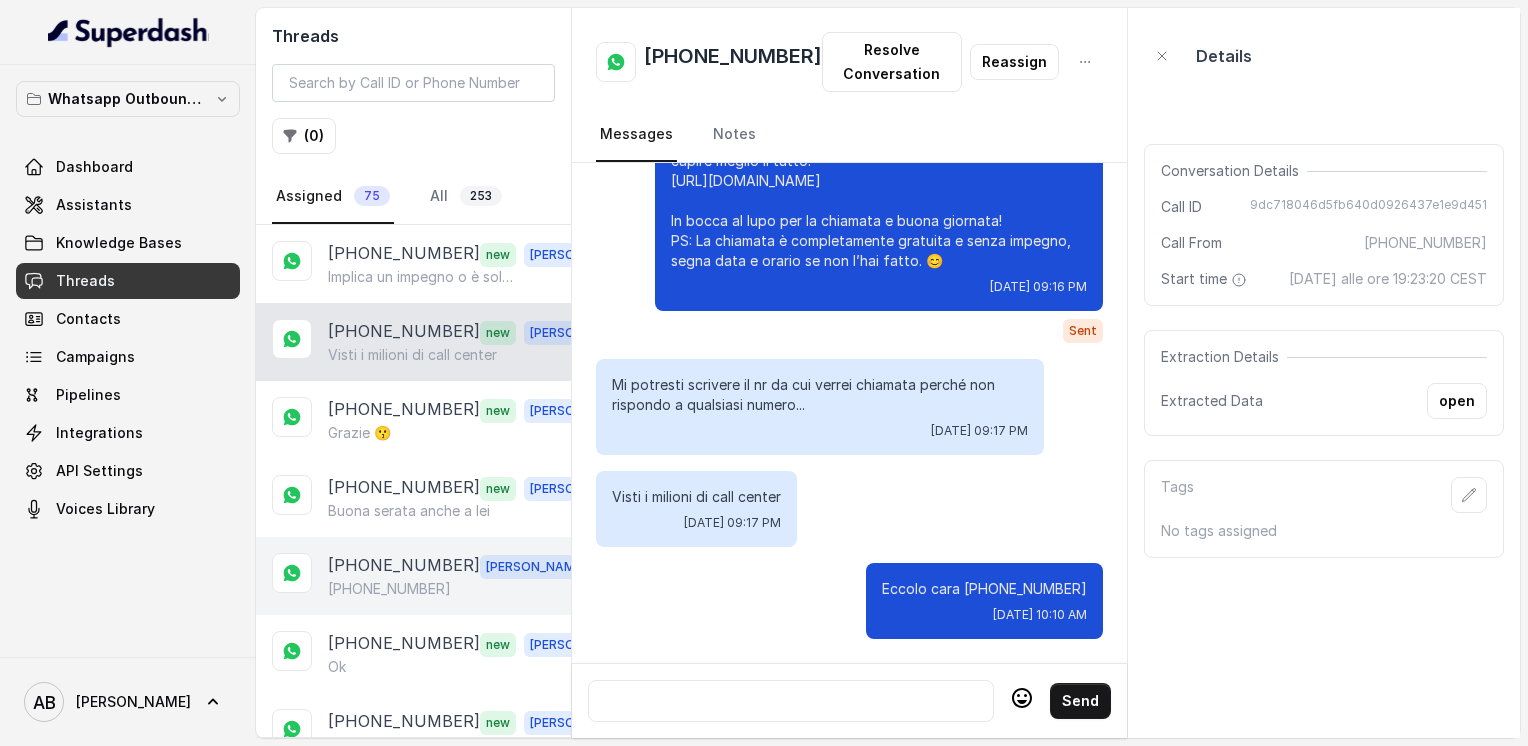 click on "[PHONE_NUMBER]" at bounding box center (389, 589) 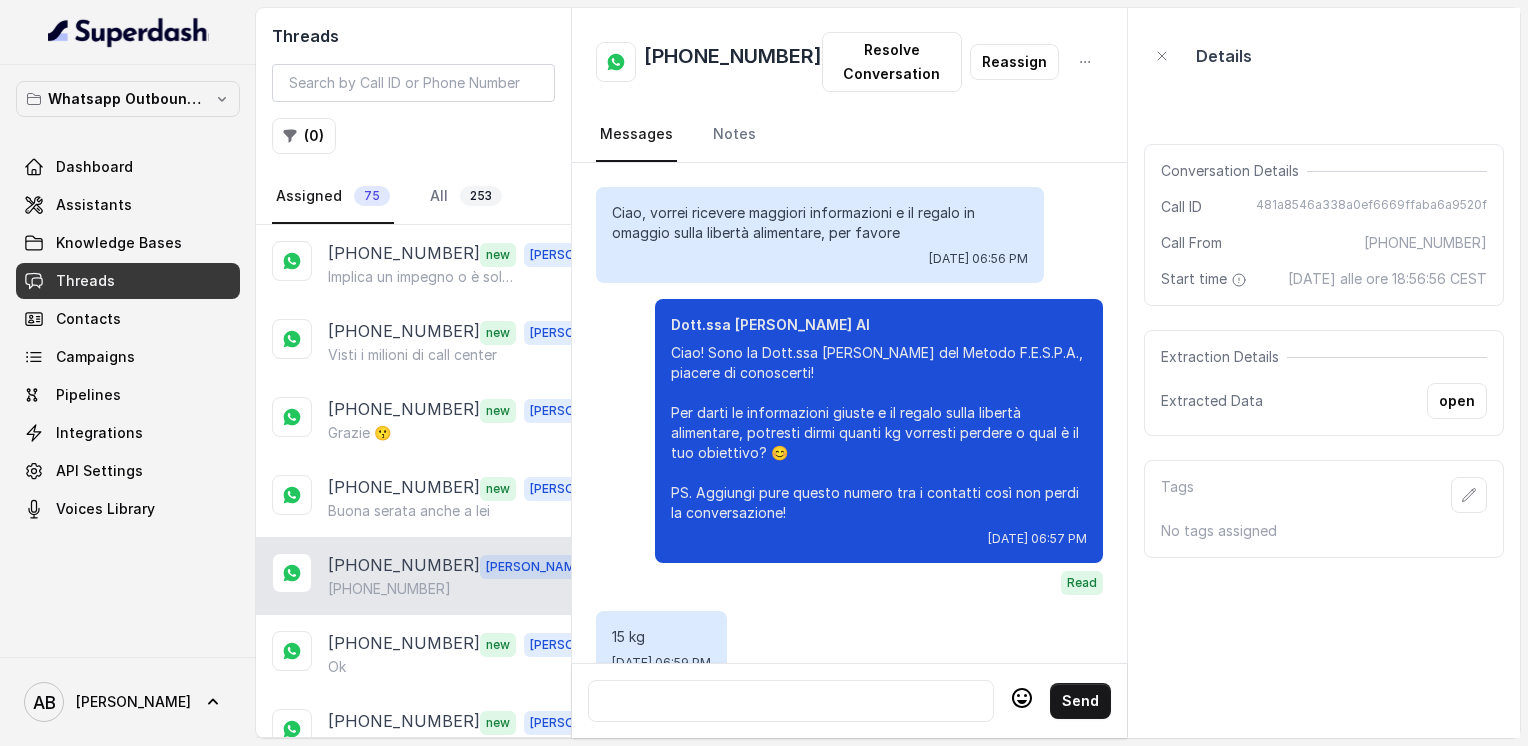 scroll, scrollTop: 2328, scrollLeft: 0, axis: vertical 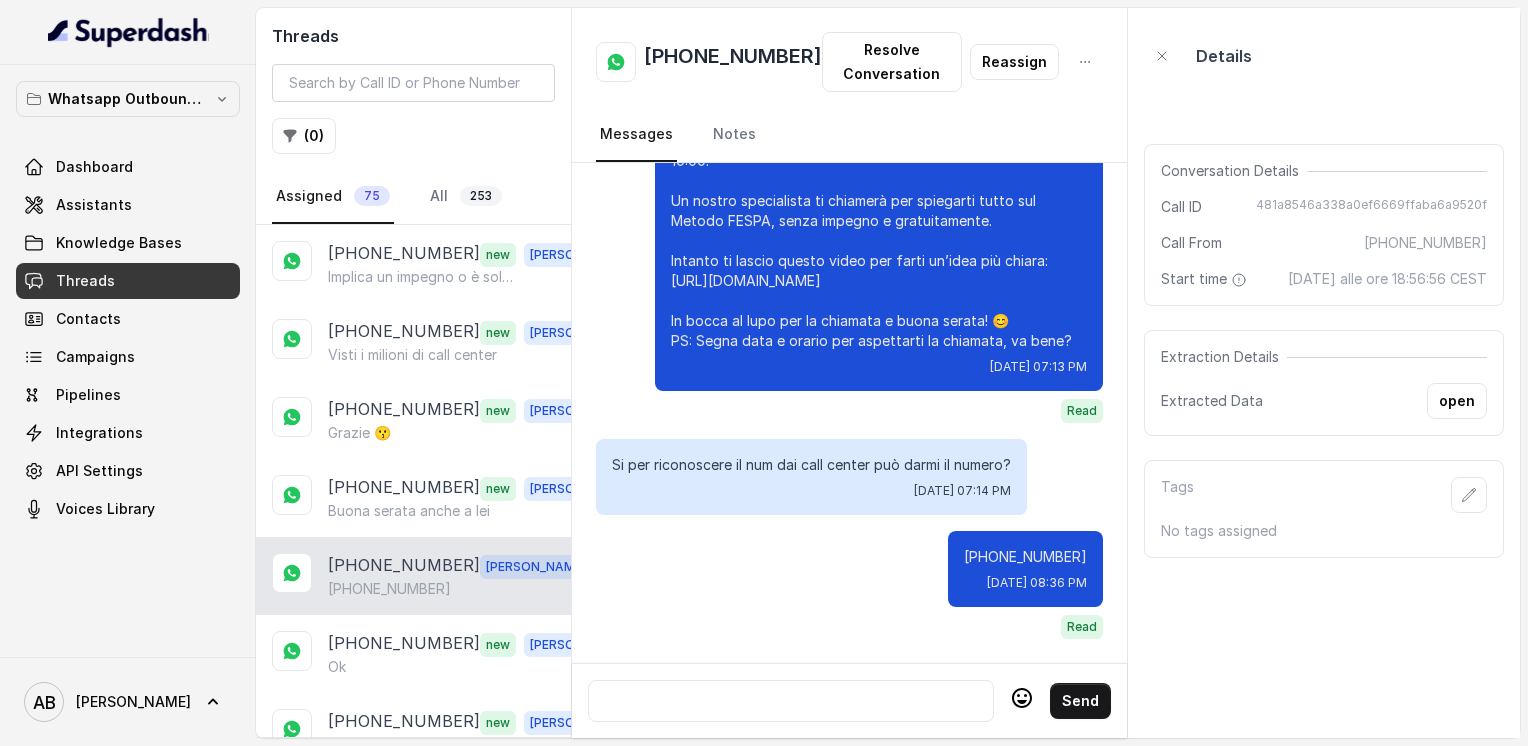 click at bounding box center (791, 701) 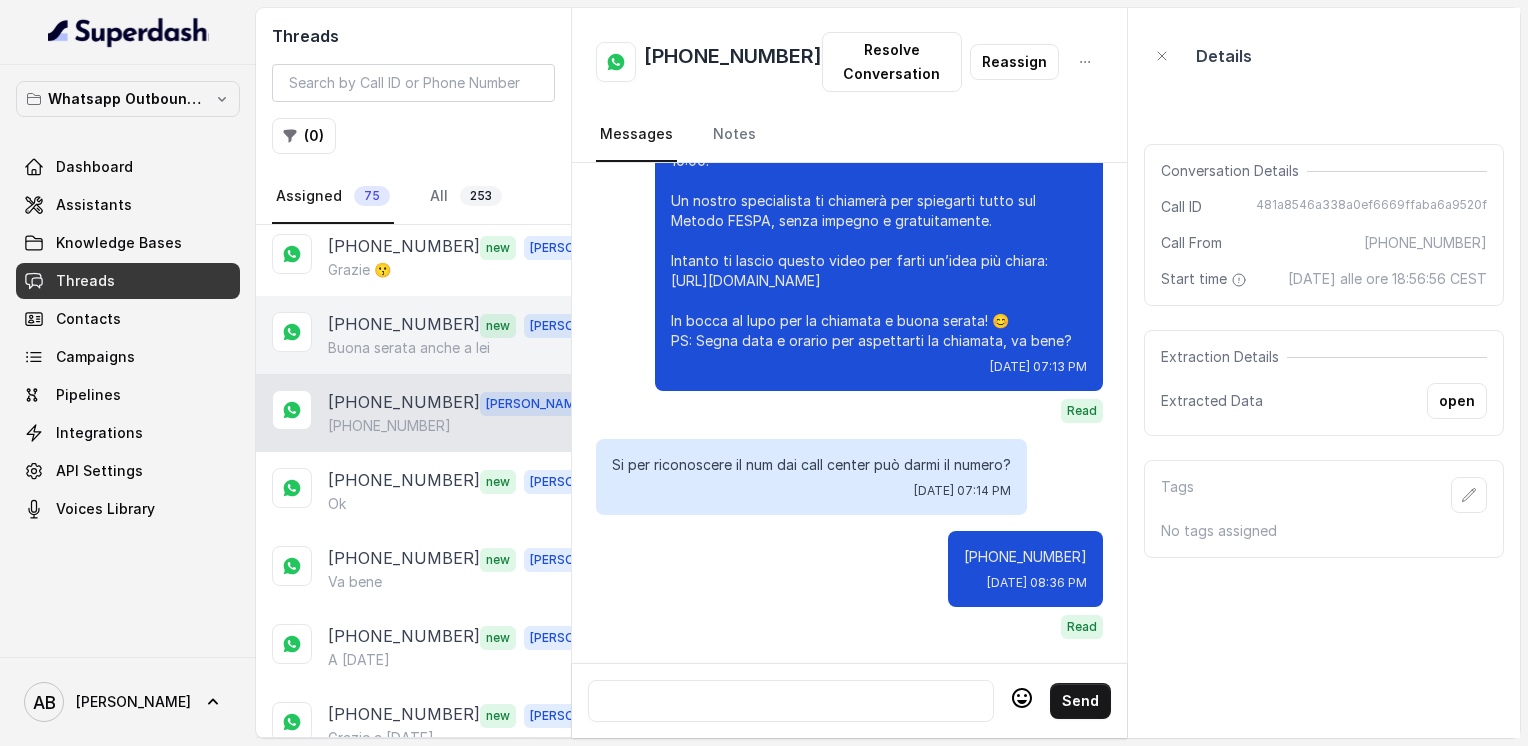 scroll, scrollTop: 2700, scrollLeft: 0, axis: vertical 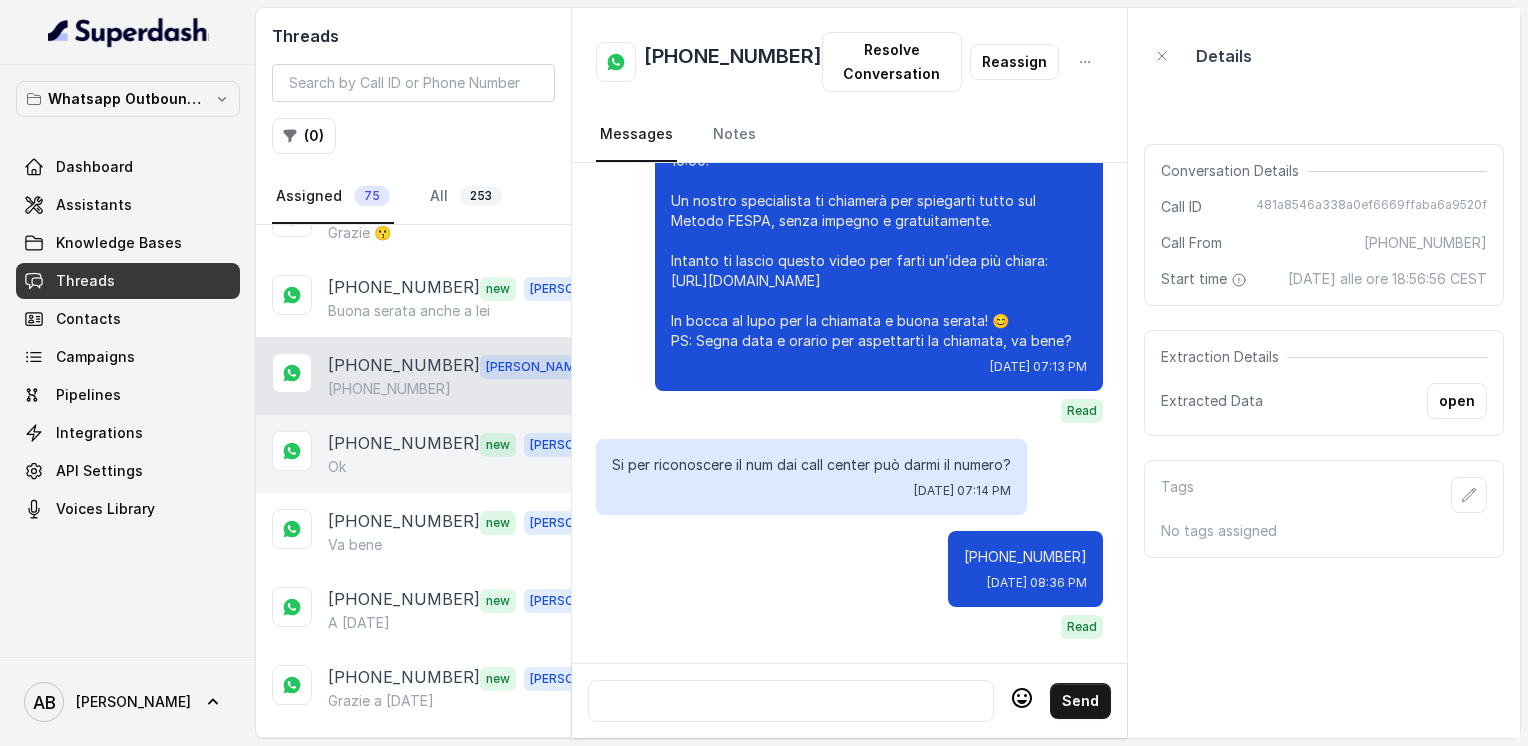 click on "Ok" at bounding box center (469, 467) 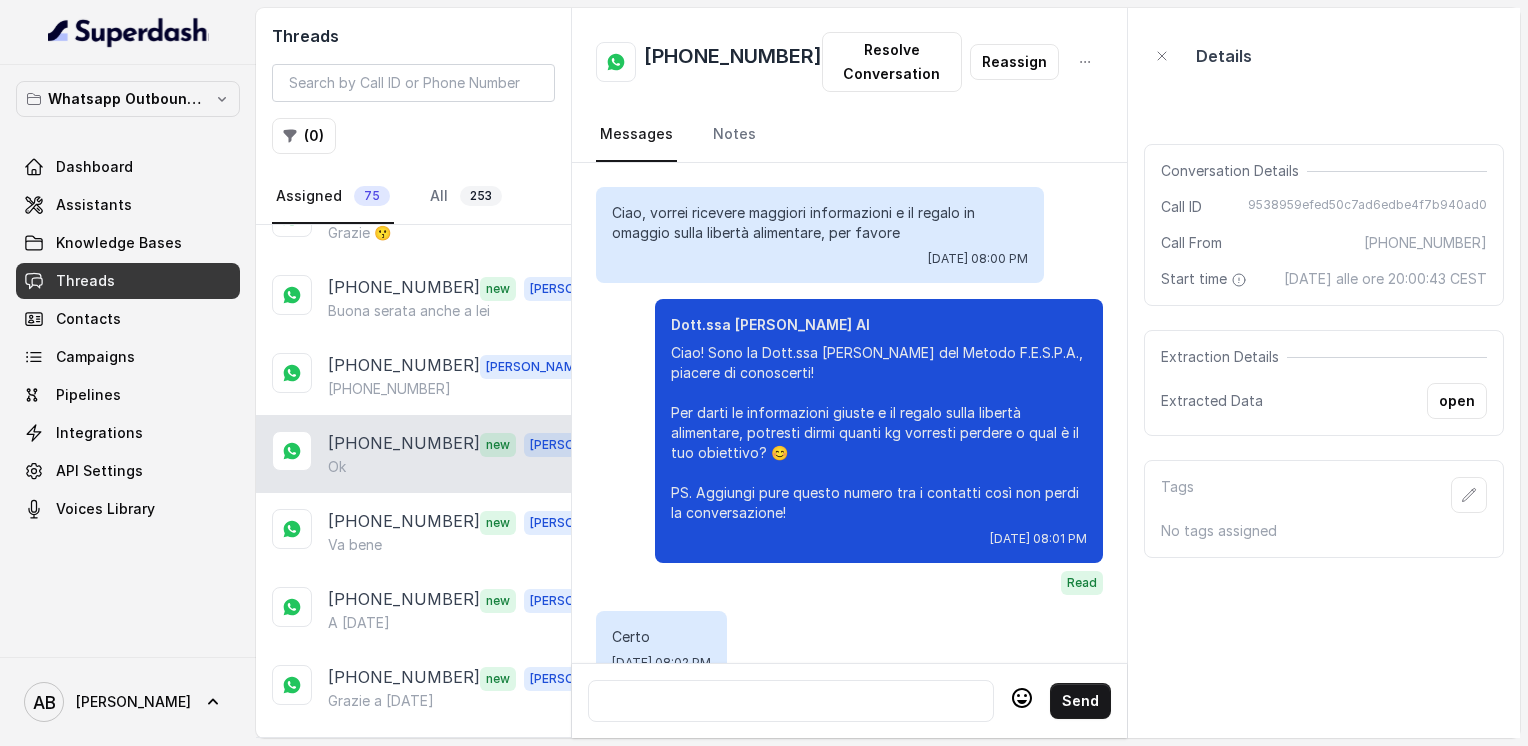 scroll, scrollTop: 1920, scrollLeft: 0, axis: vertical 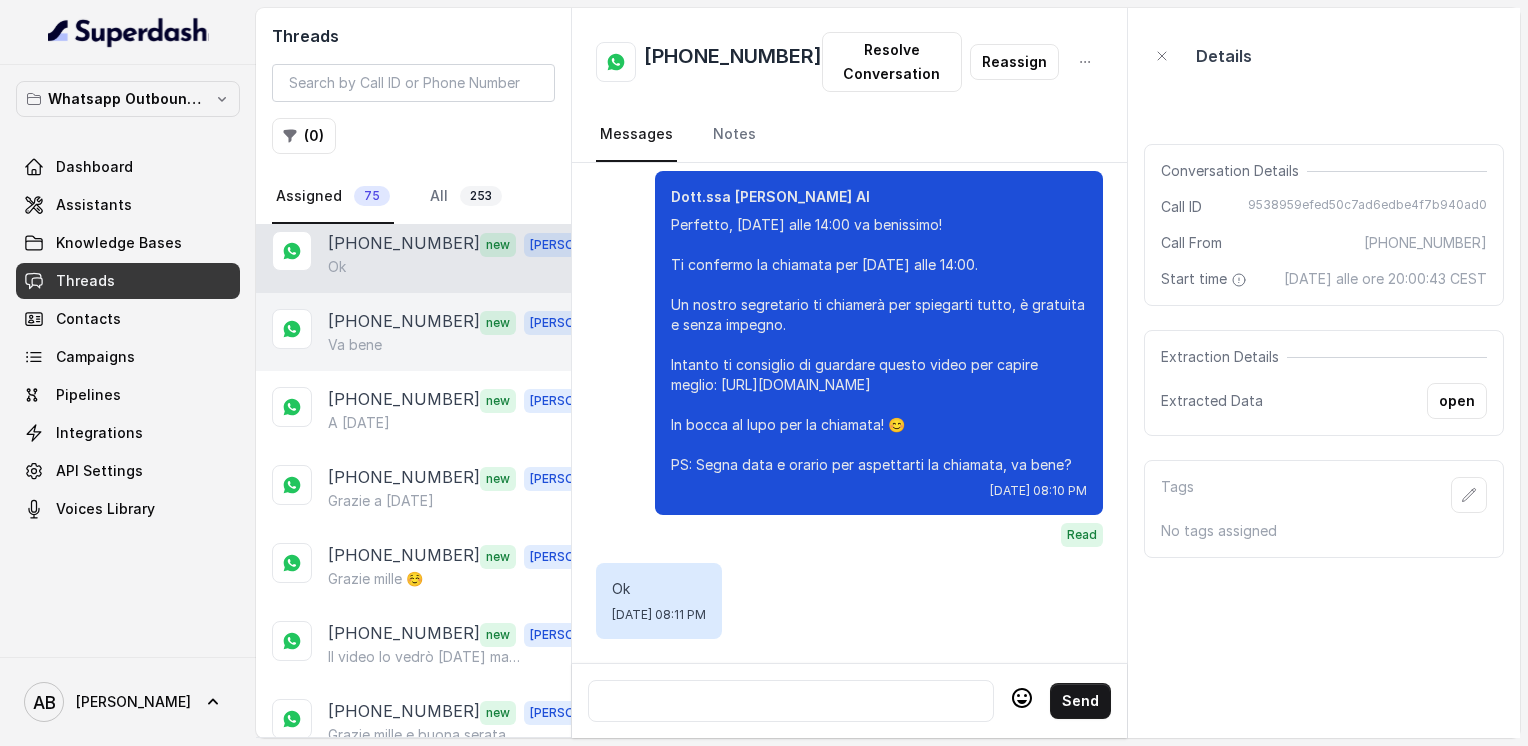 click on "[PHONE_NUMBER]   new [PERSON_NAME] bene" at bounding box center [413, 332] 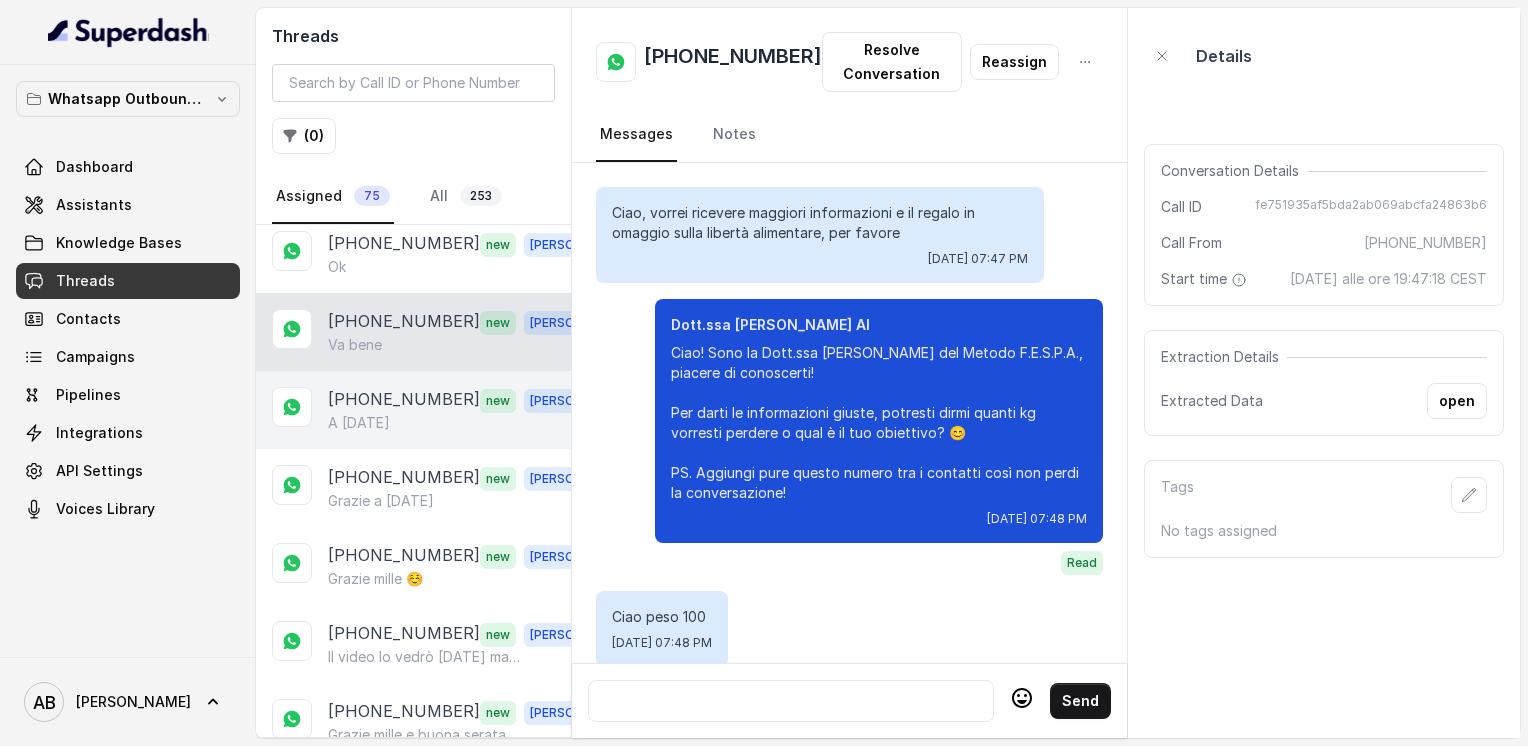 click on "[PHONE_NUMBER]   new [PERSON_NAME][DATE]" at bounding box center [413, 410] 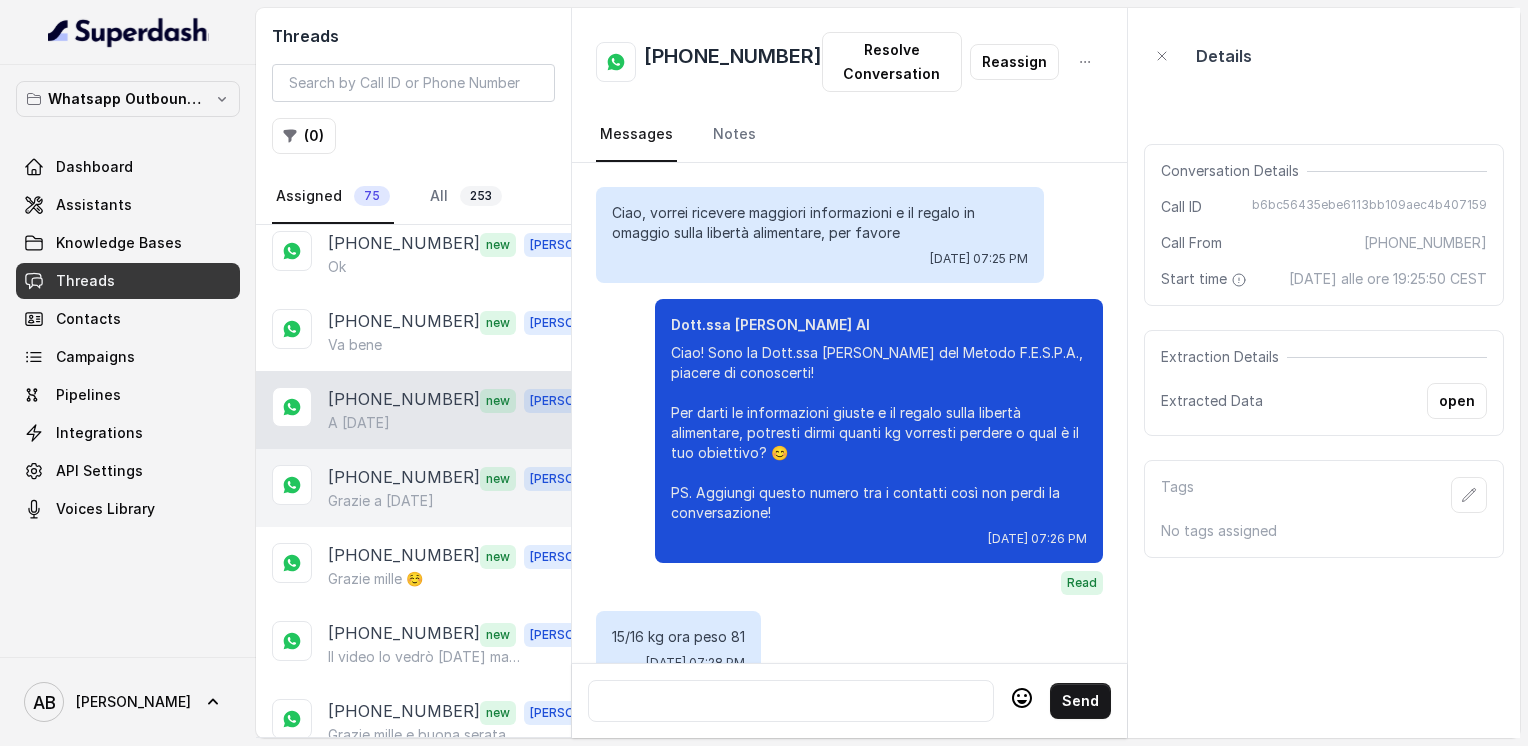 scroll, scrollTop: 2276, scrollLeft: 0, axis: vertical 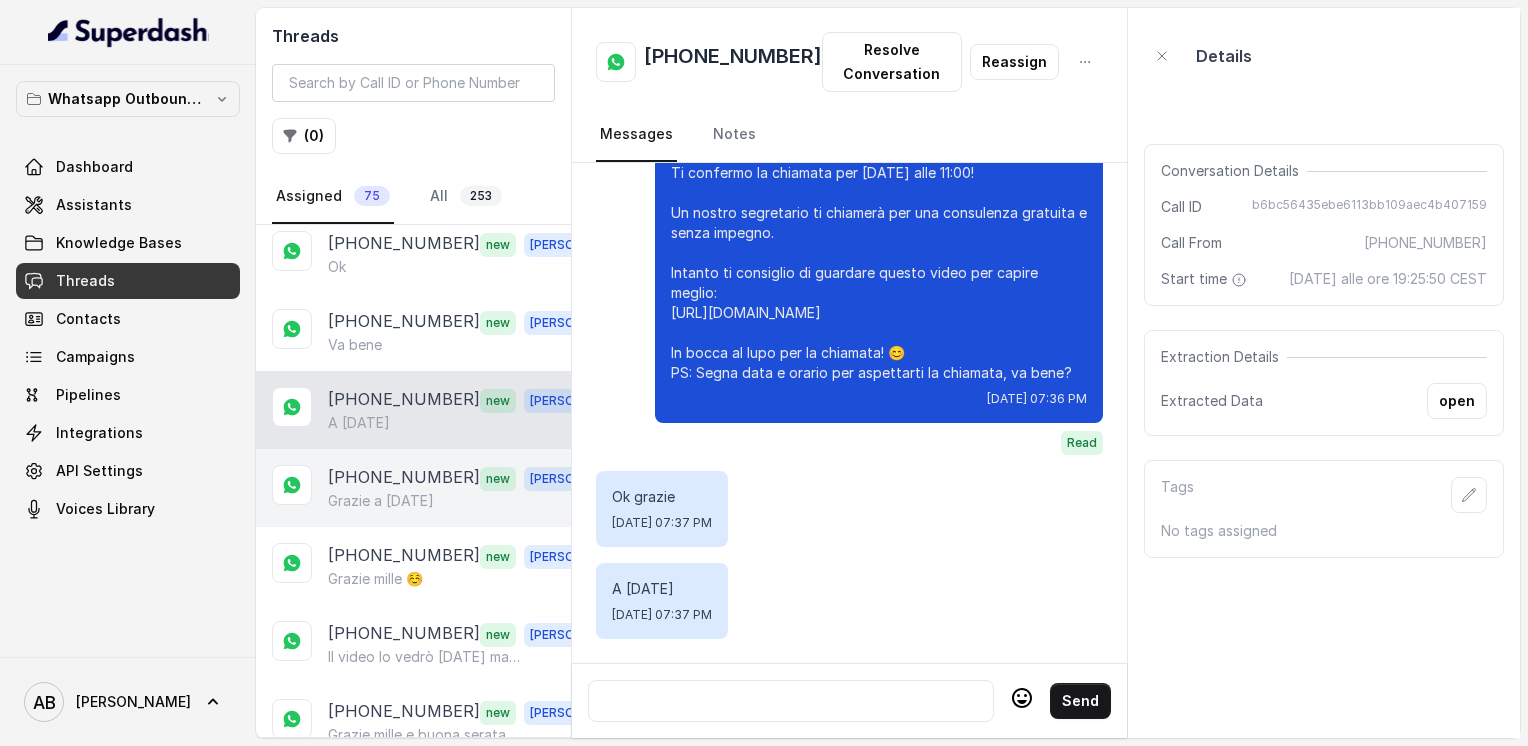 click on "[PHONE_NUMBER]   new [PERSON_NAME] a [DATE]" at bounding box center (413, 488) 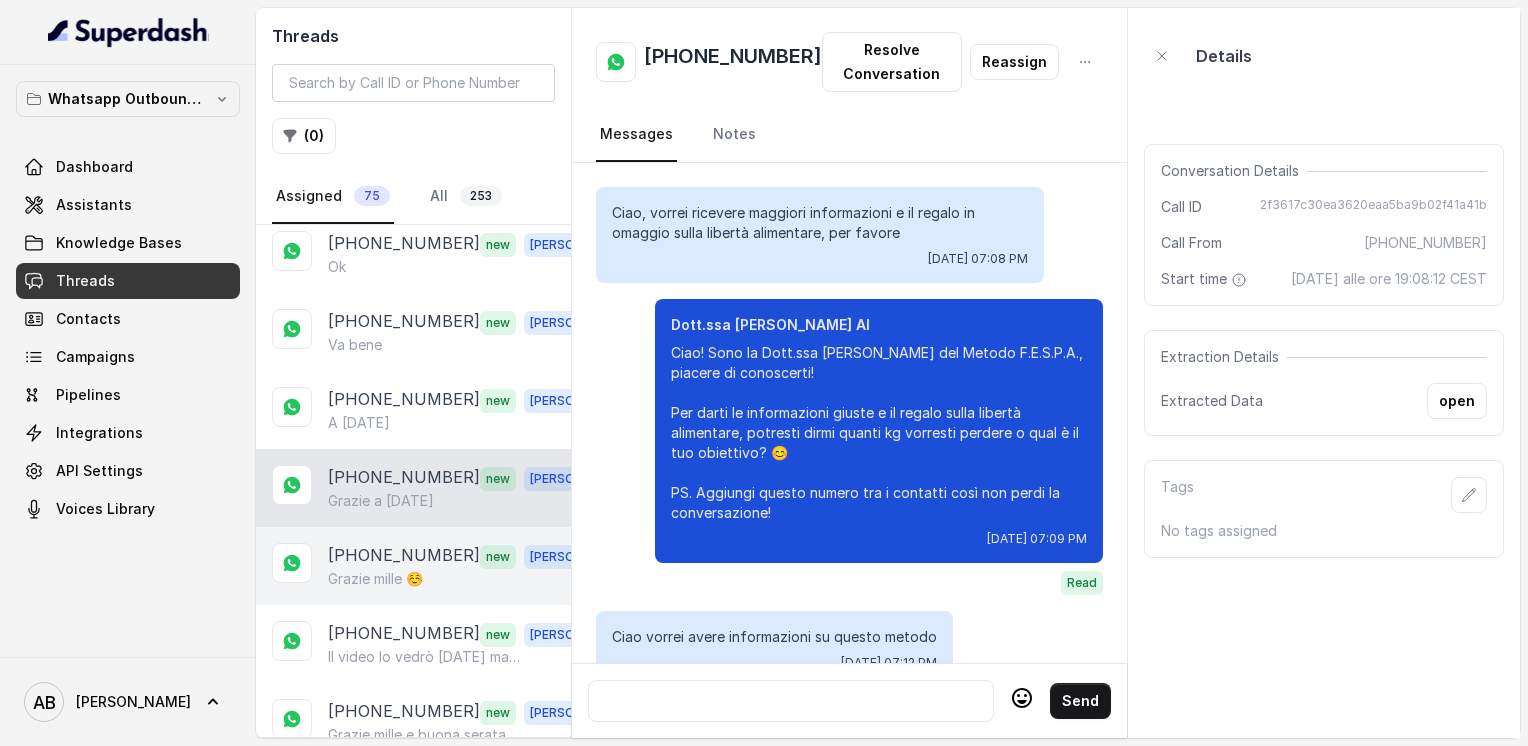scroll, scrollTop: 2160, scrollLeft: 0, axis: vertical 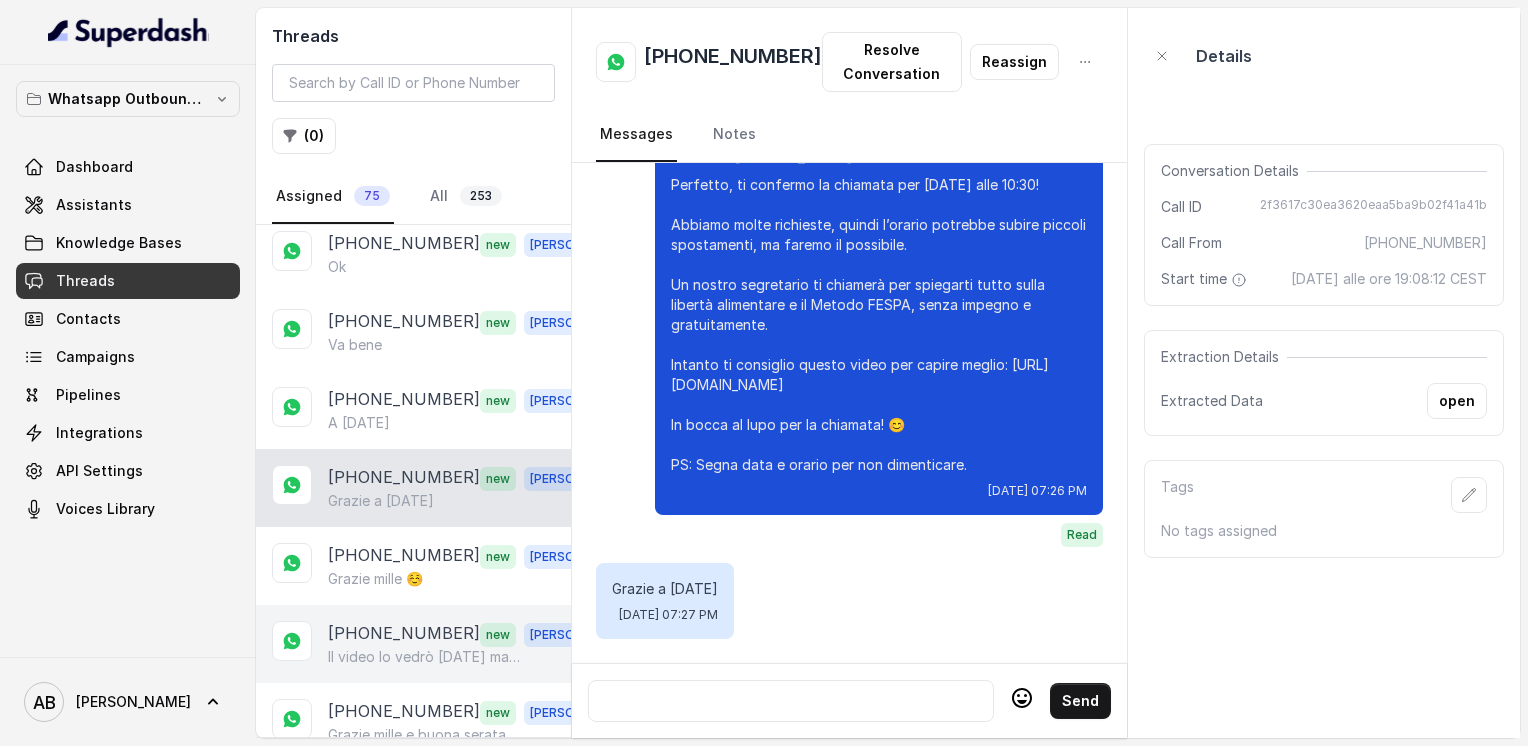 click on "Il video lo vedrò [DATE] mattina ora purtroppo non posso grazie ancora dottoressa buona serata" at bounding box center (424, 657) 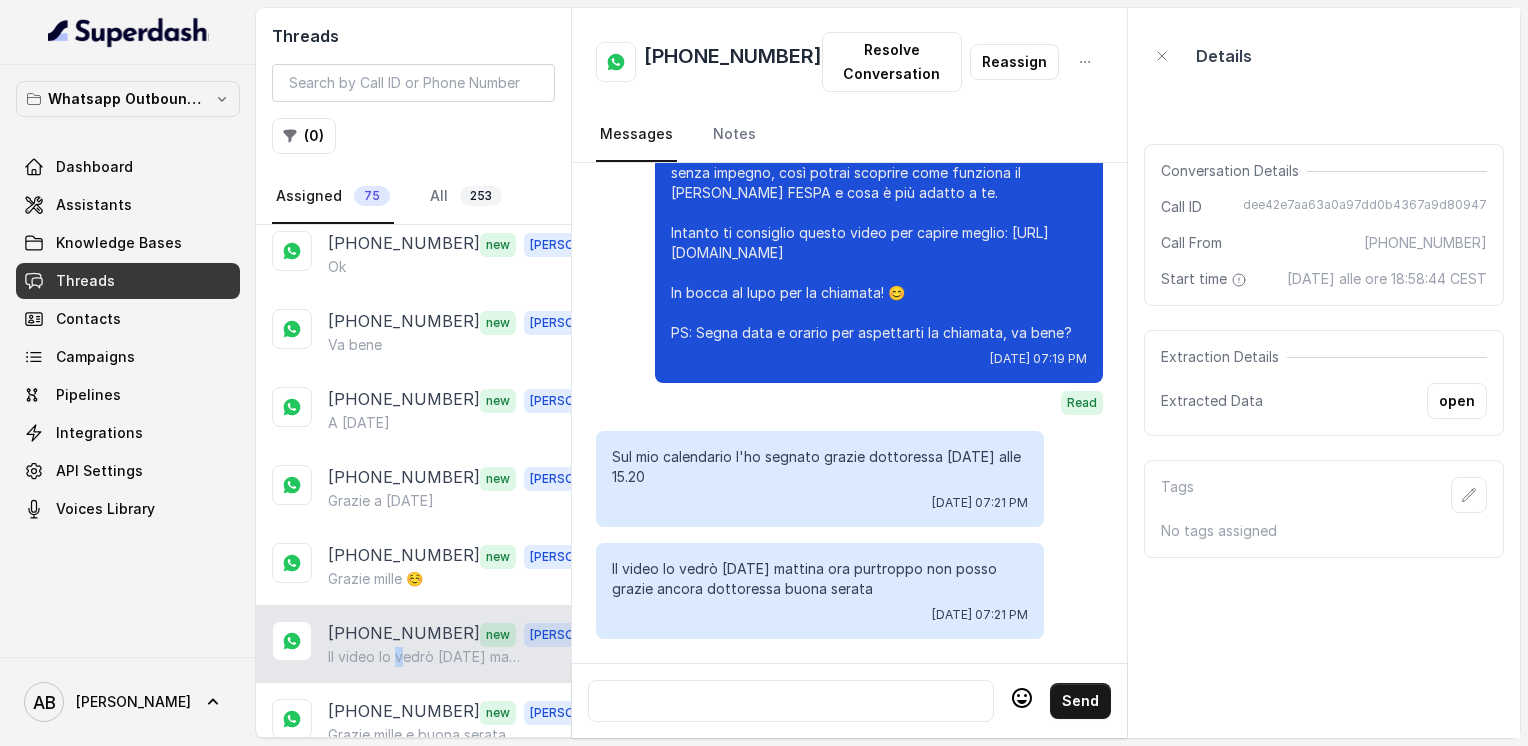 scroll, scrollTop: 3528, scrollLeft: 0, axis: vertical 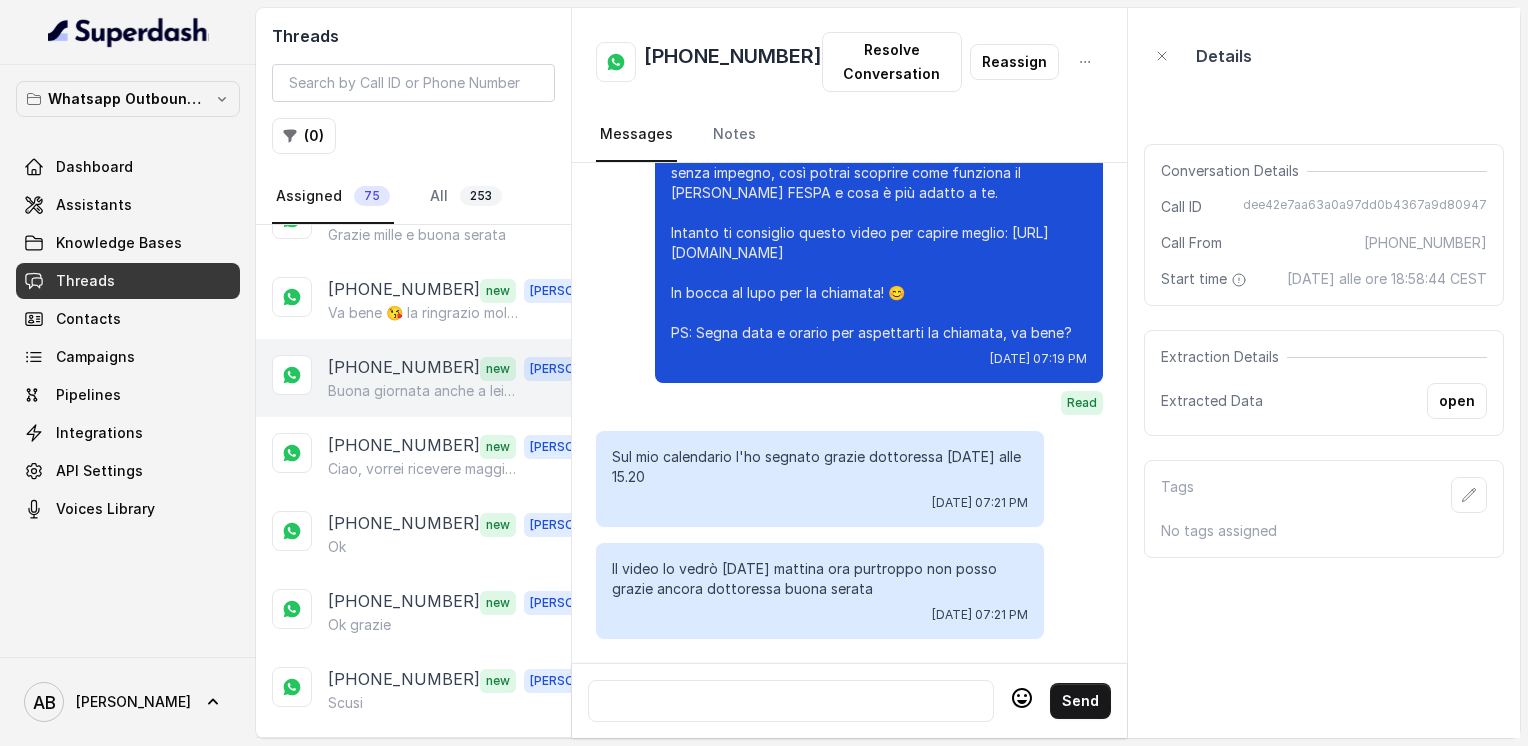 click on "[PHONE_NUMBER]   new [PERSON_NAME] giornata anche a lei😘" at bounding box center (413, 378) 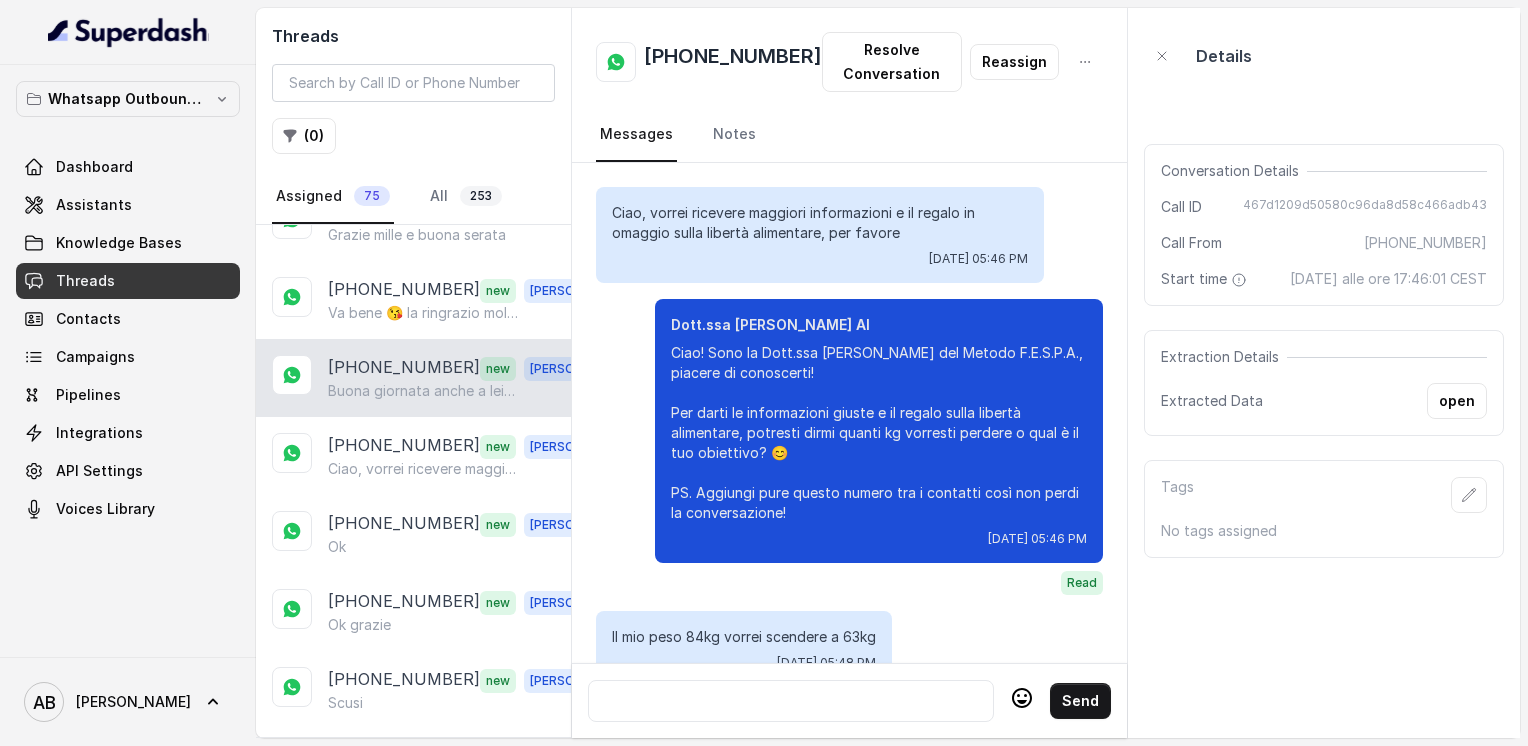 scroll, scrollTop: 3316, scrollLeft: 0, axis: vertical 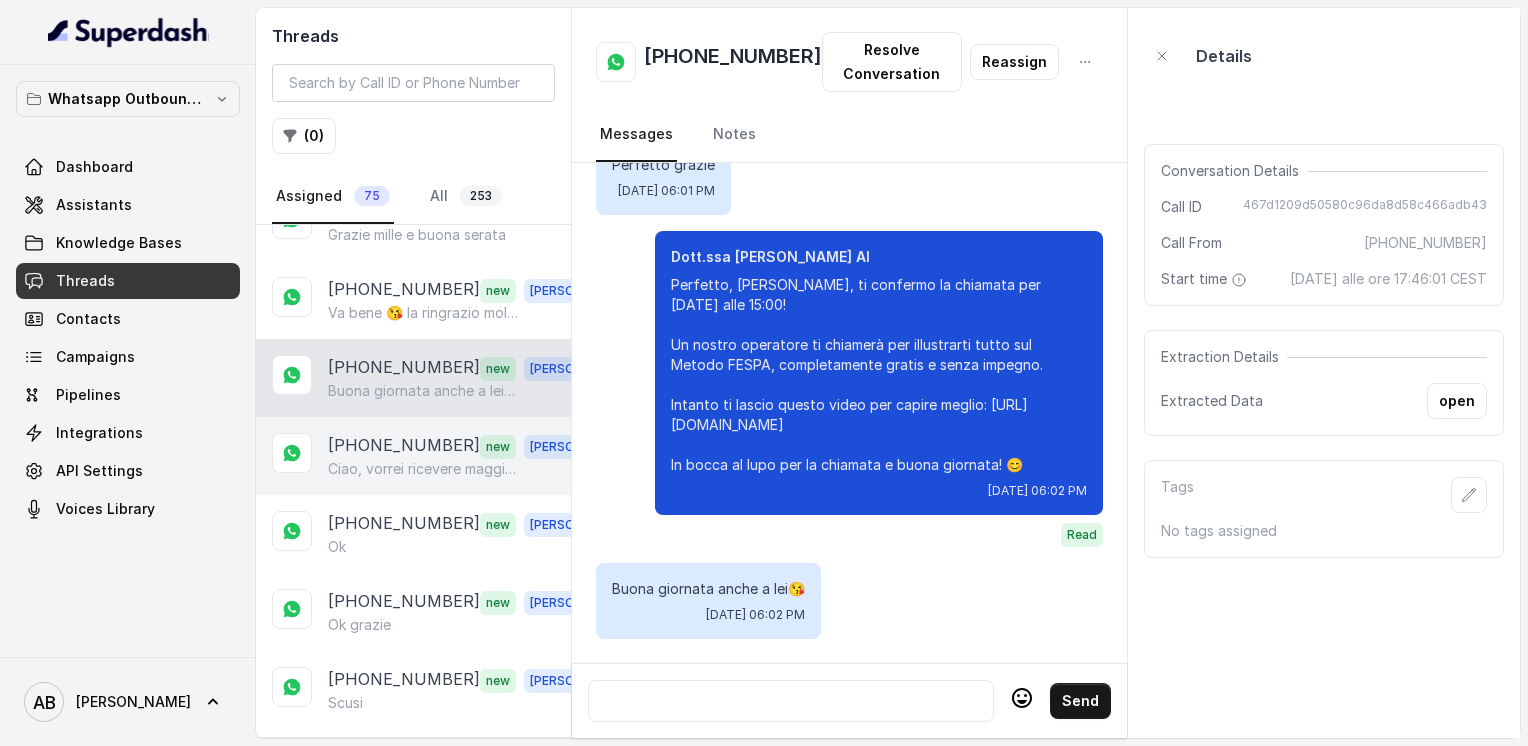 click on "Ciao, vorrei ricevere maggiori informazioni e il regalo in omaggio sulla libertà alimentare, per favore" at bounding box center (424, 469) 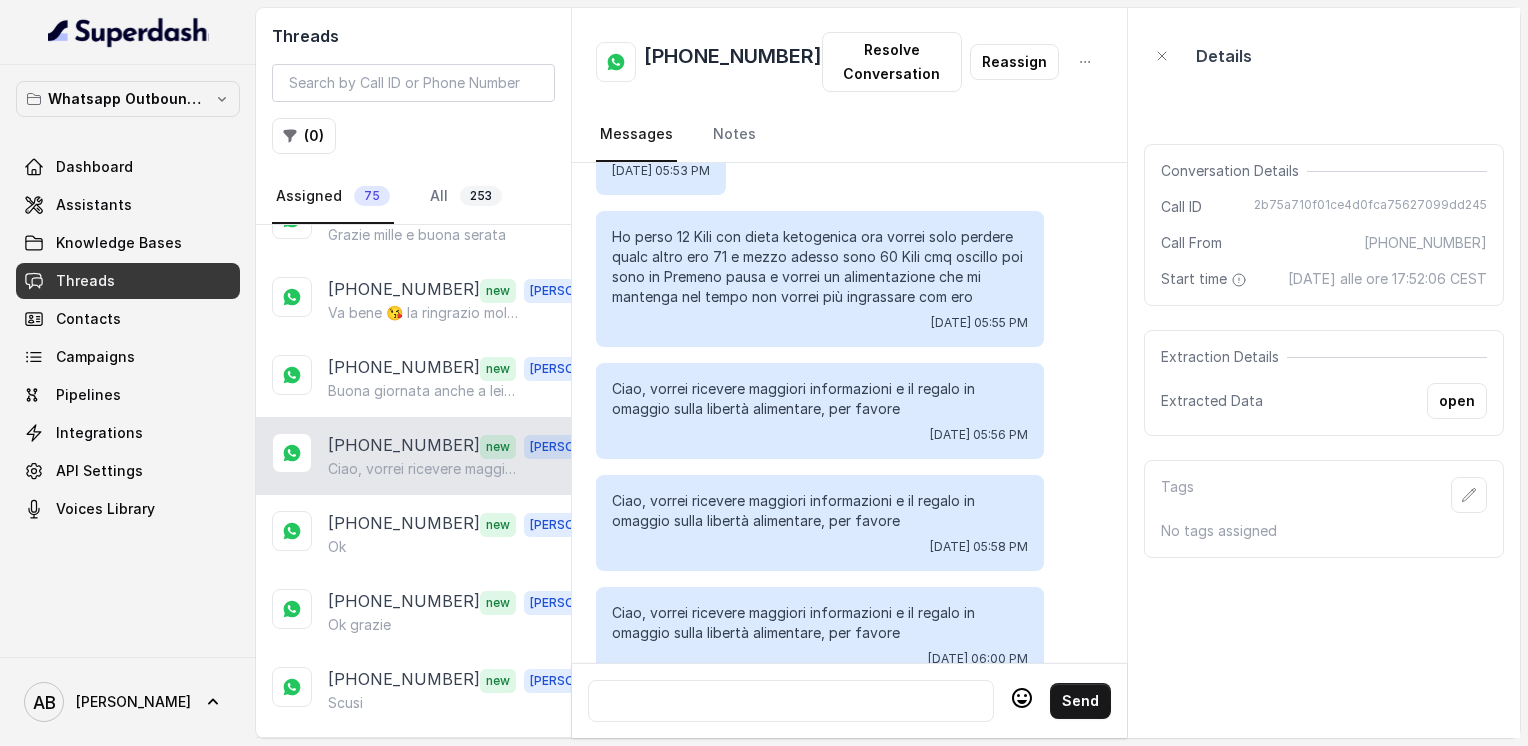 scroll, scrollTop: 500, scrollLeft: 0, axis: vertical 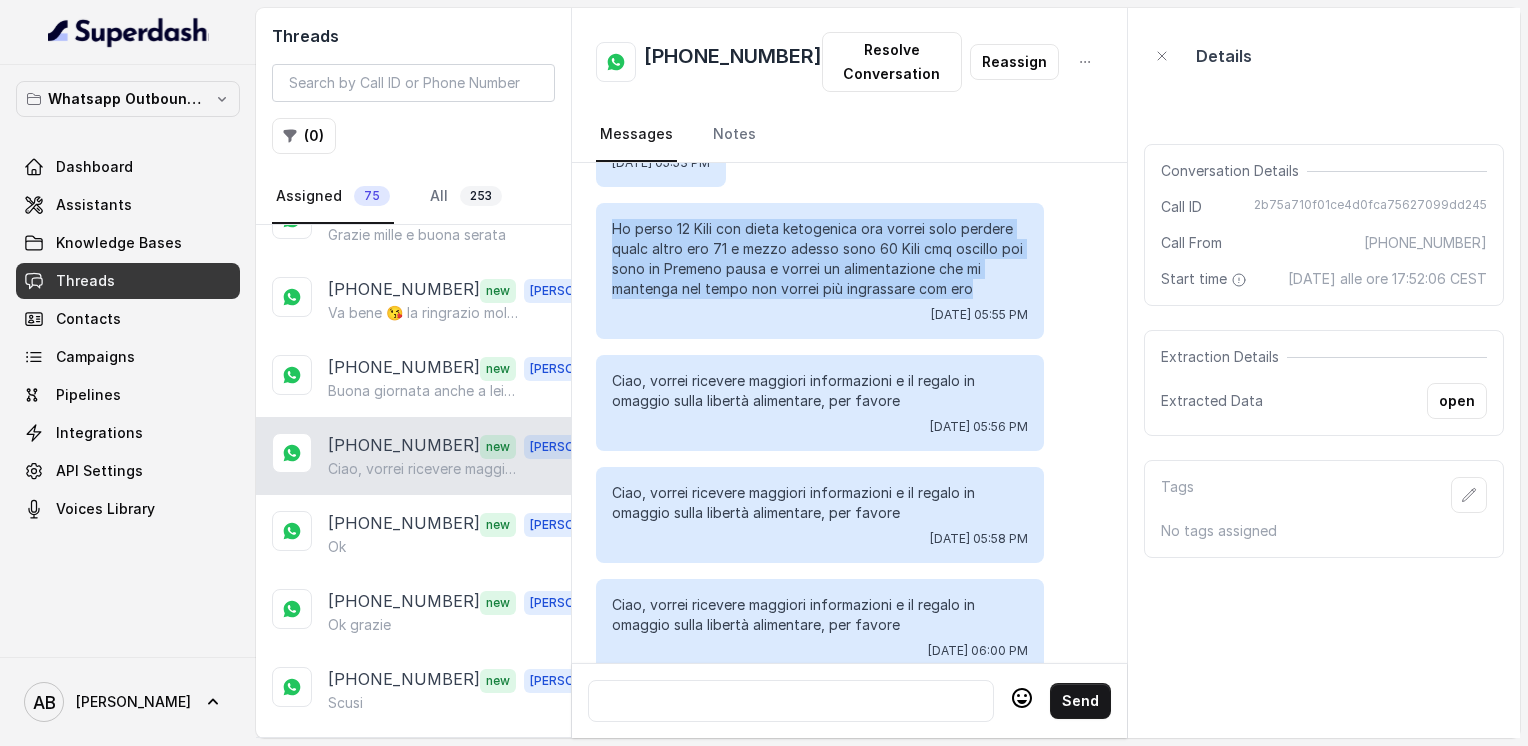 drag, startPoint x: 612, startPoint y: 234, endPoint x: 987, endPoint y: 294, distance: 379.76965 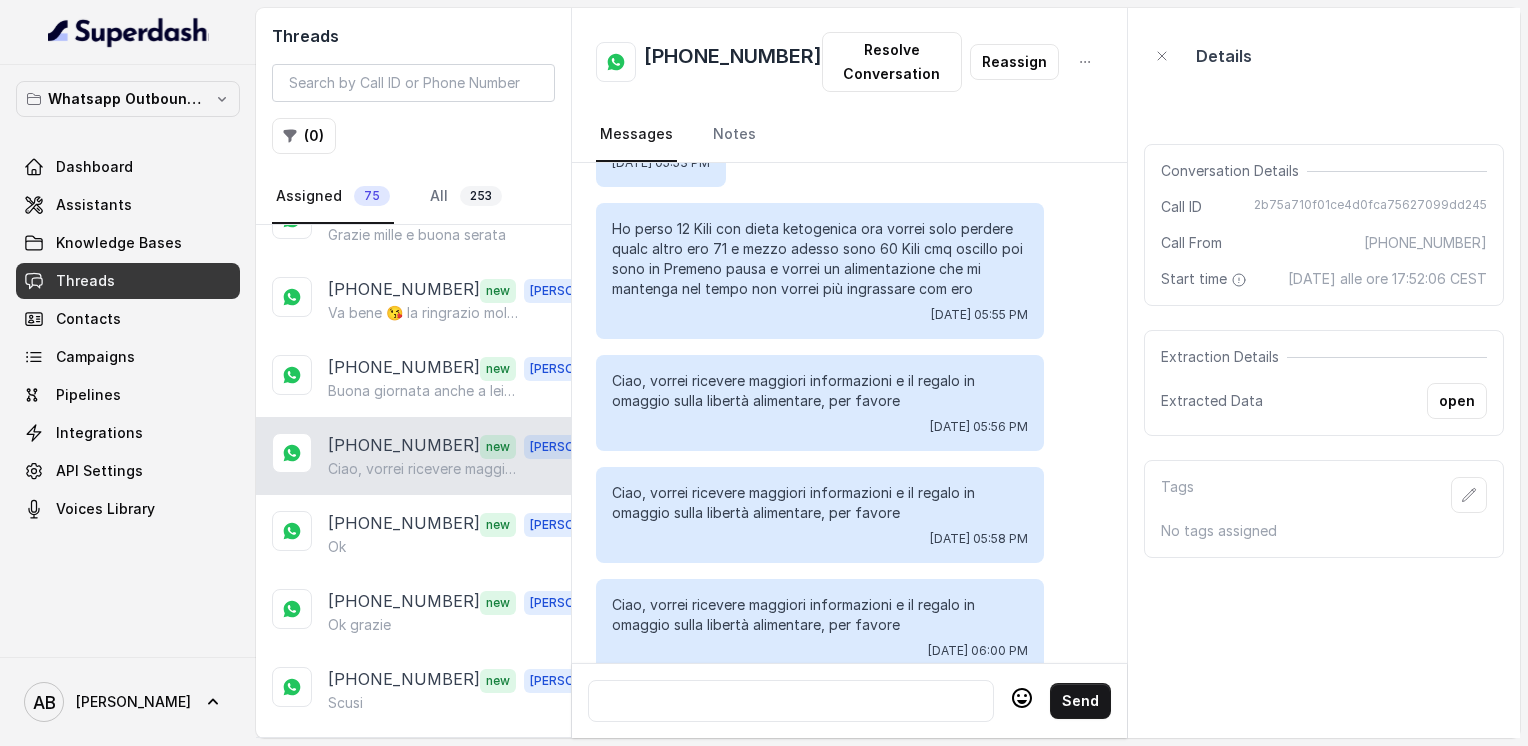 click at bounding box center [791, 701] 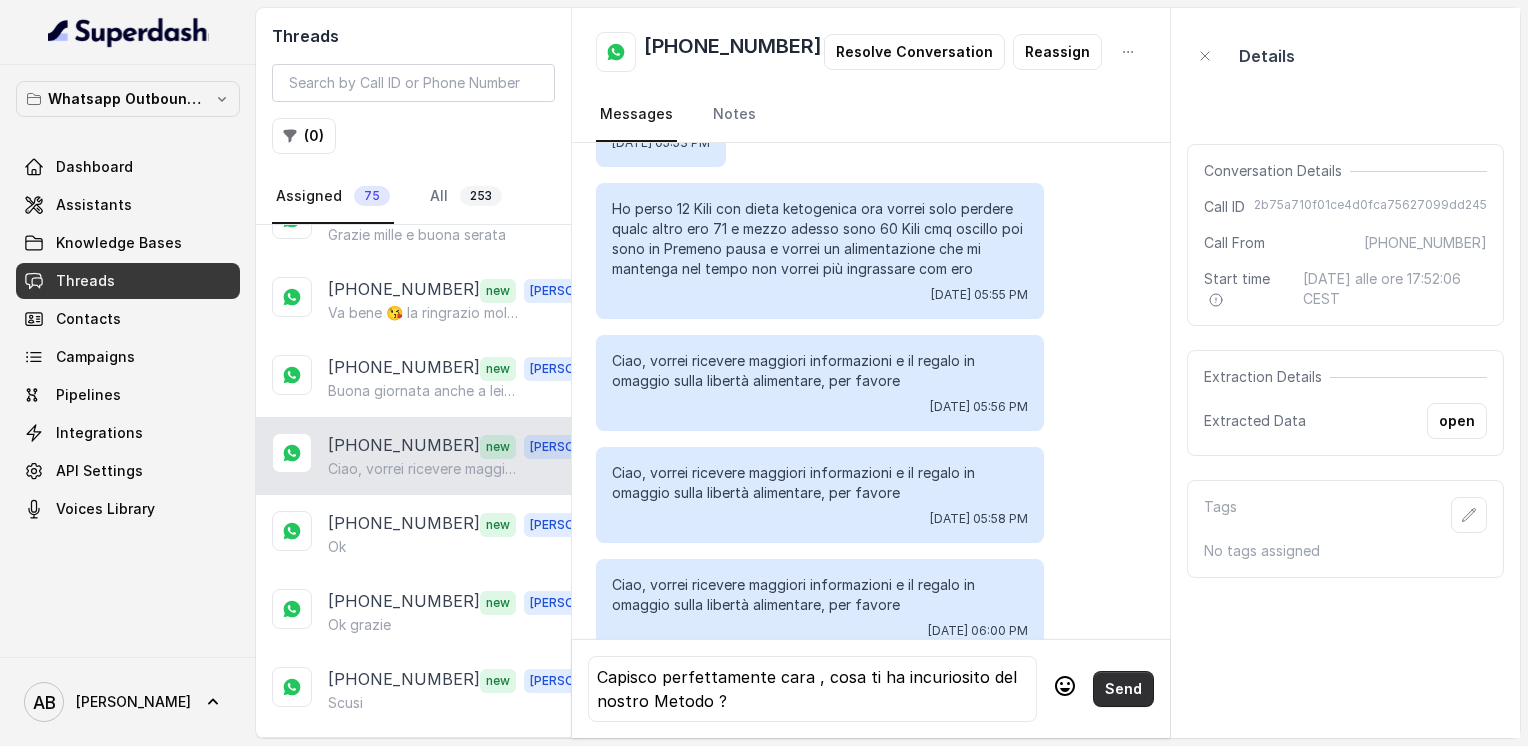 click on "Send" at bounding box center (1123, 689) 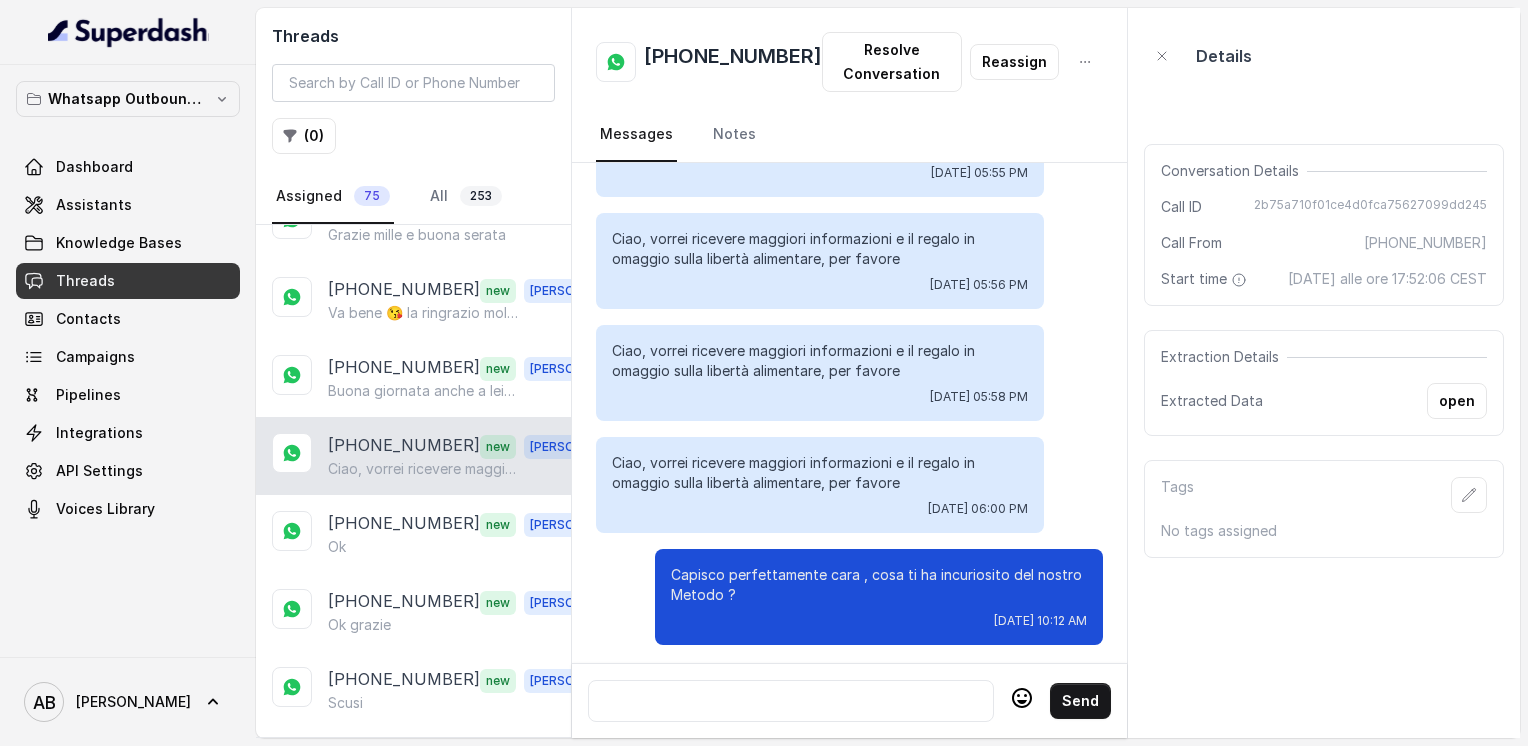 scroll, scrollTop: 660, scrollLeft: 0, axis: vertical 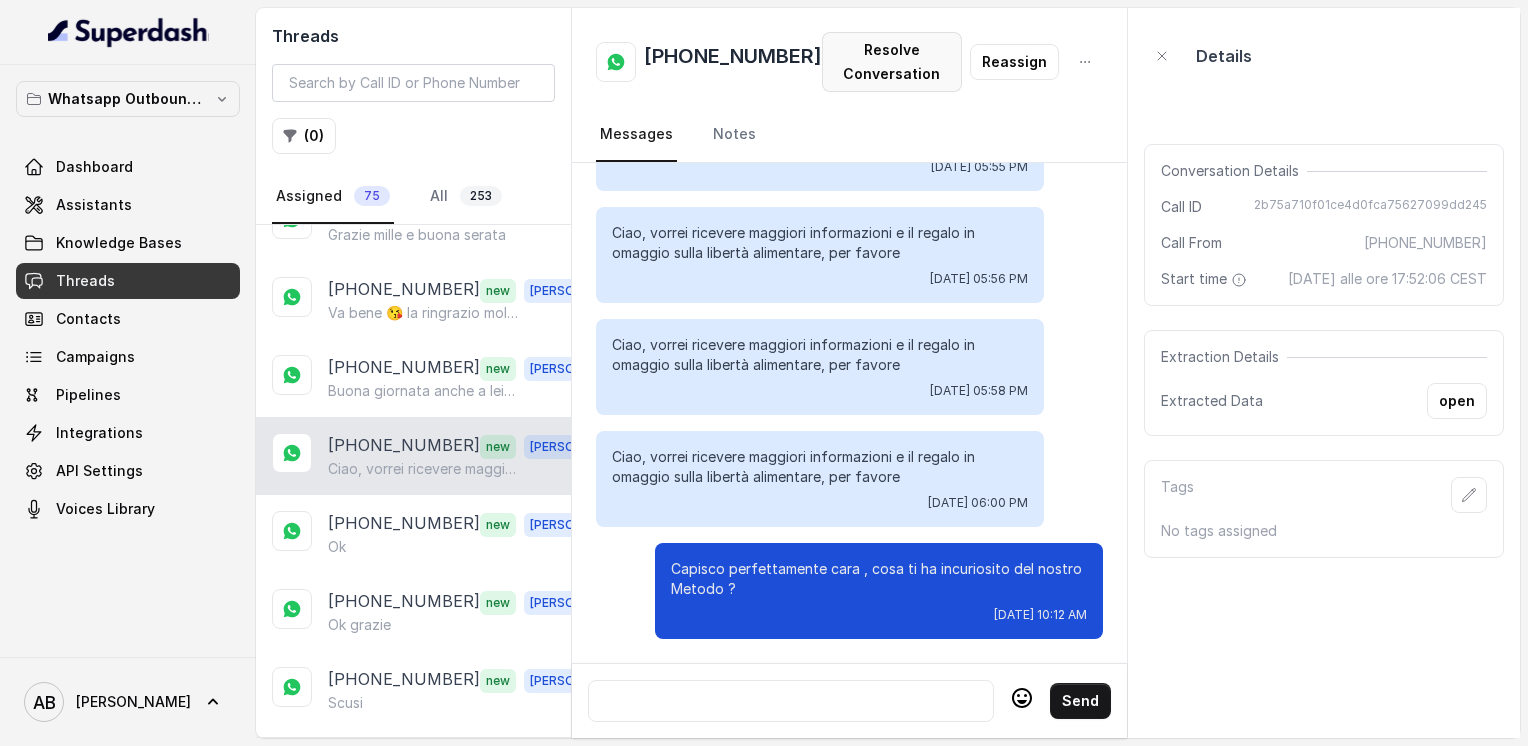 click on "Resolve Conversation" at bounding box center [892, 62] 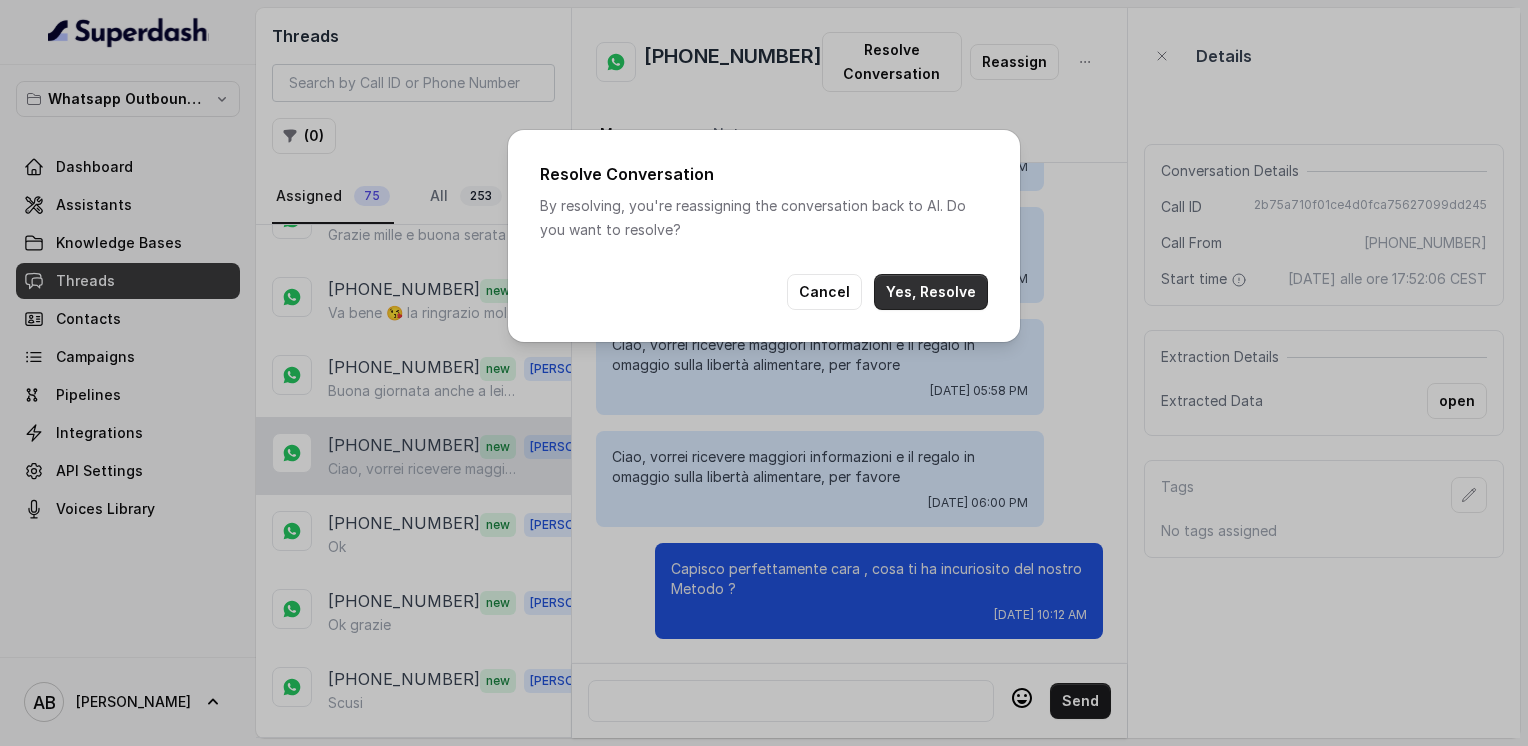 click on "Yes, Resolve" at bounding box center (931, 292) 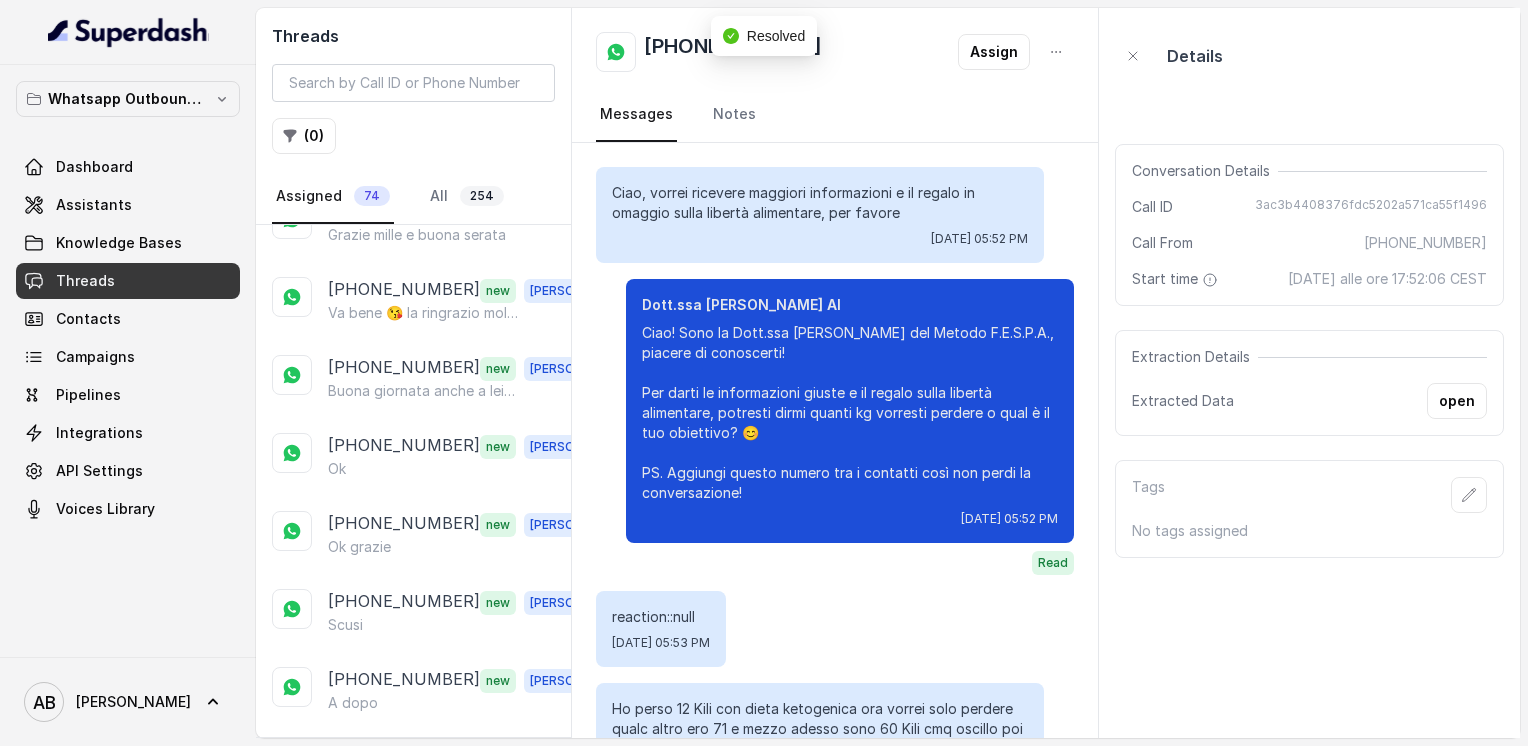 scroll, scrollTop: 584, scrollLeft: 0, axis: vertical 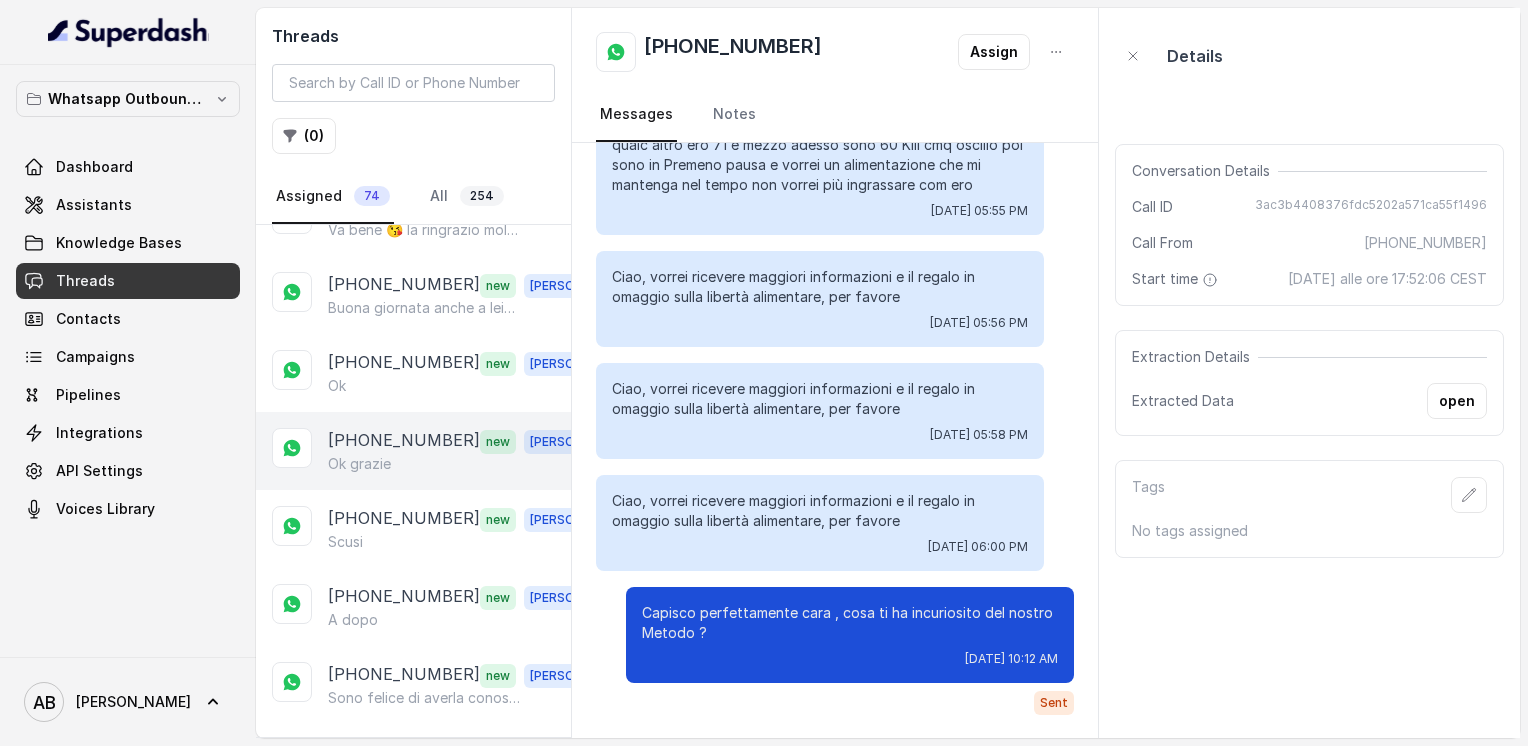 click on "[PHONE_NUMBER]" at bounding box center [404, 441] 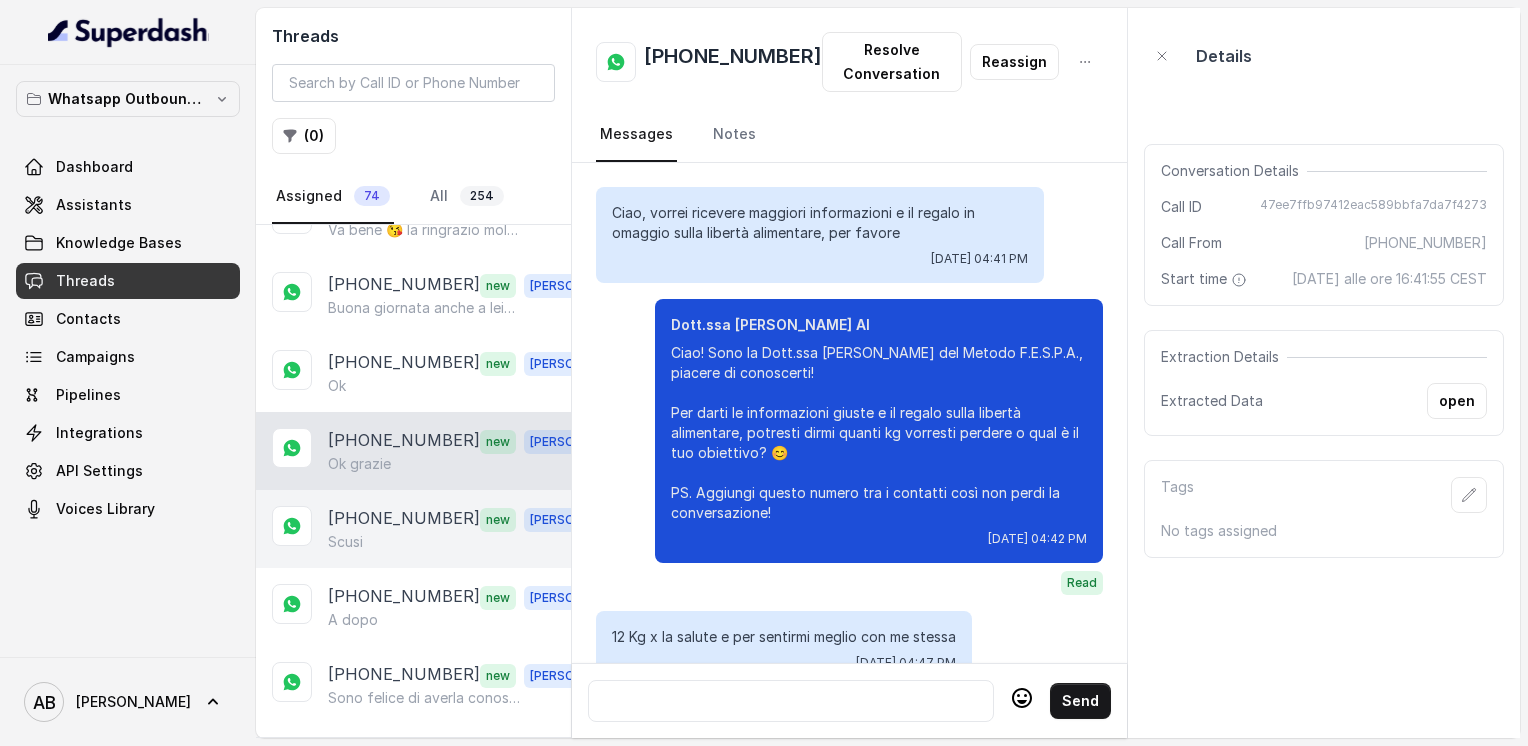 scroll, scrollTop: 1900, scrollLeft: 0, axis: vertical 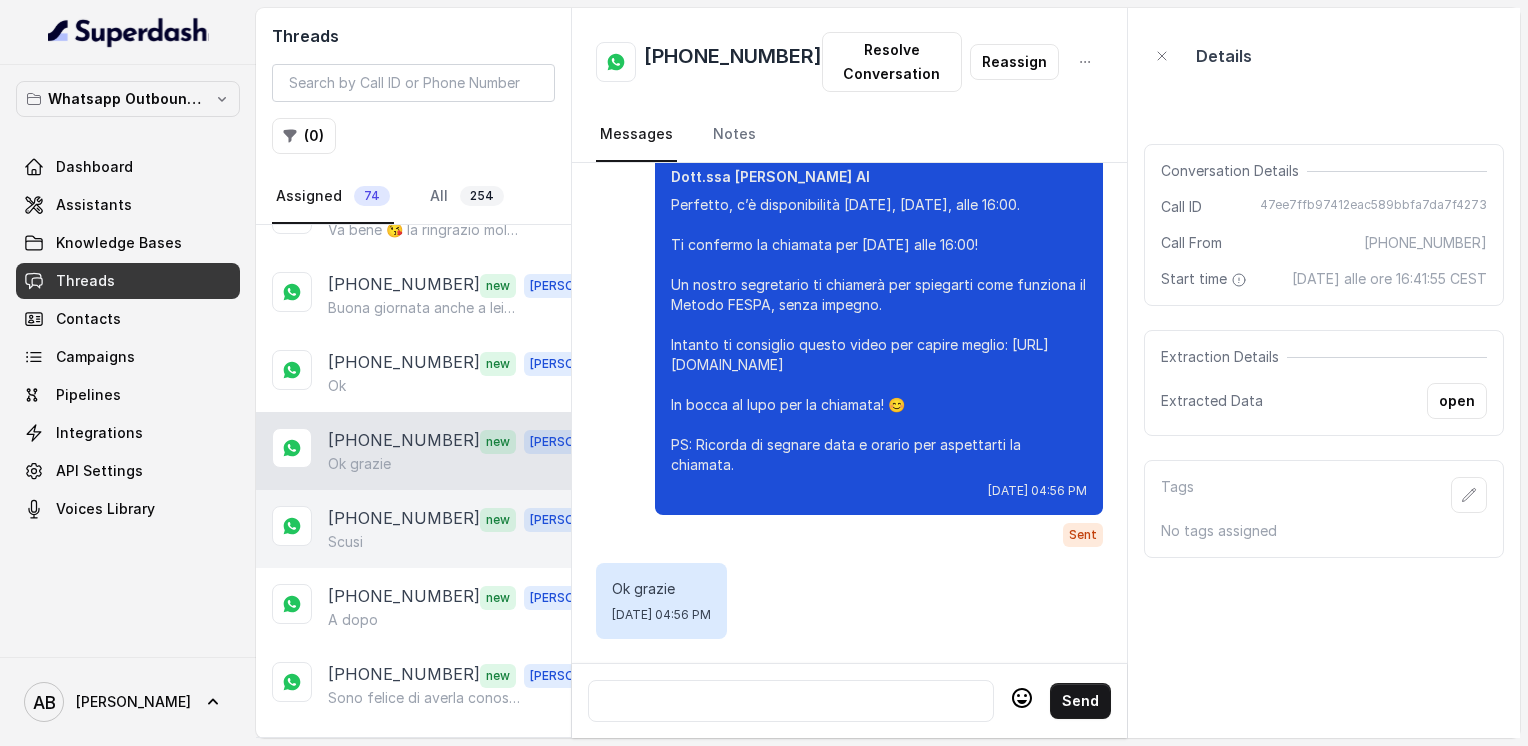 click on "Scusi" at bounding box center [469, 542] 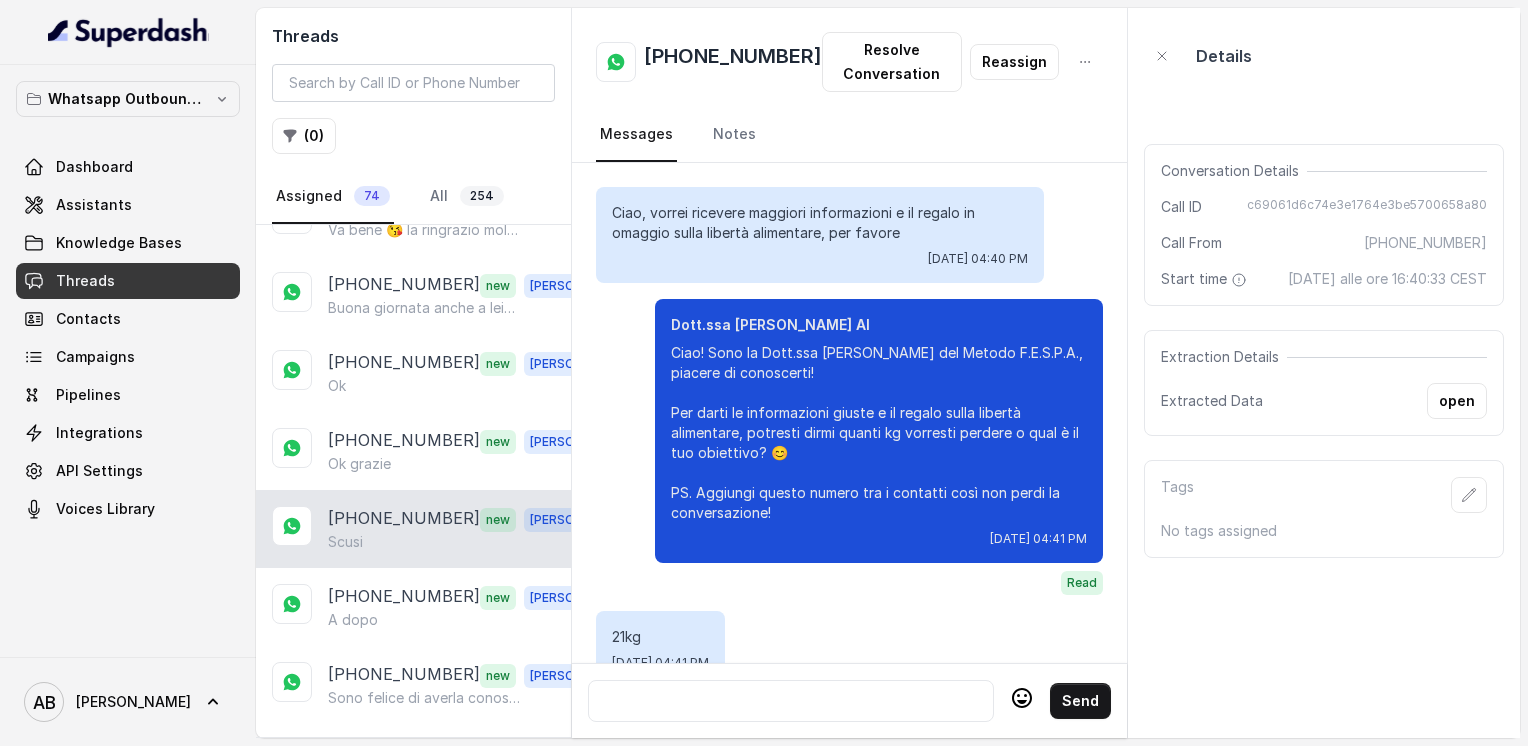 scroll, scrollTop: 3428, scrollLeft: 0, axis: vertical 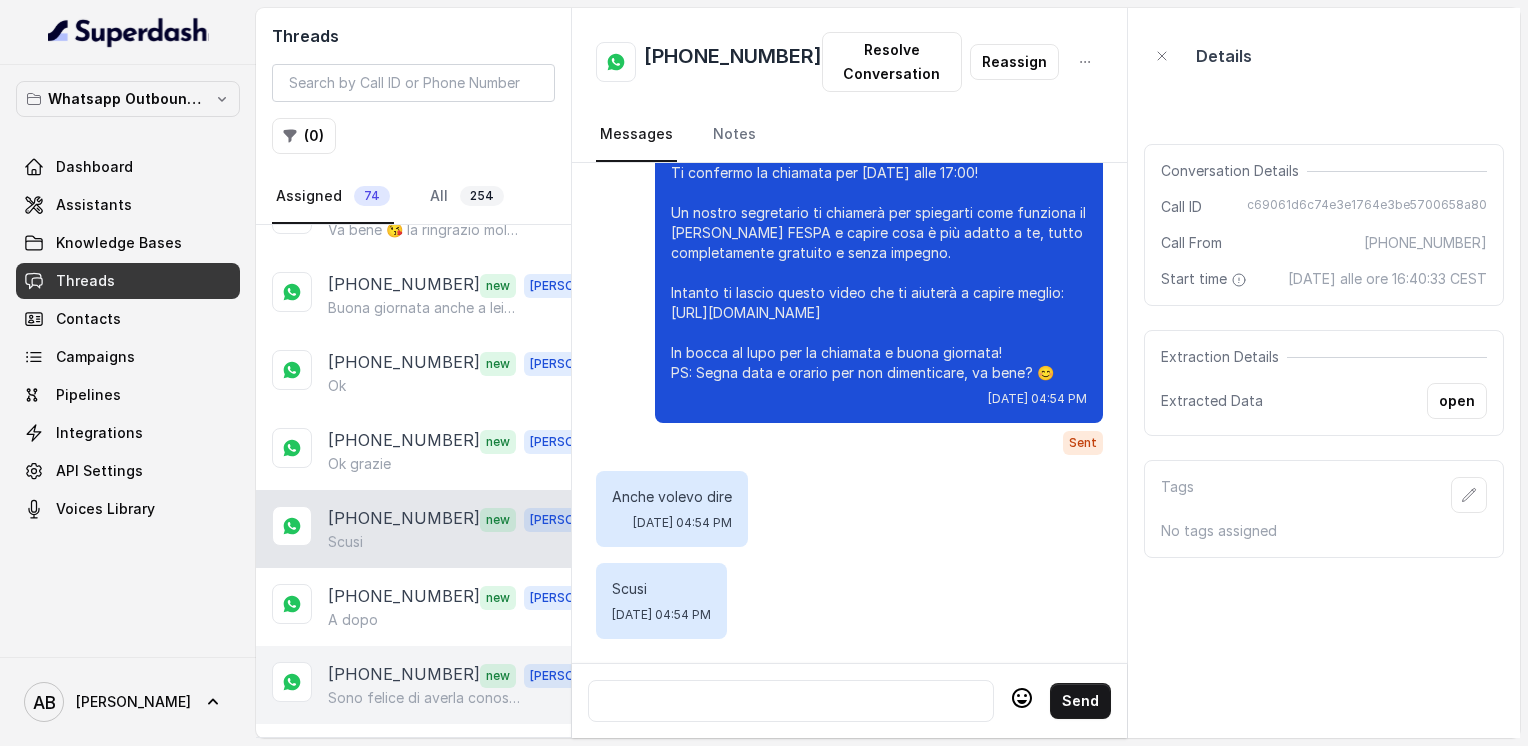 click on "Sono felice di averla conosciuta, non è facile [DATE] incontrare persone di rara delicatezza e sensibilità. La ringrazio moltissimo intanto ci sentiamo presto.
Buon pomeriggio. 🌹" at bounding box center (424, 698) 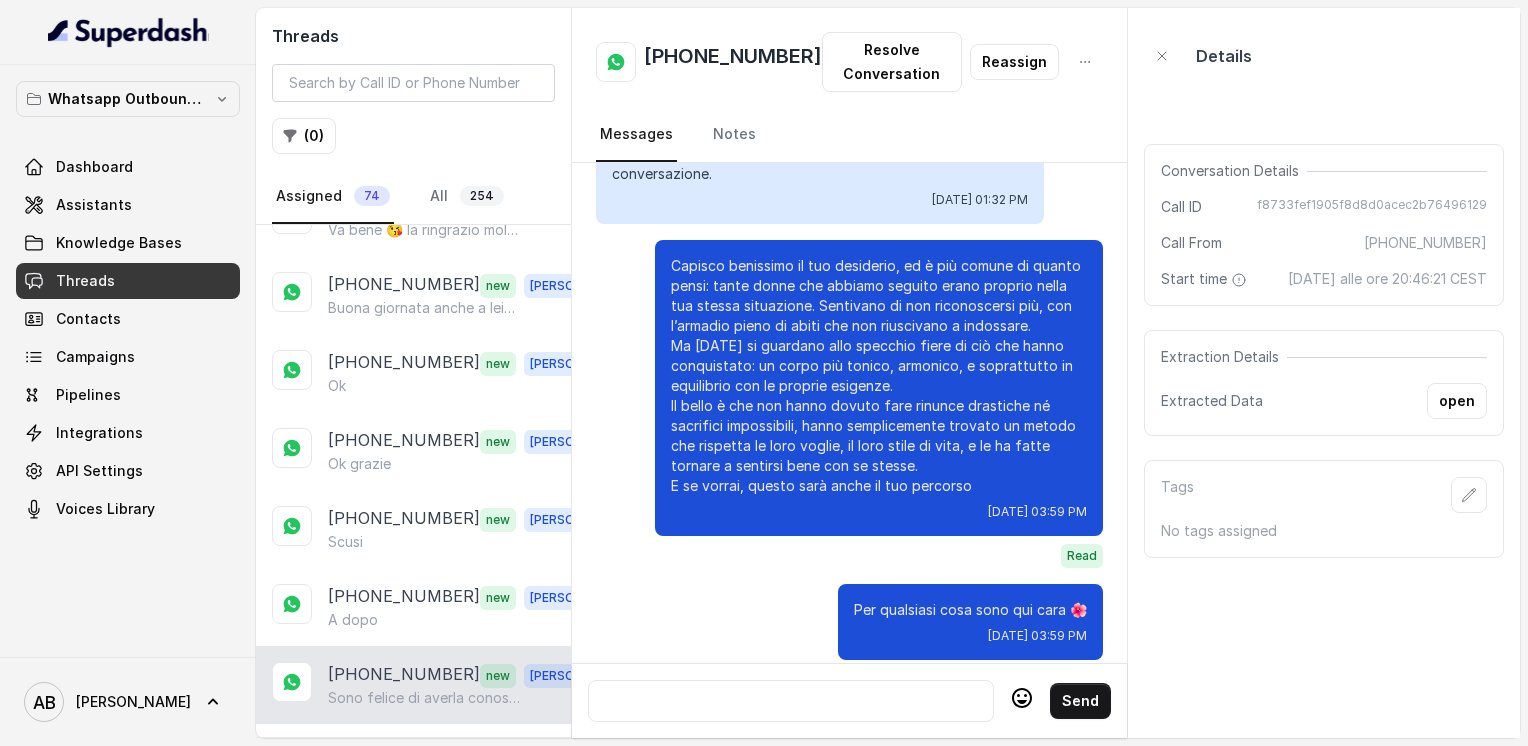 scroll, scrollTop: 2044, scrollLeft: 0, axis: vertical 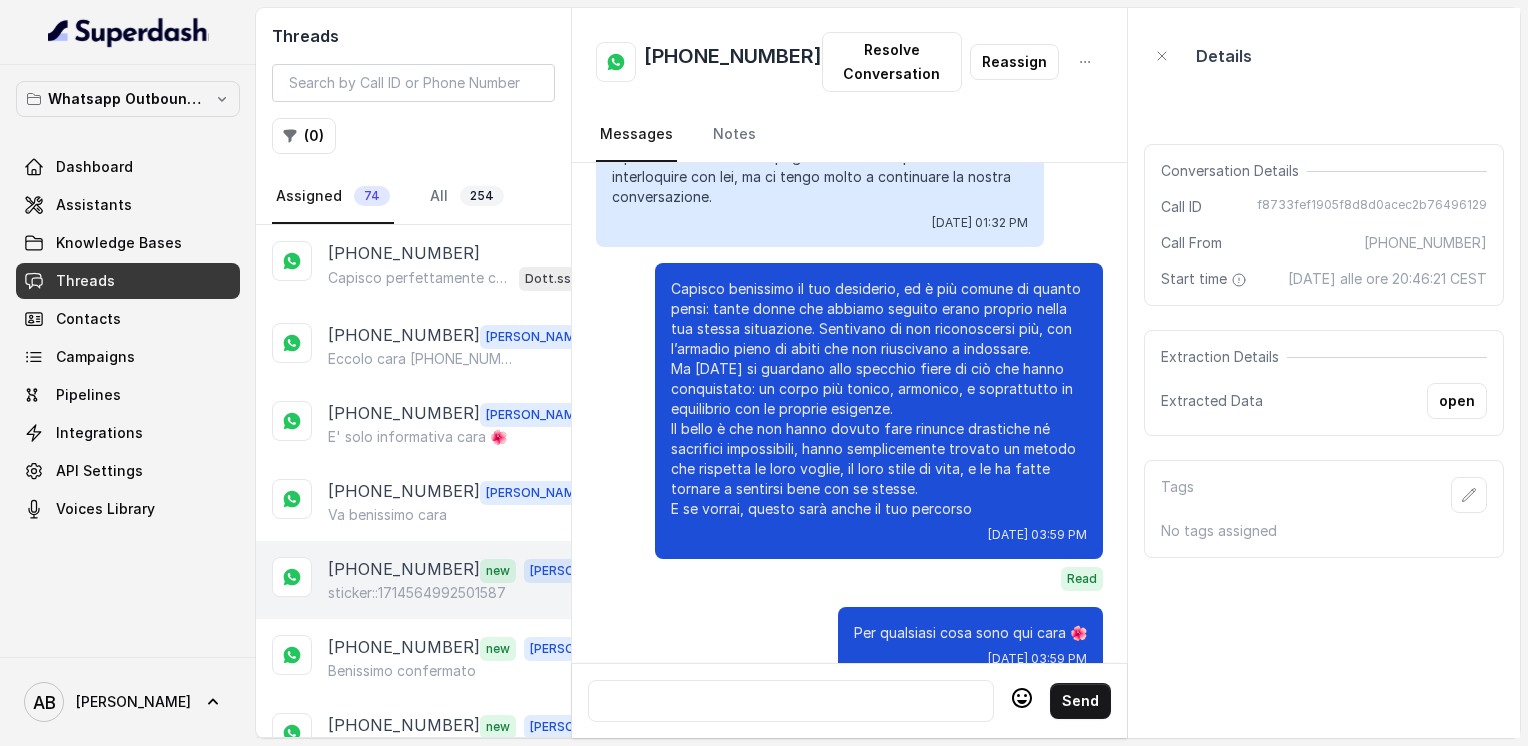 click on "[PHONE_NUMBER]" at bounding box center (404, 570) 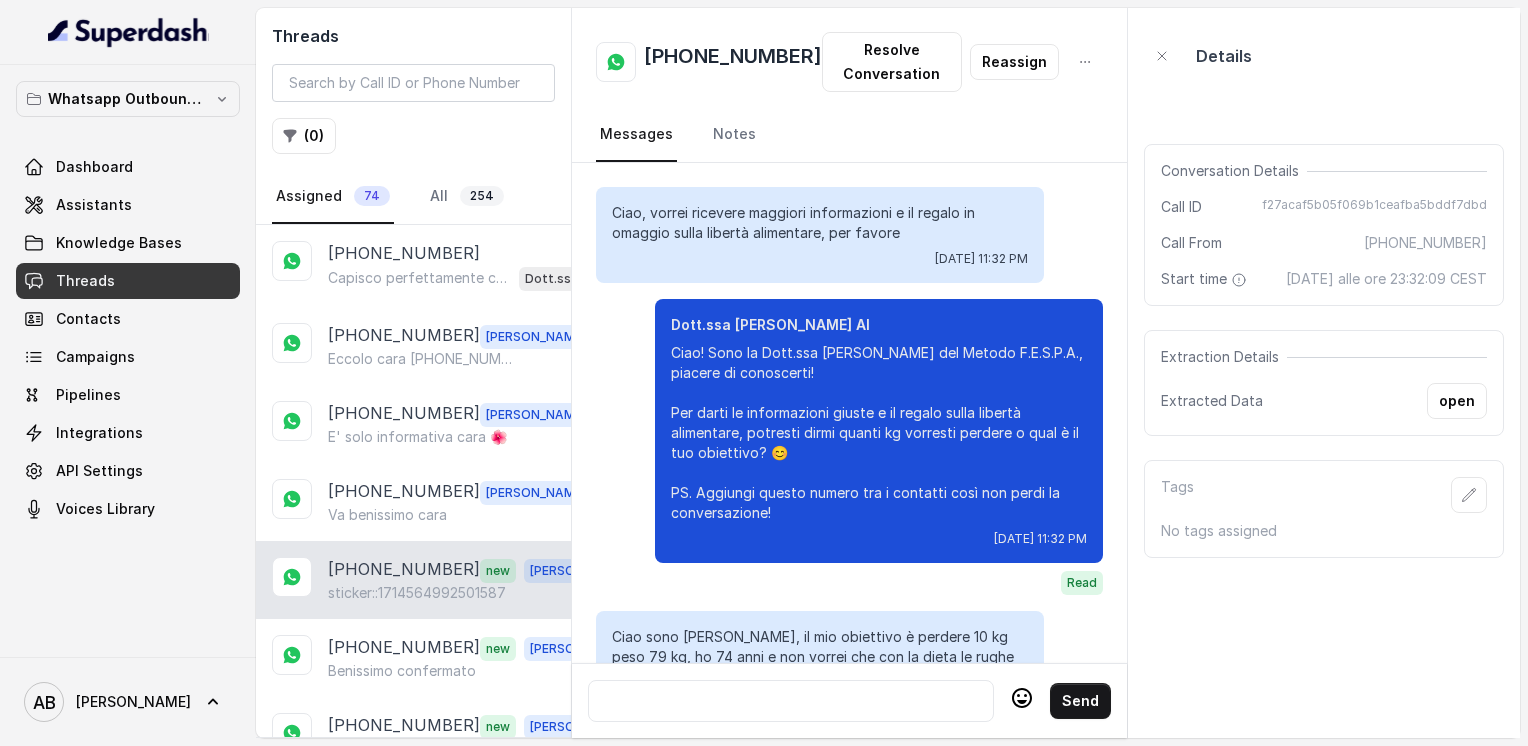 scroll, scrollTop: 2908, scrollLeft: 0, axis: vertical 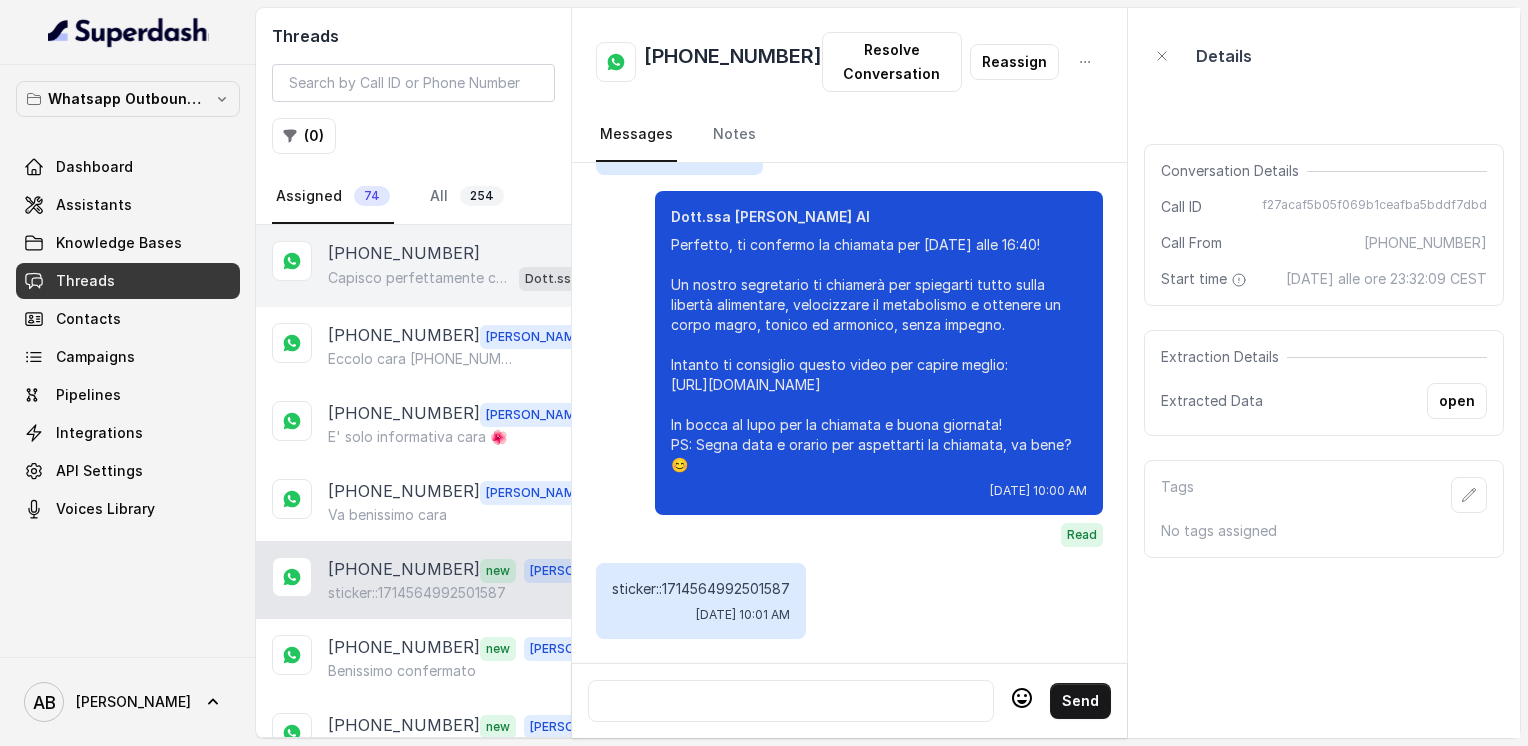 click on "Capisco perfettamente cara , cosa ti ha incuriosito del nostro Metodo ?" at bounding box center (419, 278) 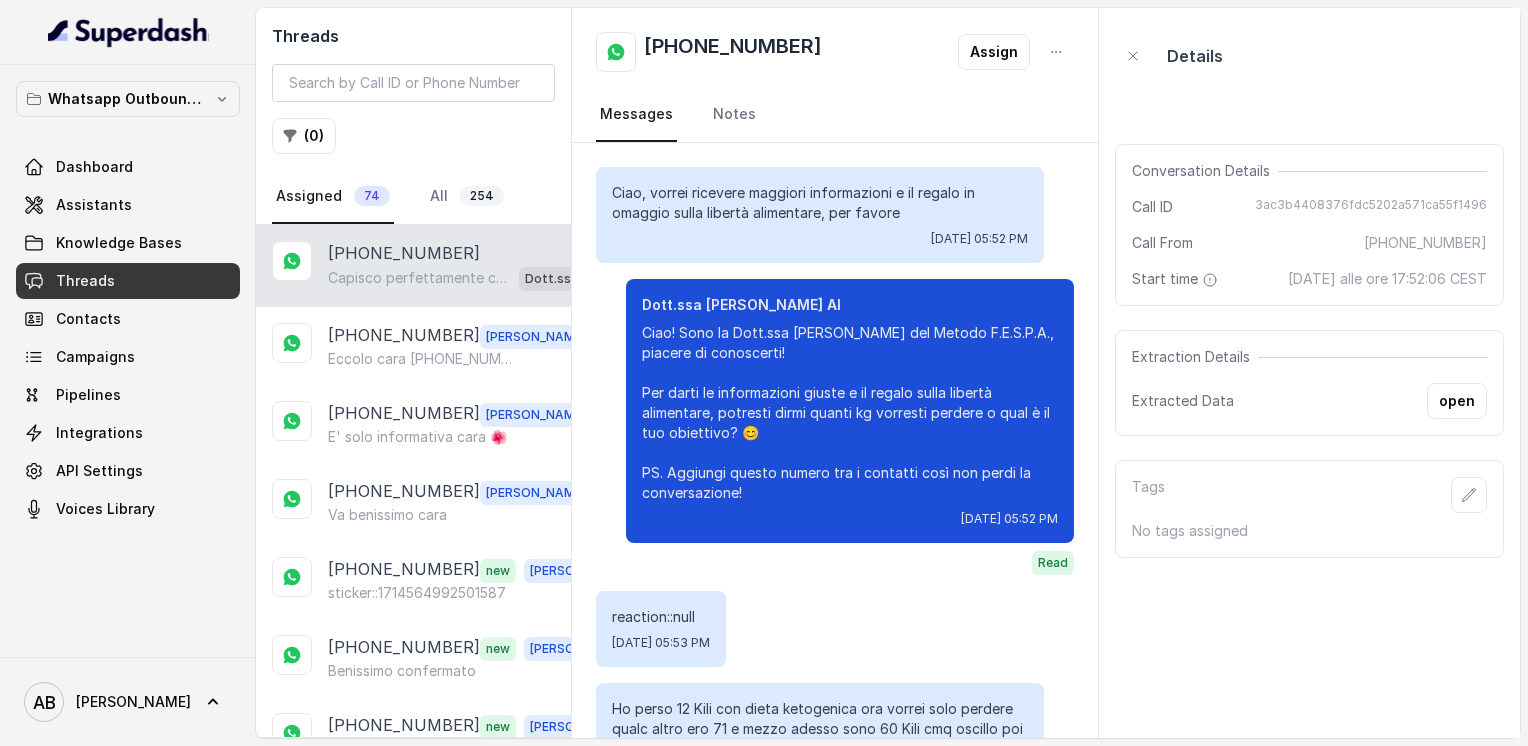 scroll, scrollTop: 584, scrollLeft: 0, axis: vertical 